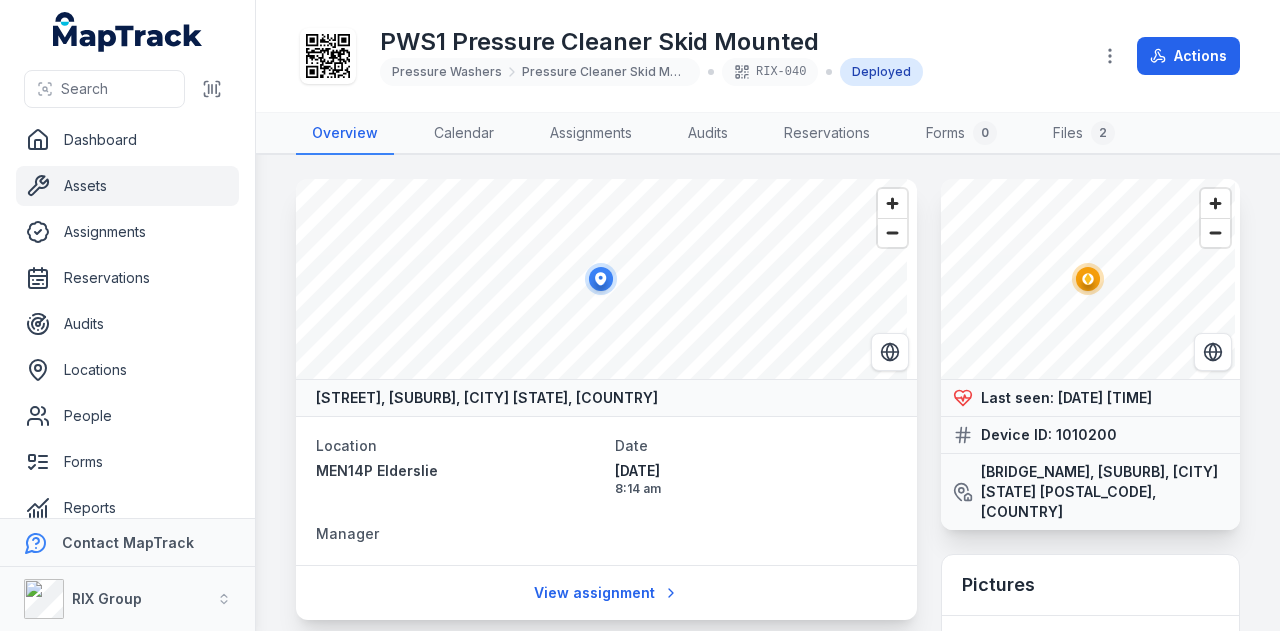 scroll, scrollTop: 0, scrollLeft: 0, axis: both 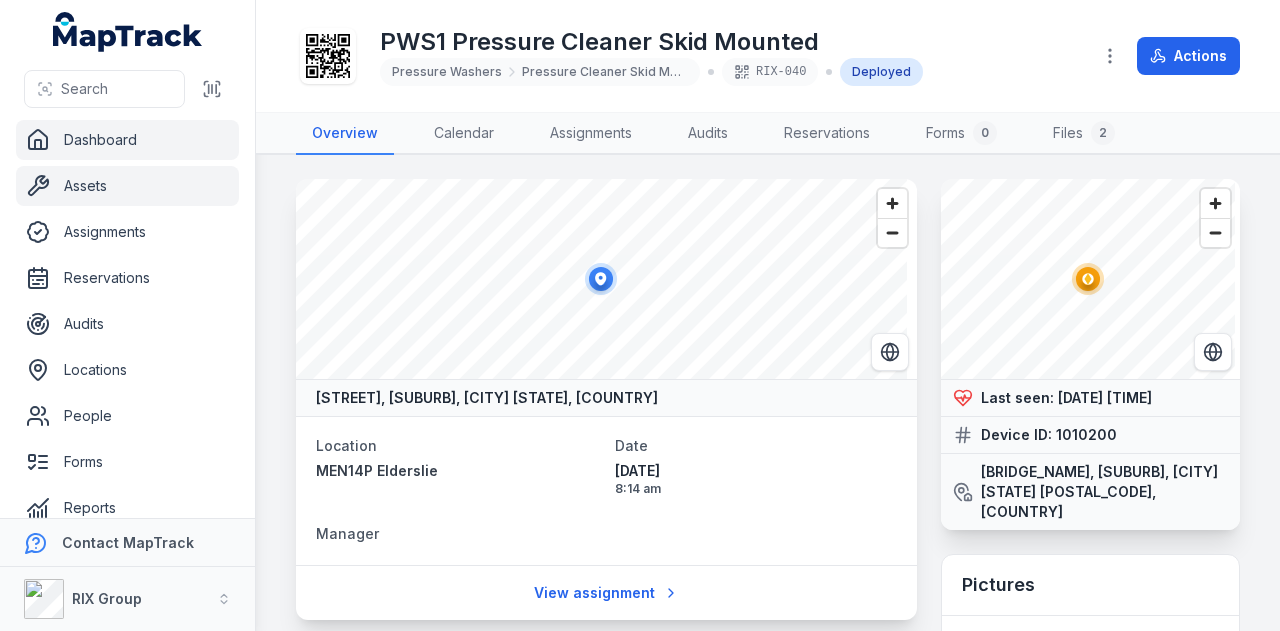 click on "Dashboard" at bounding box center [127, 140] 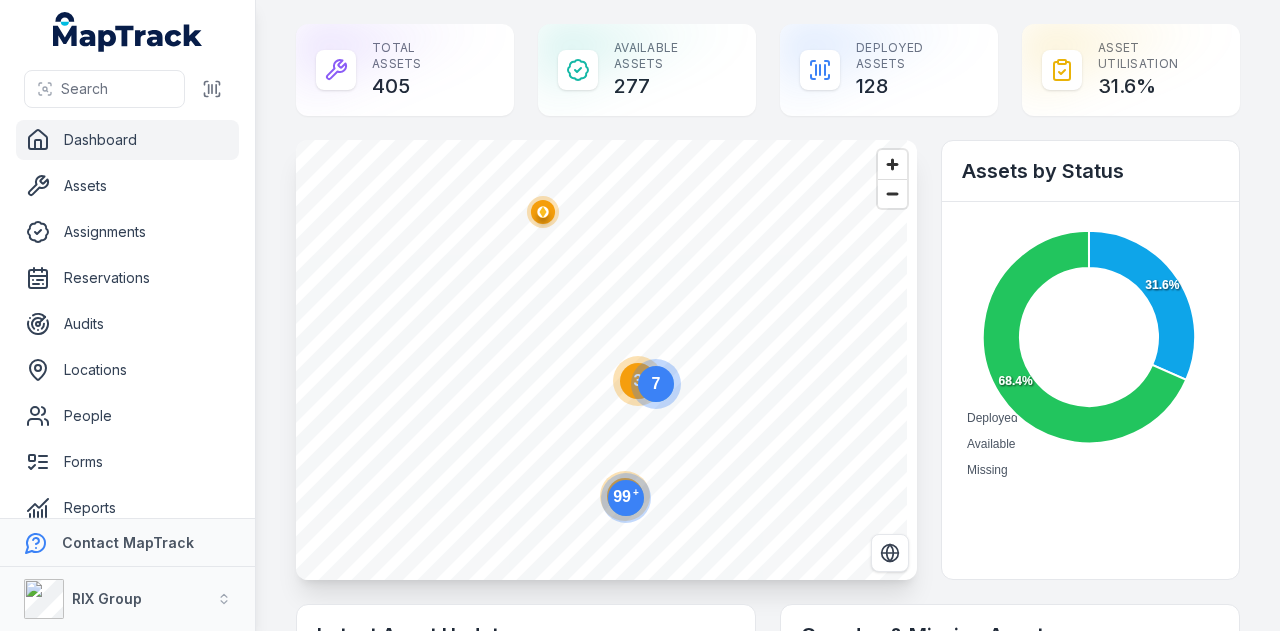click on "99 +" 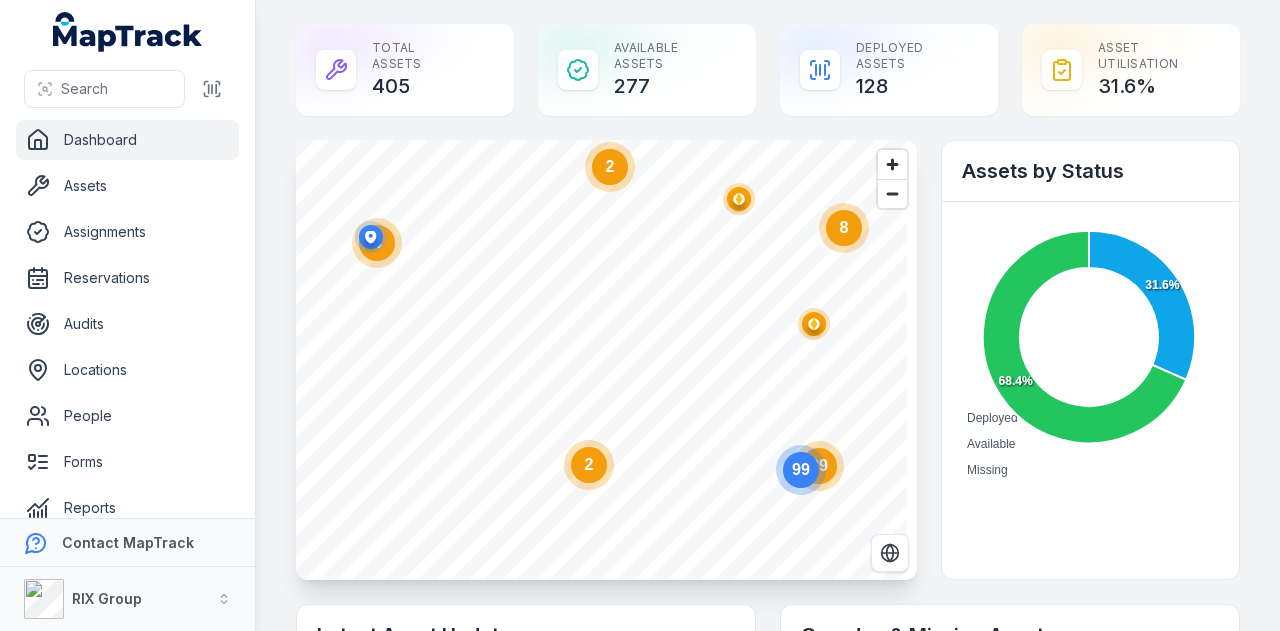 click at bounding box center (371, 240) 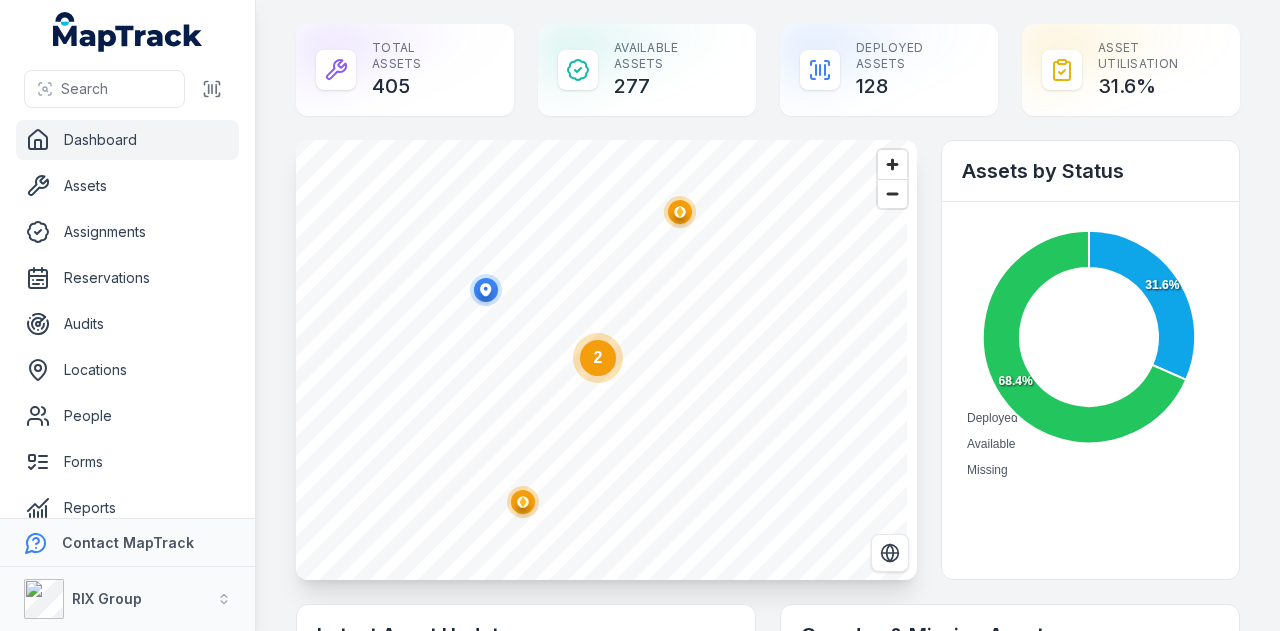 click 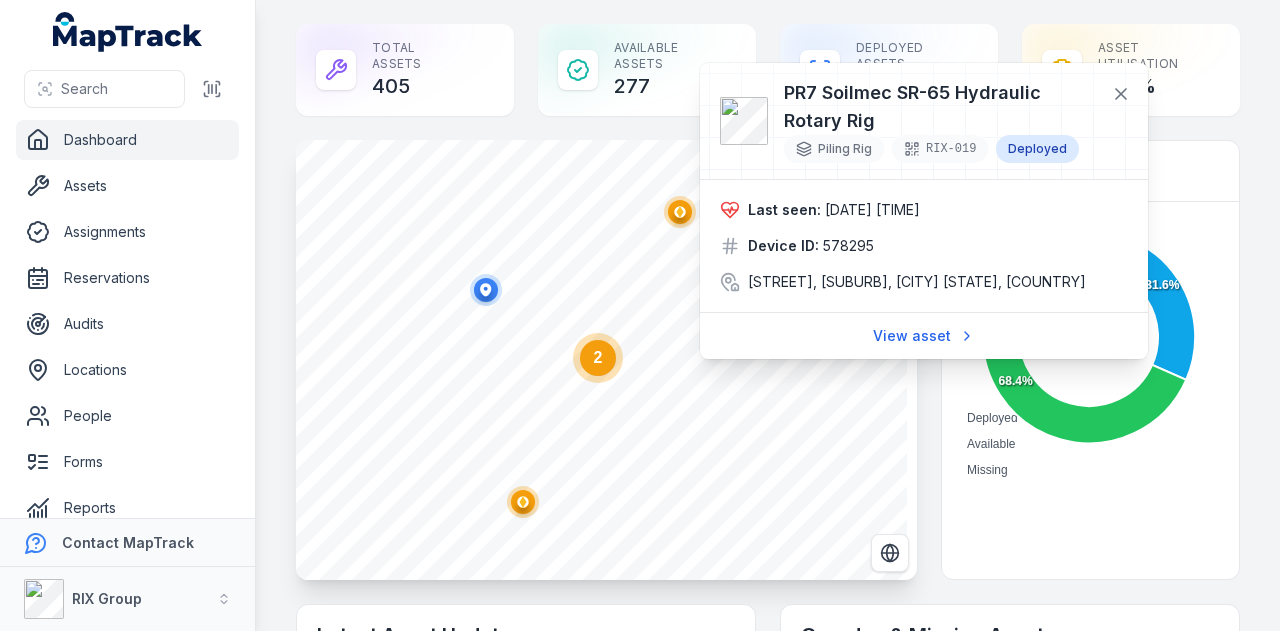 click 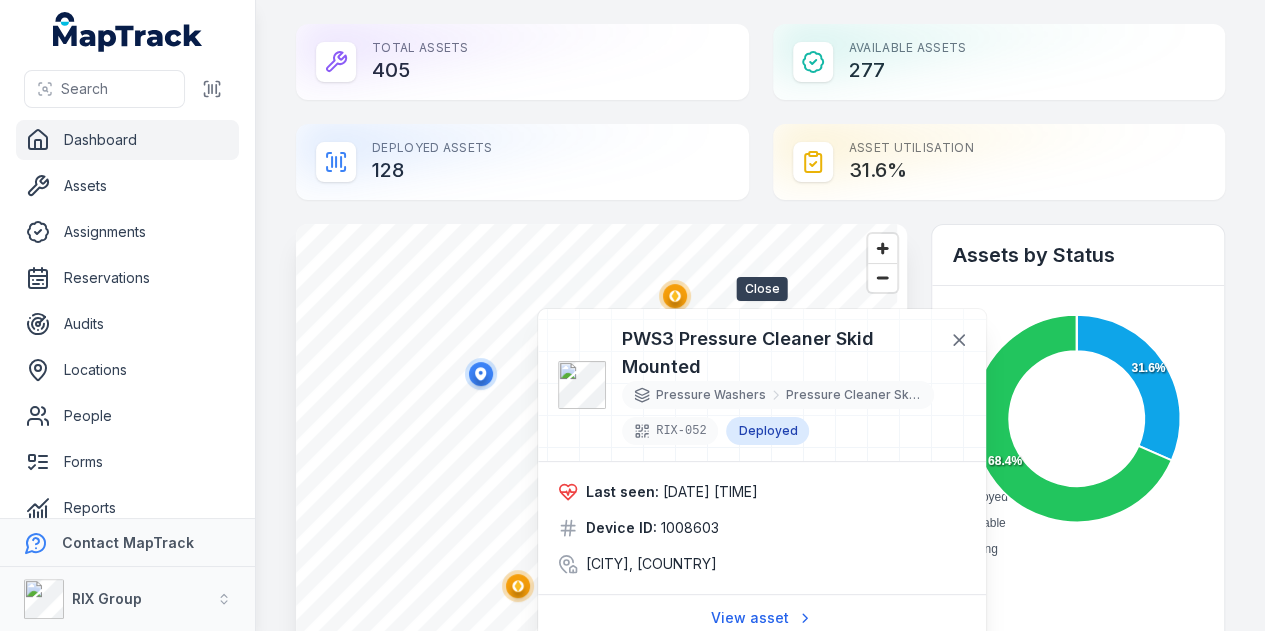 drag, startPoint x: 948, startPoint y: 341, endPoint x: 786, endPoint y: 358, distance: 162.88953 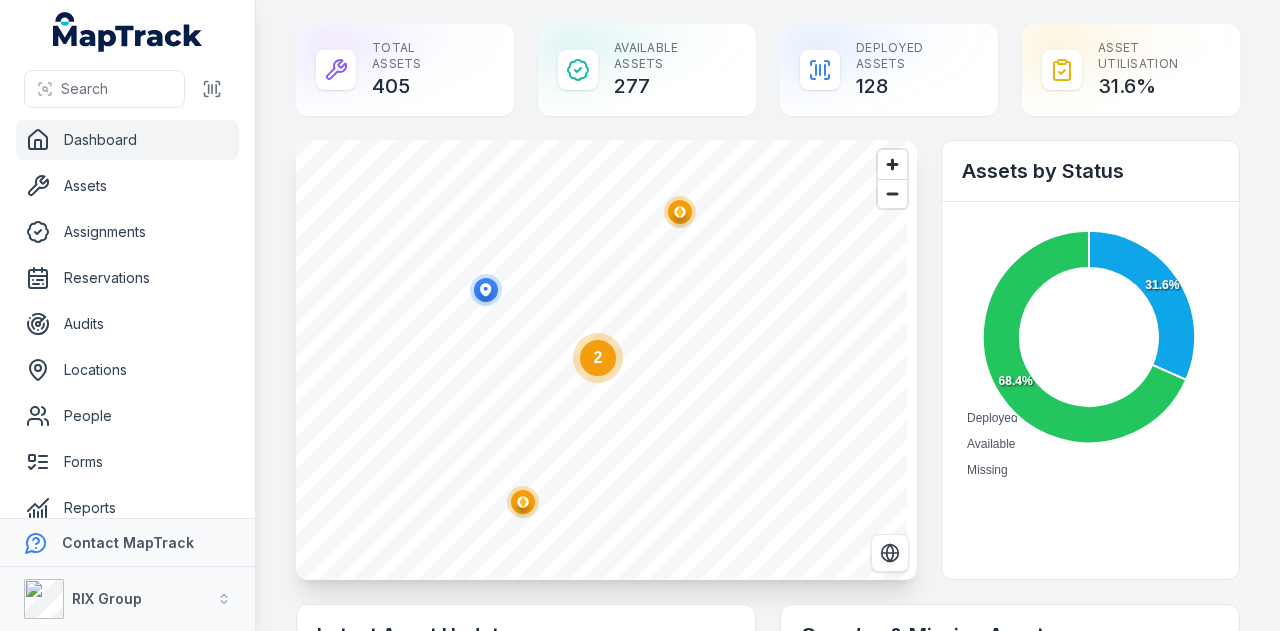 click 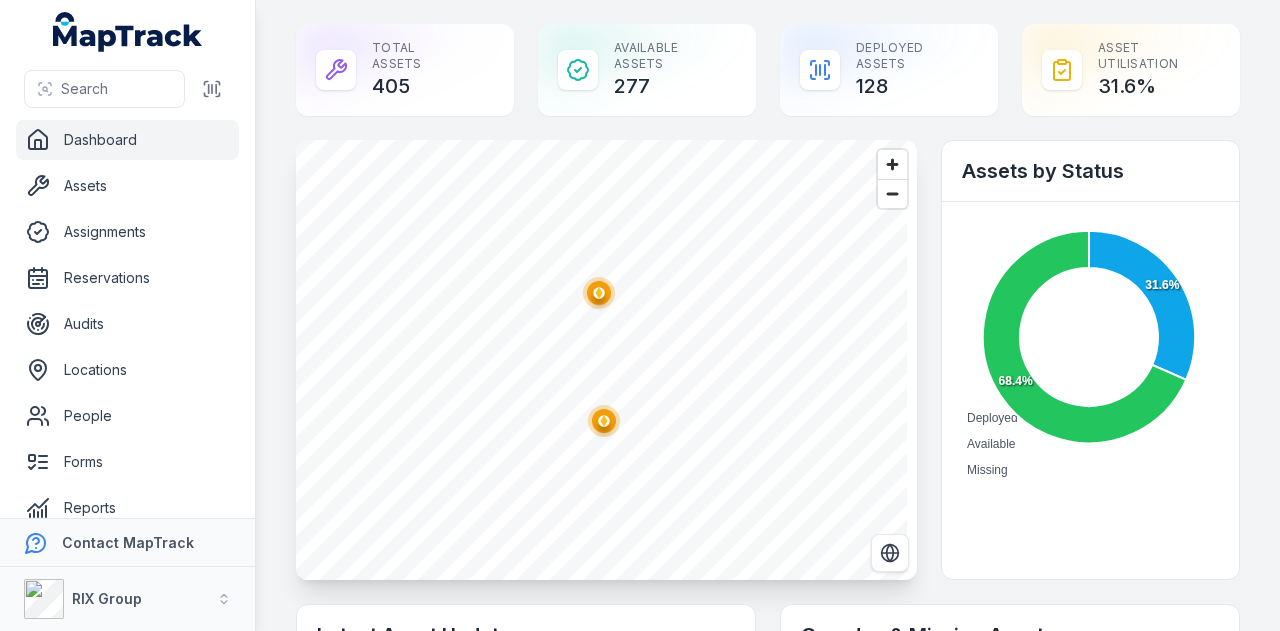 click 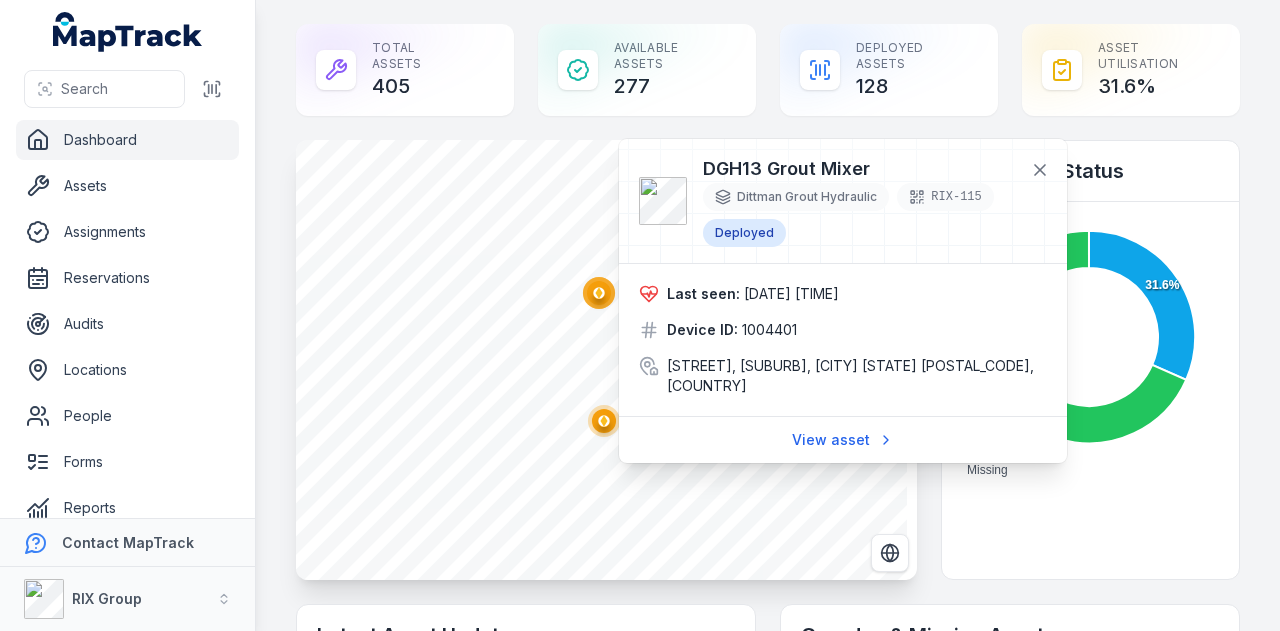 click 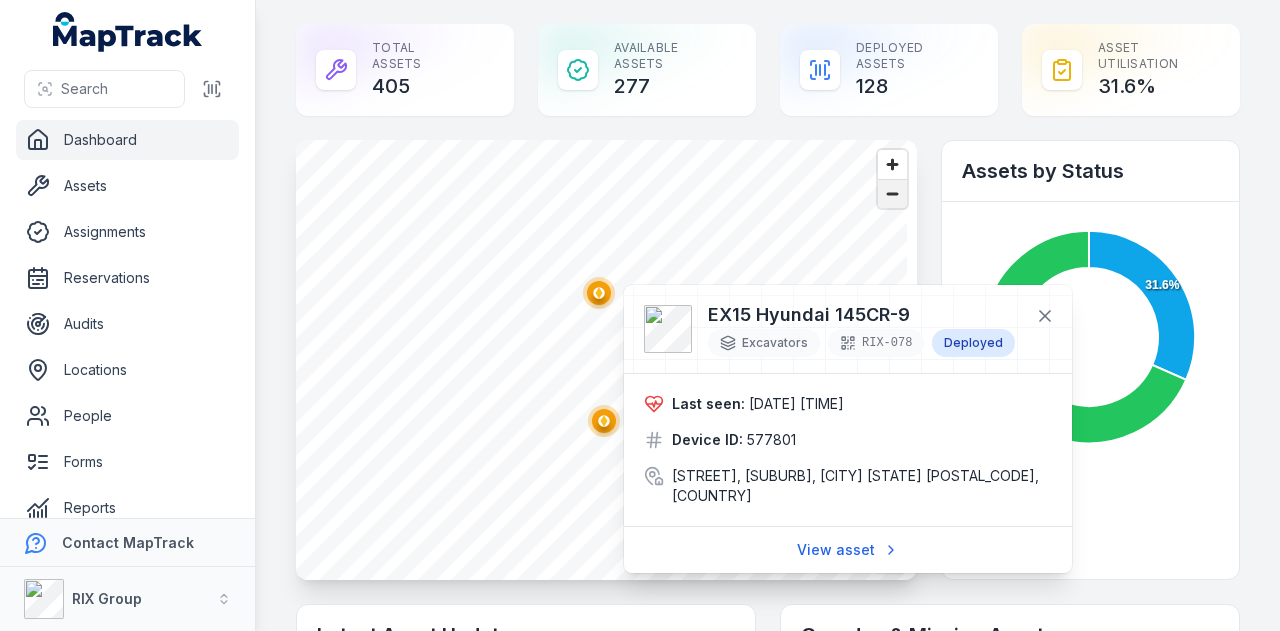click at bounding box center (892, 194) 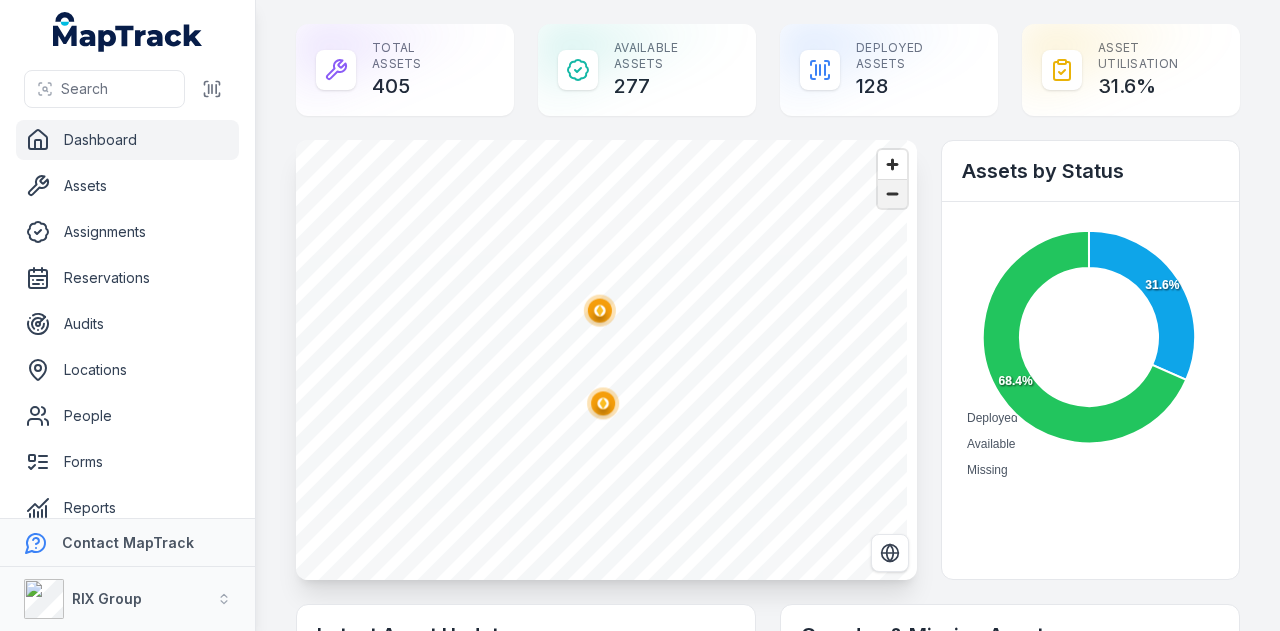 click at bounding box center [892, 194] 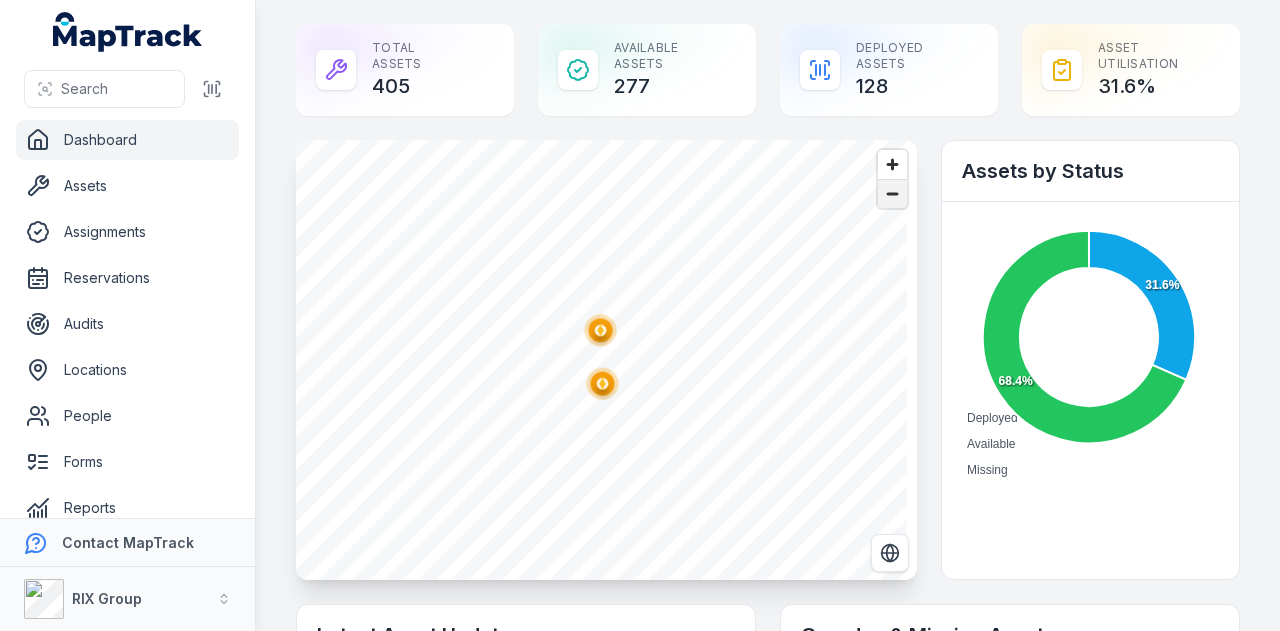 click at bounding box center (892, 194) 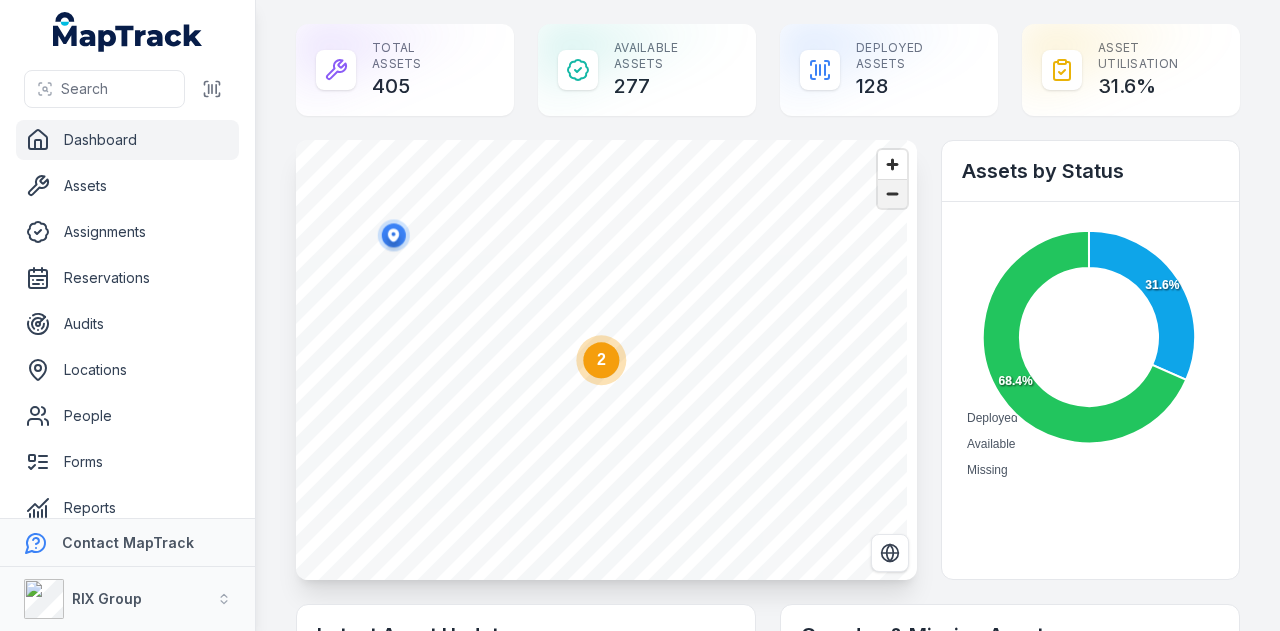 click at bounding box center (892, 194) 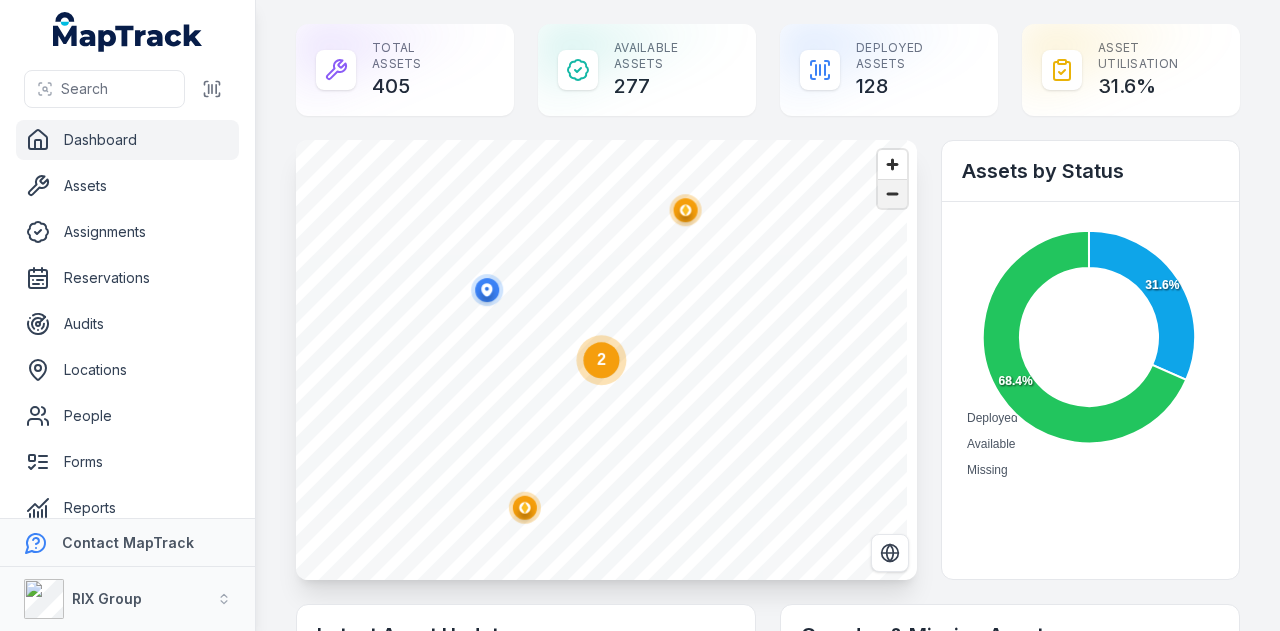 click at bounding box center [892, 194] 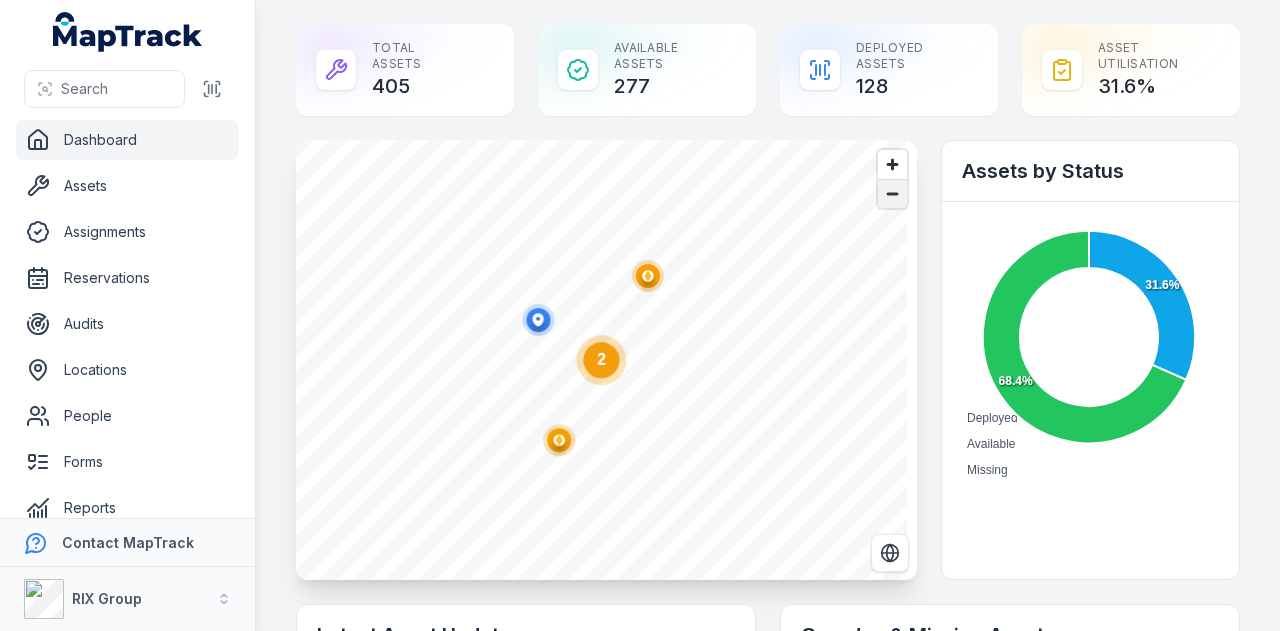 click at bounding box center (892, 194) 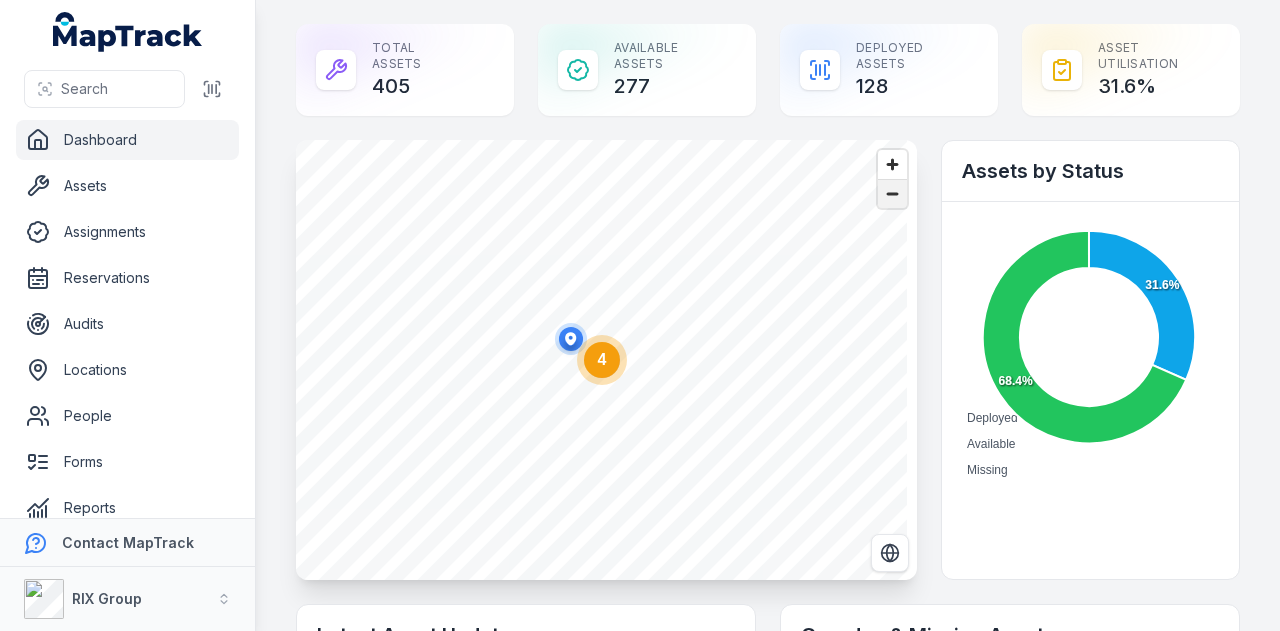 click at bounding box center [892, 194] 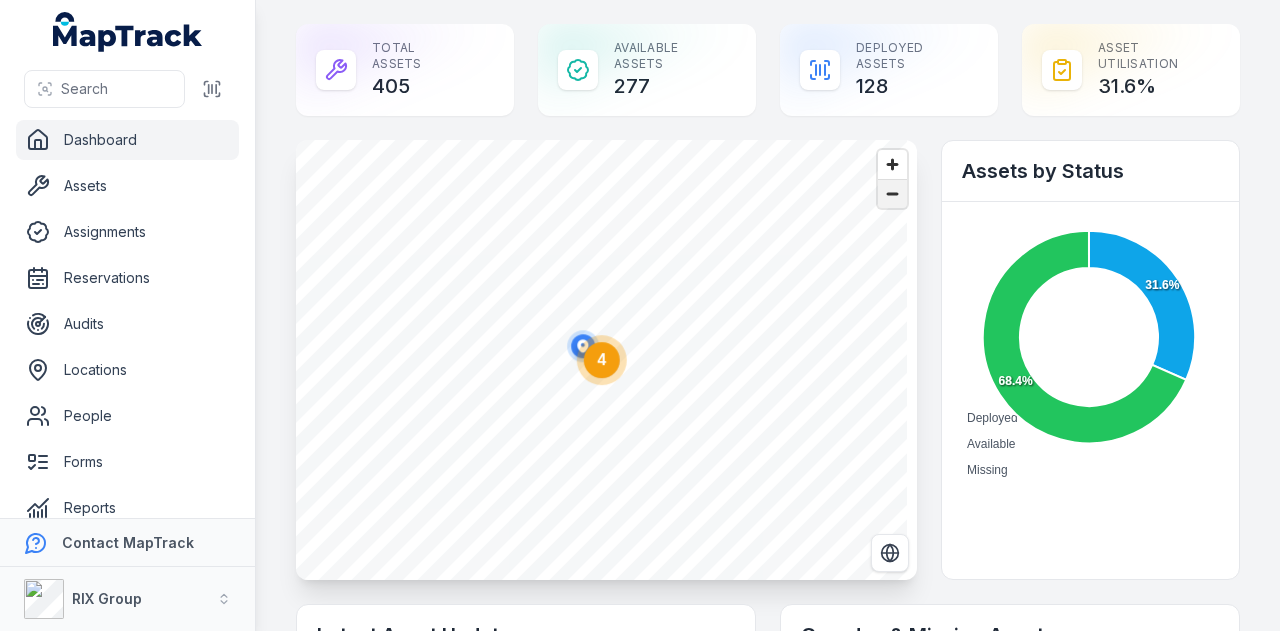 click at bounding box center [892, 194] 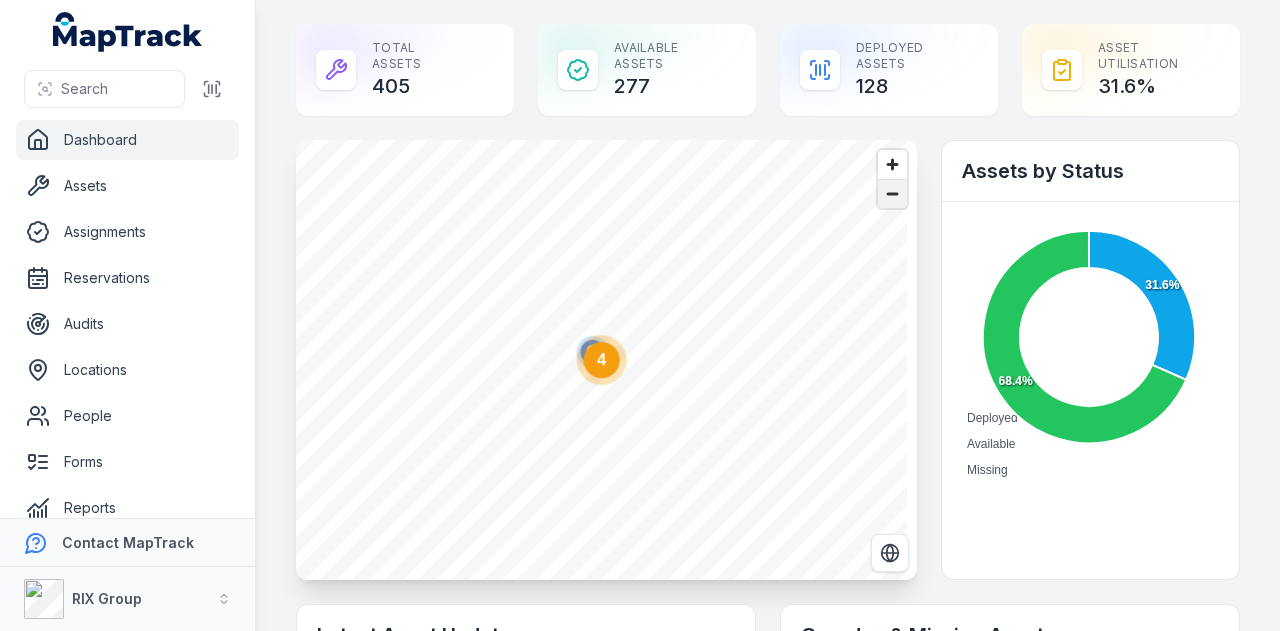 click at bounding box center [892, 194] 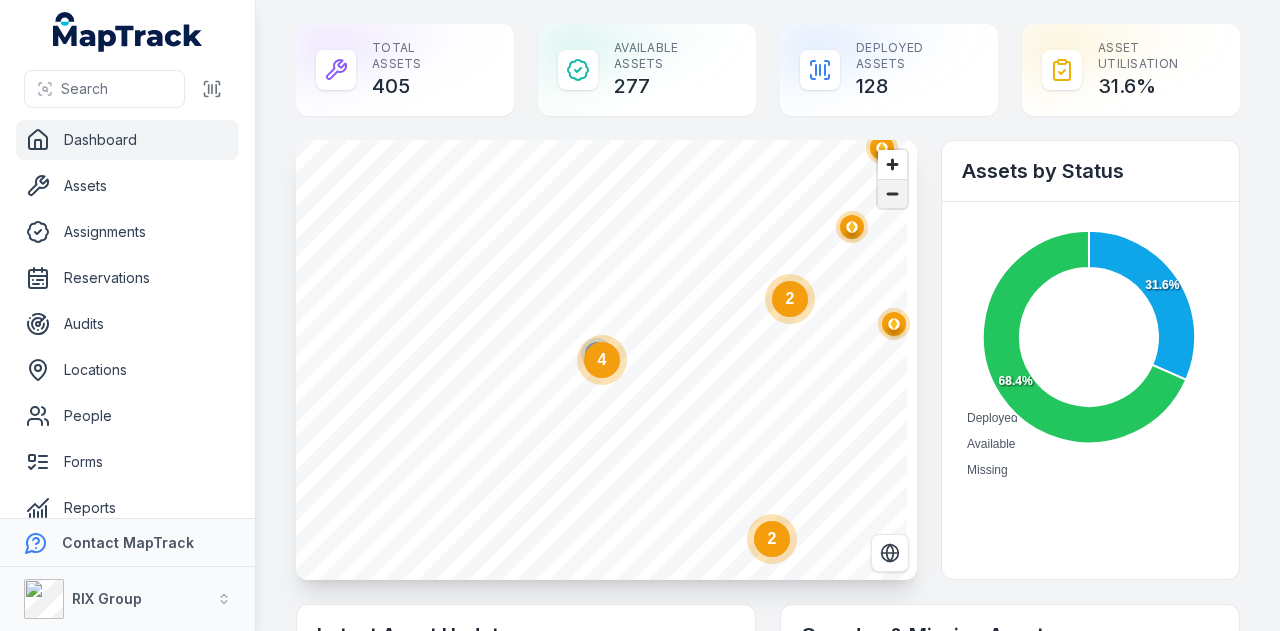 click at bounding box center [892, 194] 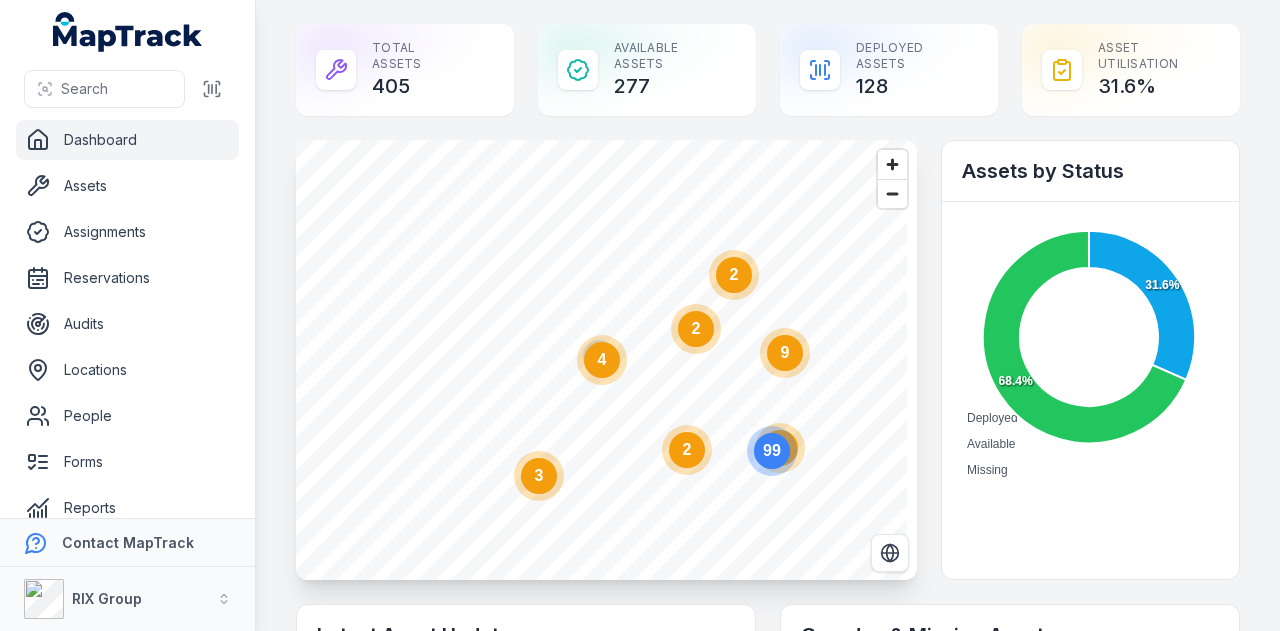 click on "3" 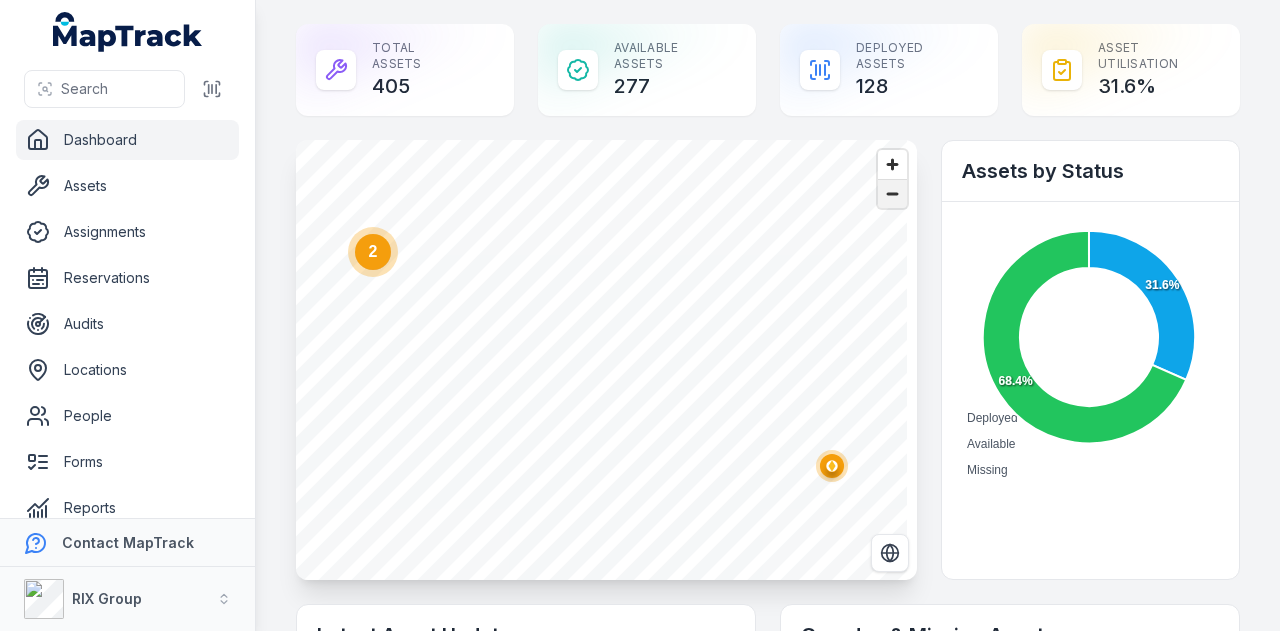click at bounding box center [892, 194] 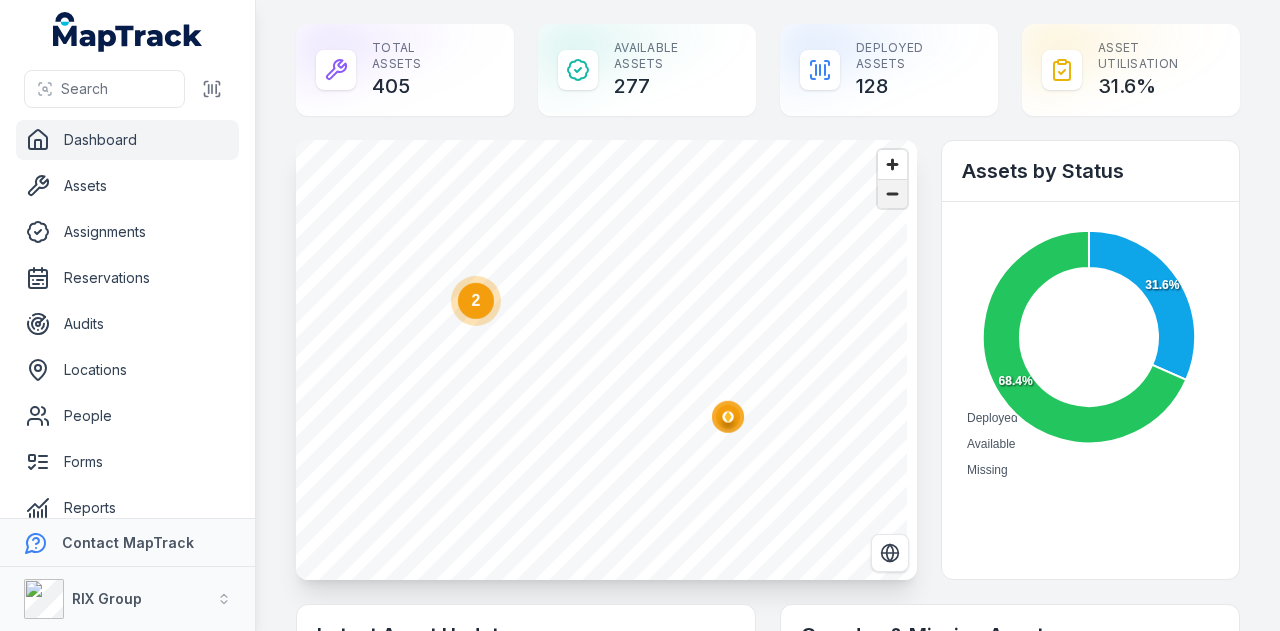 click at bounding box center [892, 194] 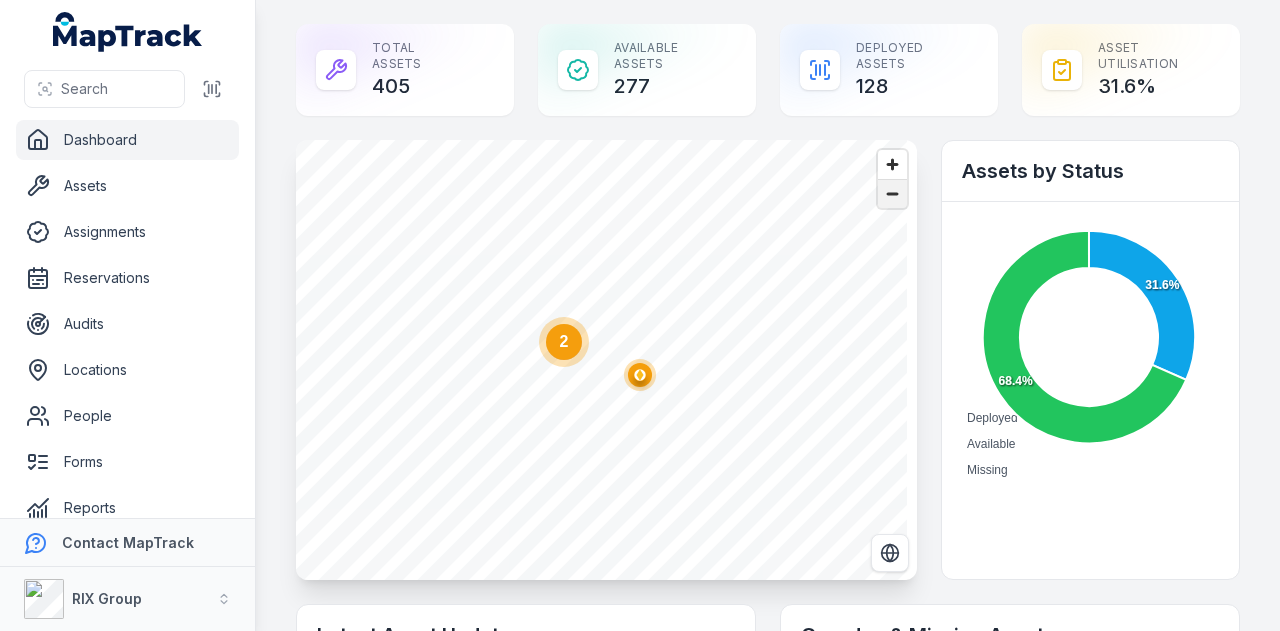 click at bounding box center [892, 194] 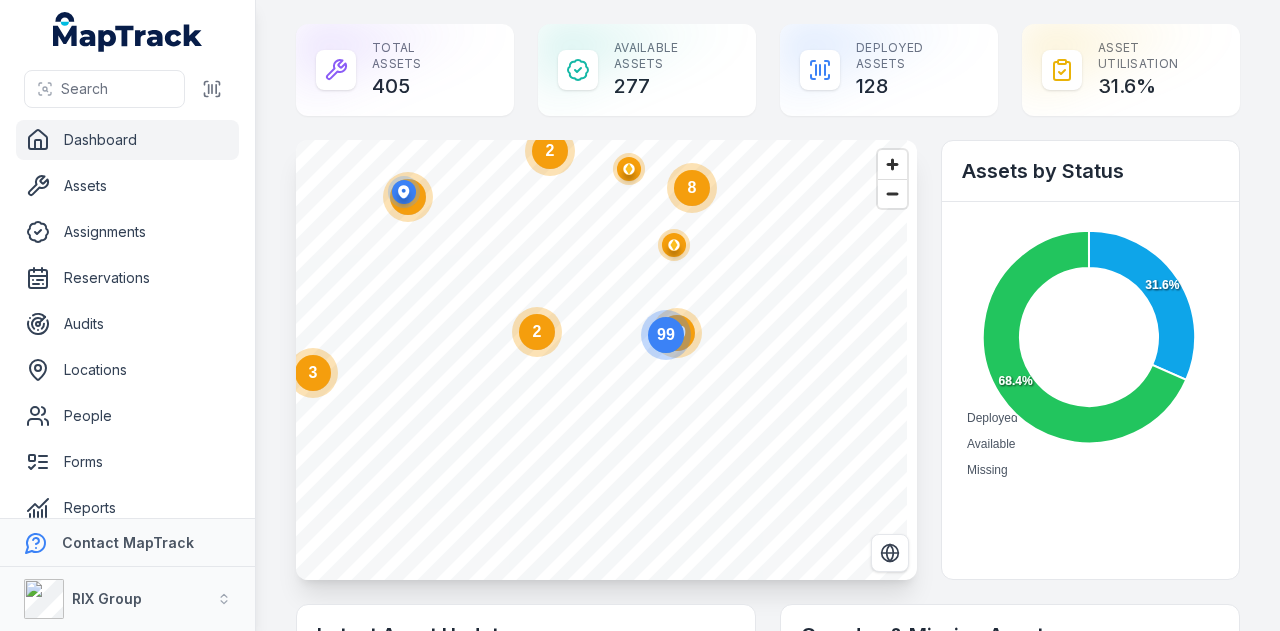 click on "2" 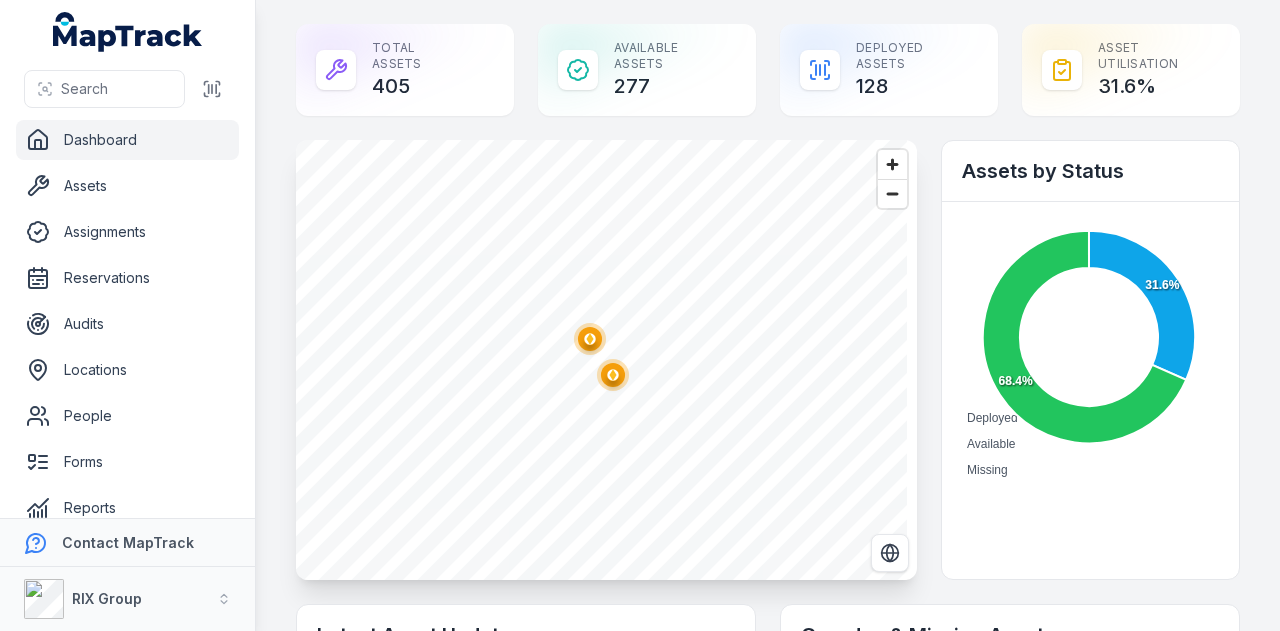 click 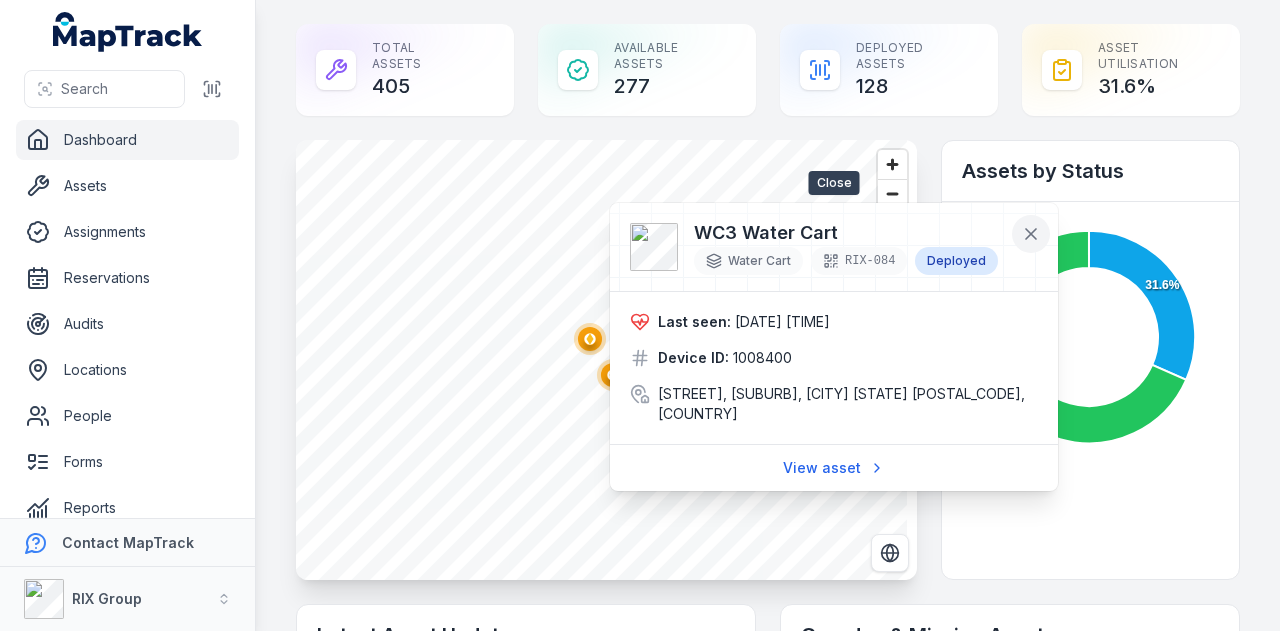 click 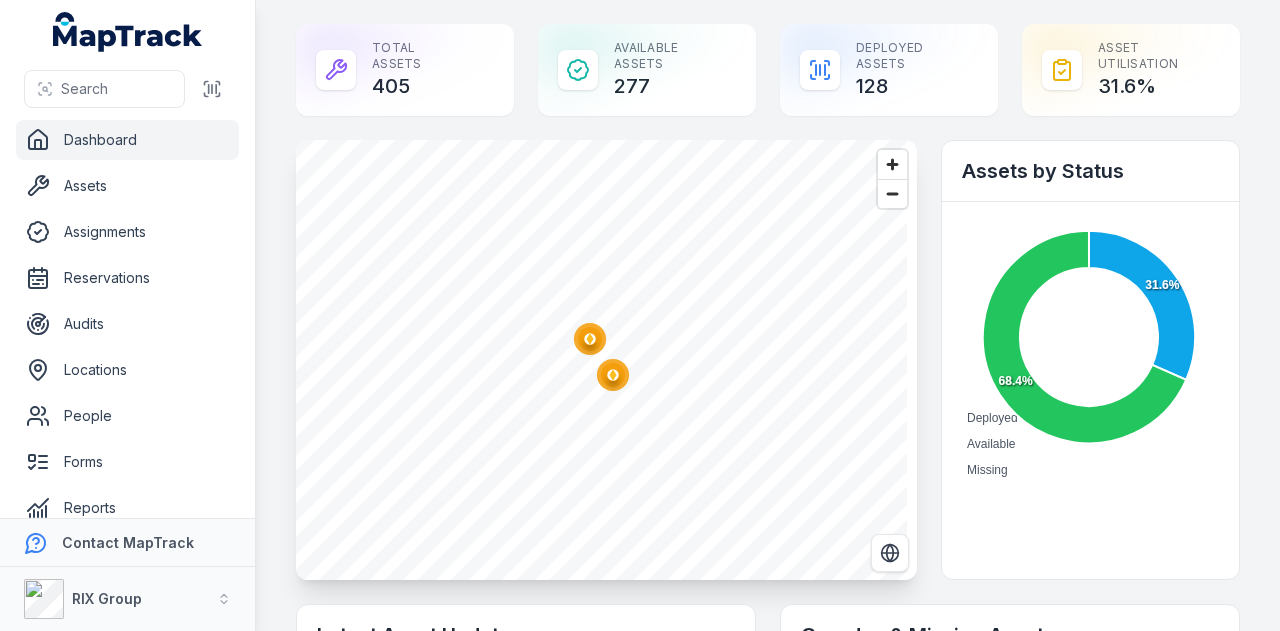click 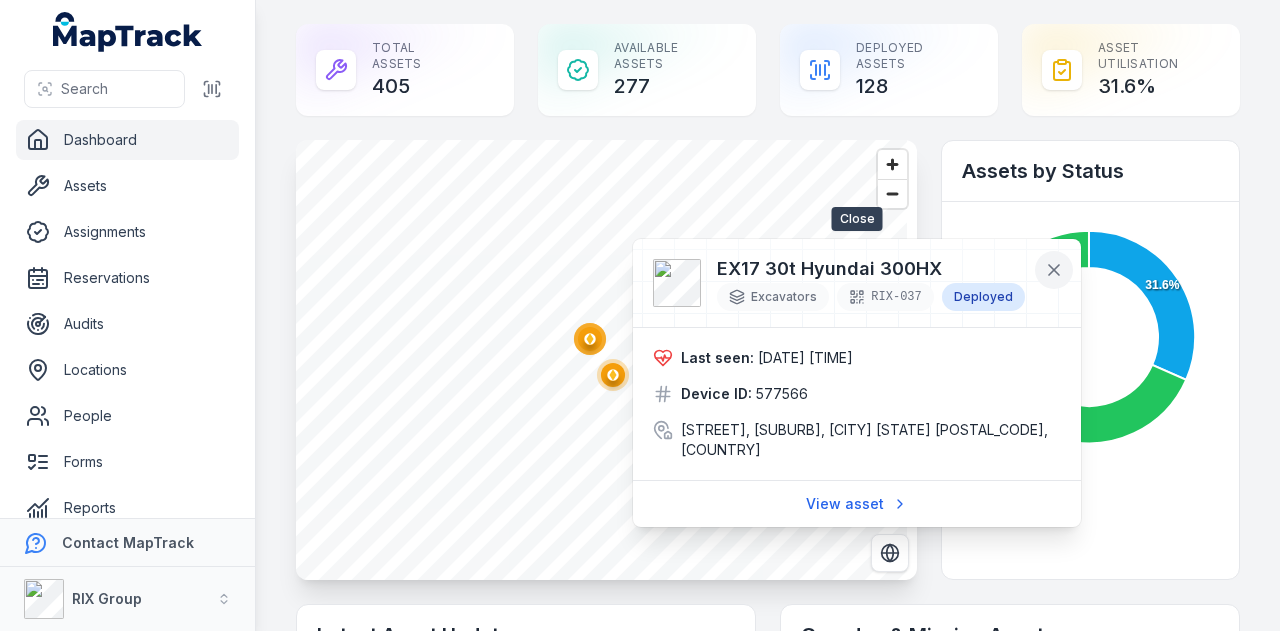 click 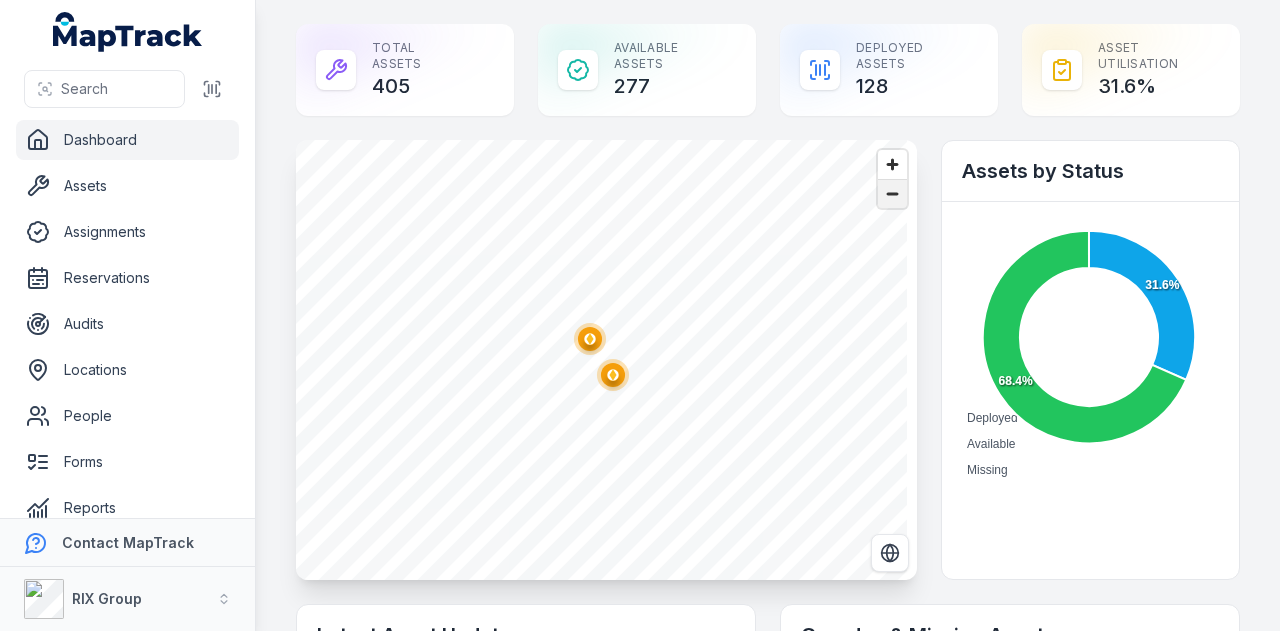 click at bounding box center (892, 194) 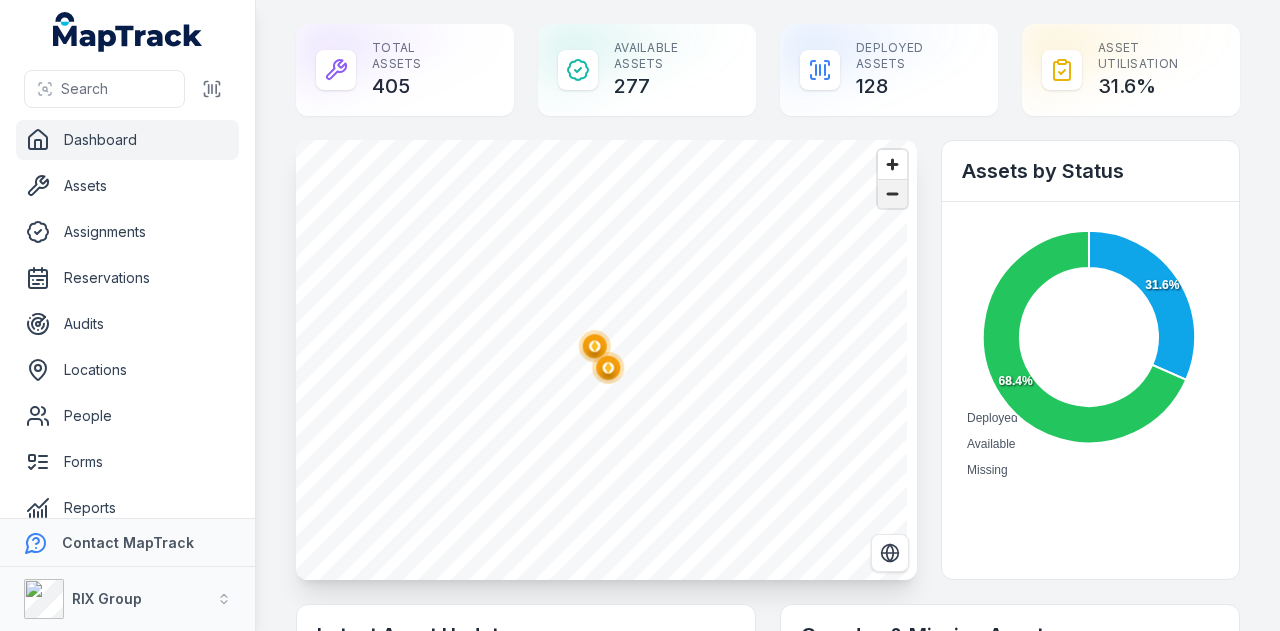 click at bounding box center (892, 194) 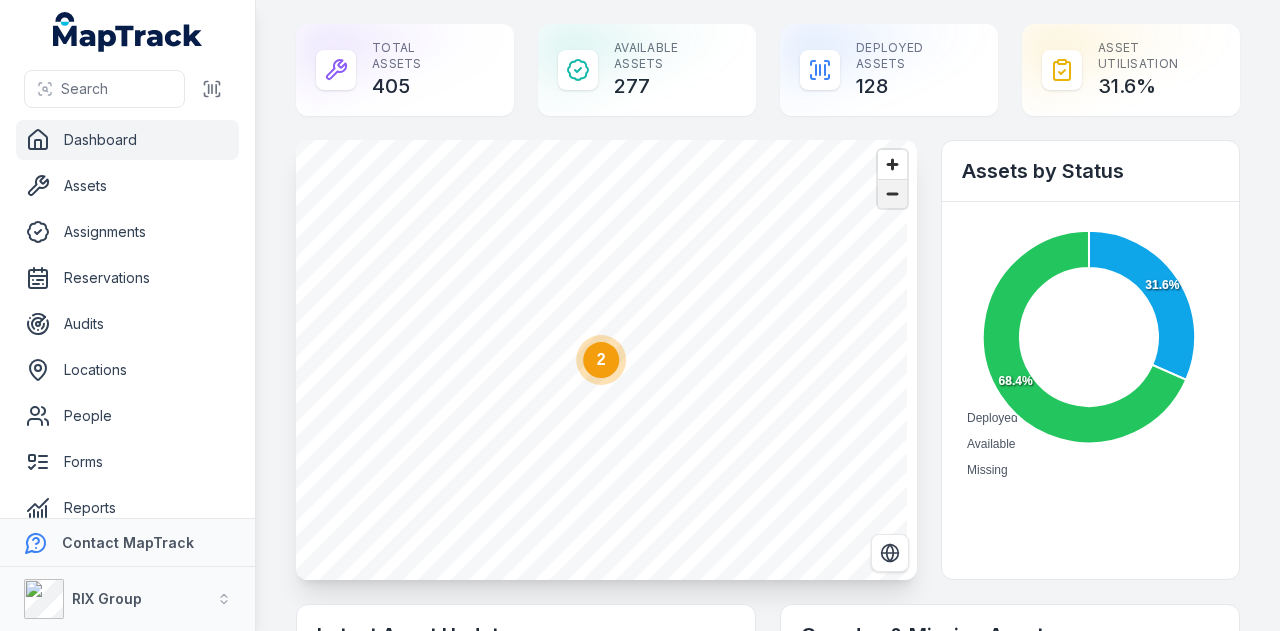 click at bounding box center [892, 194] 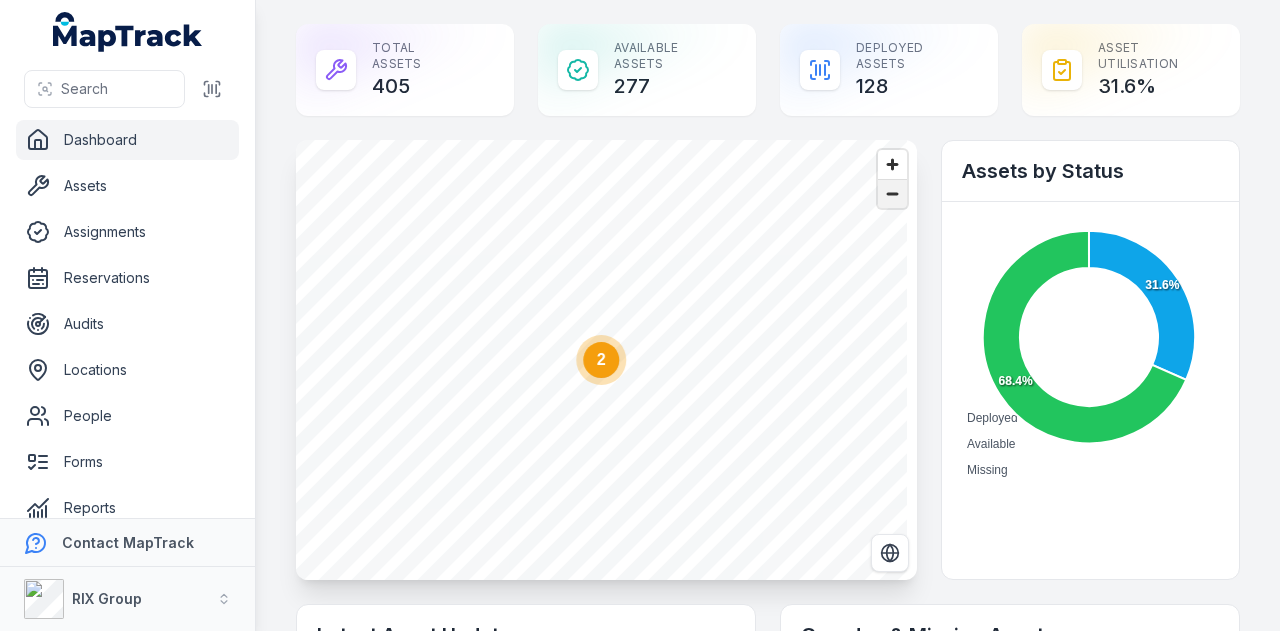 click at bounding box center (892, 194) 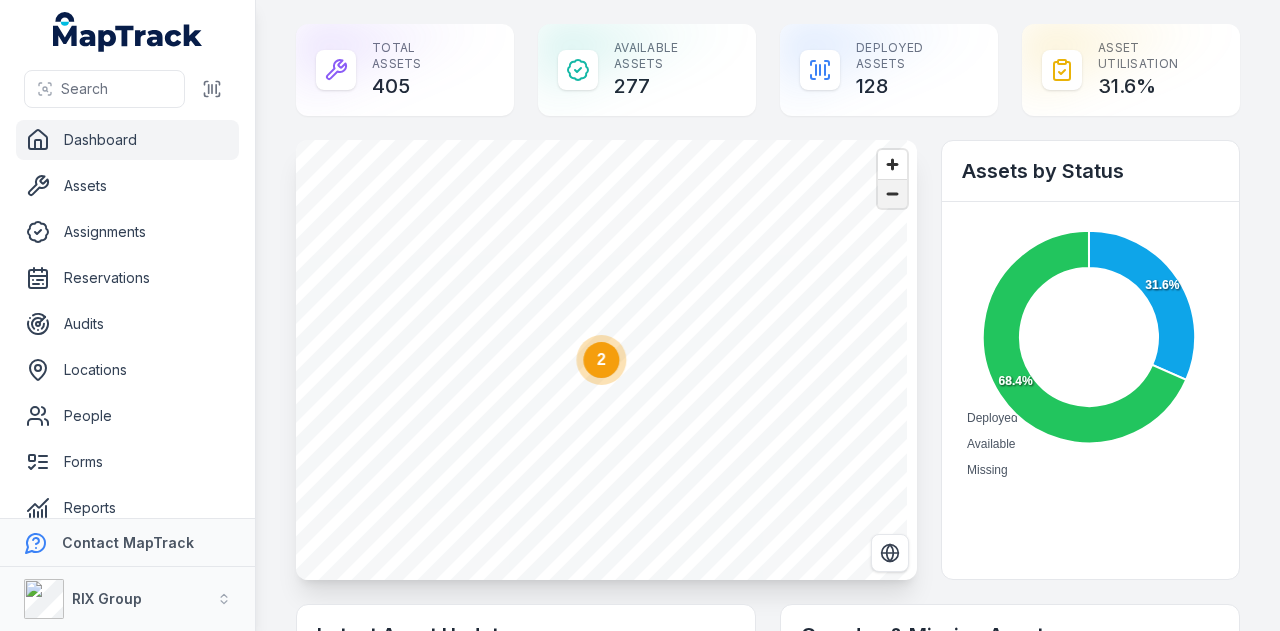 click at bounding box center [892, 194] 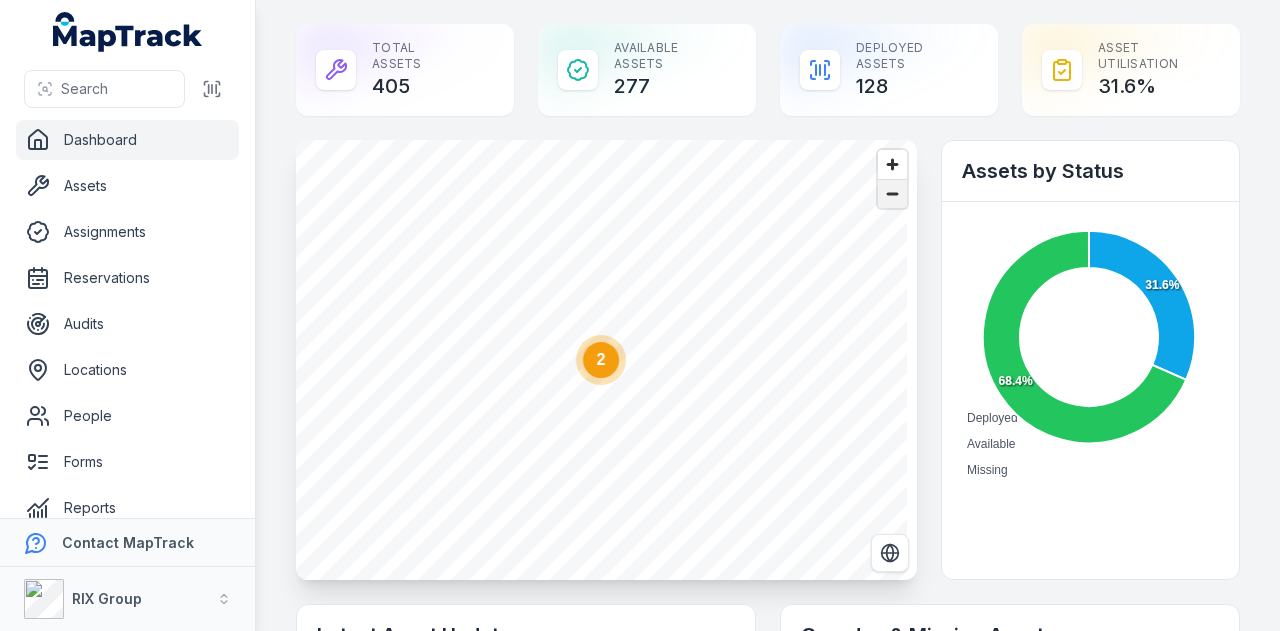click at bounding box center (892, 194) 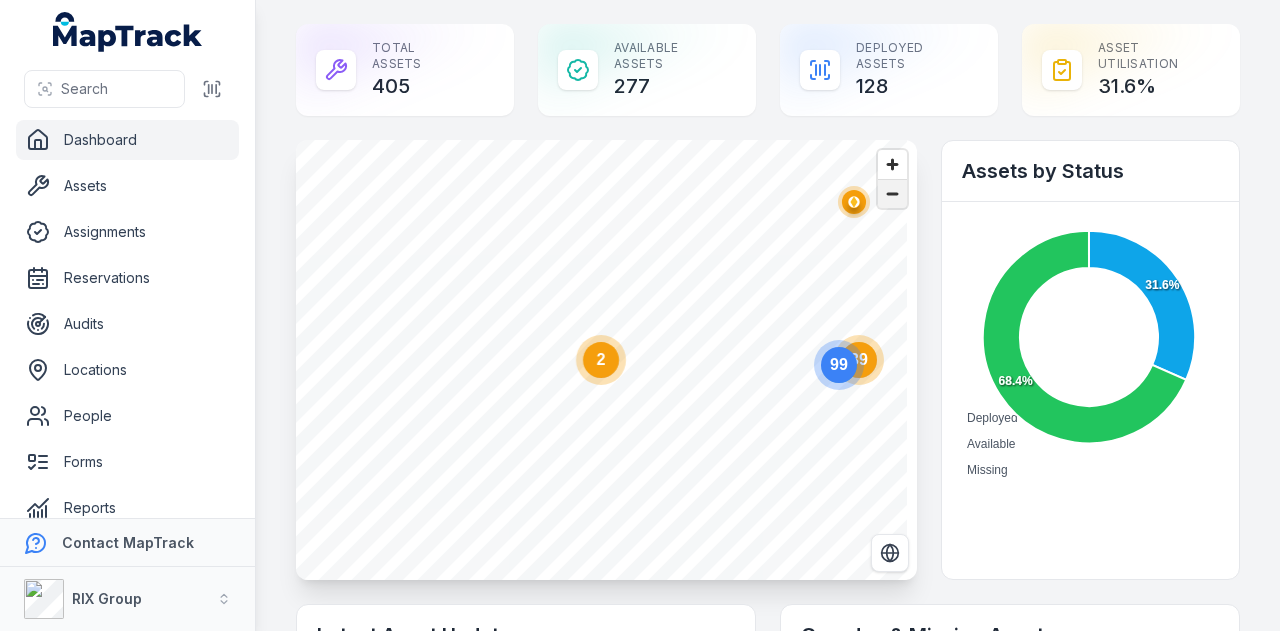 click at bounding box center [892, 194] 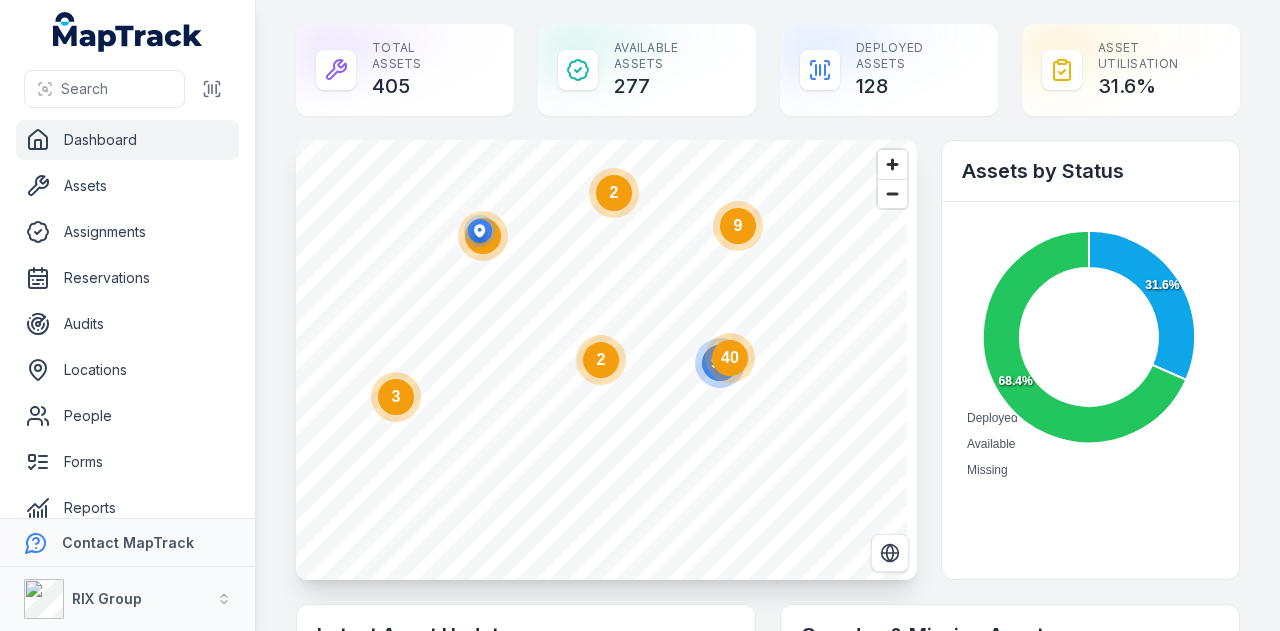 click 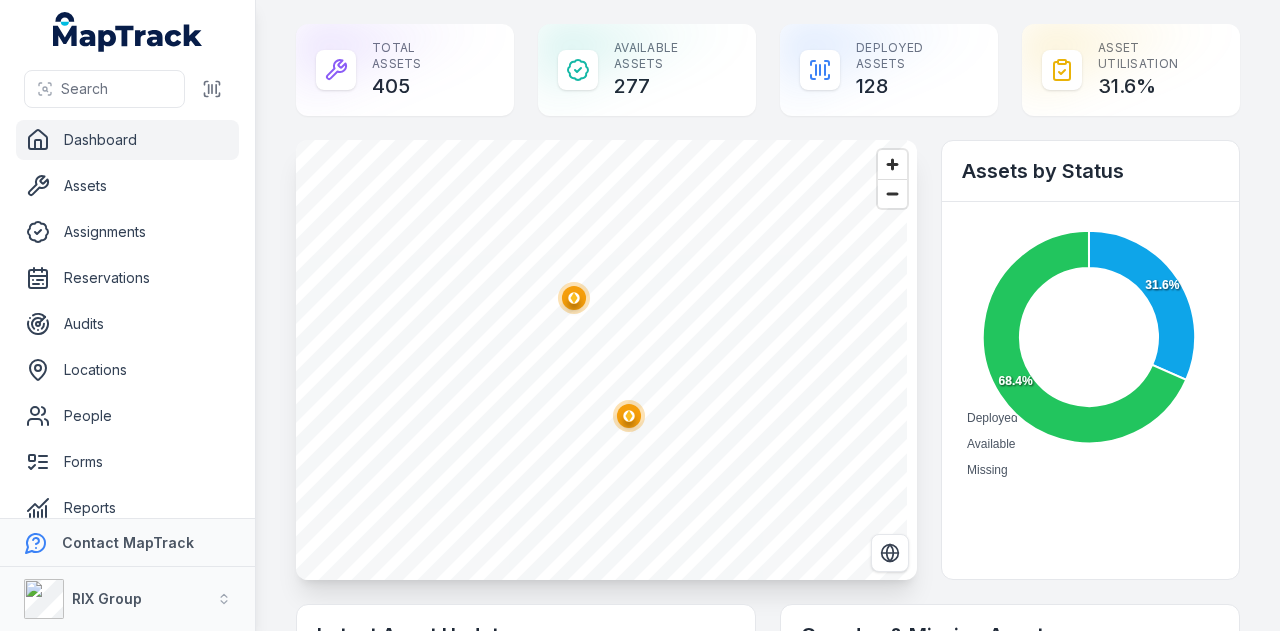 click 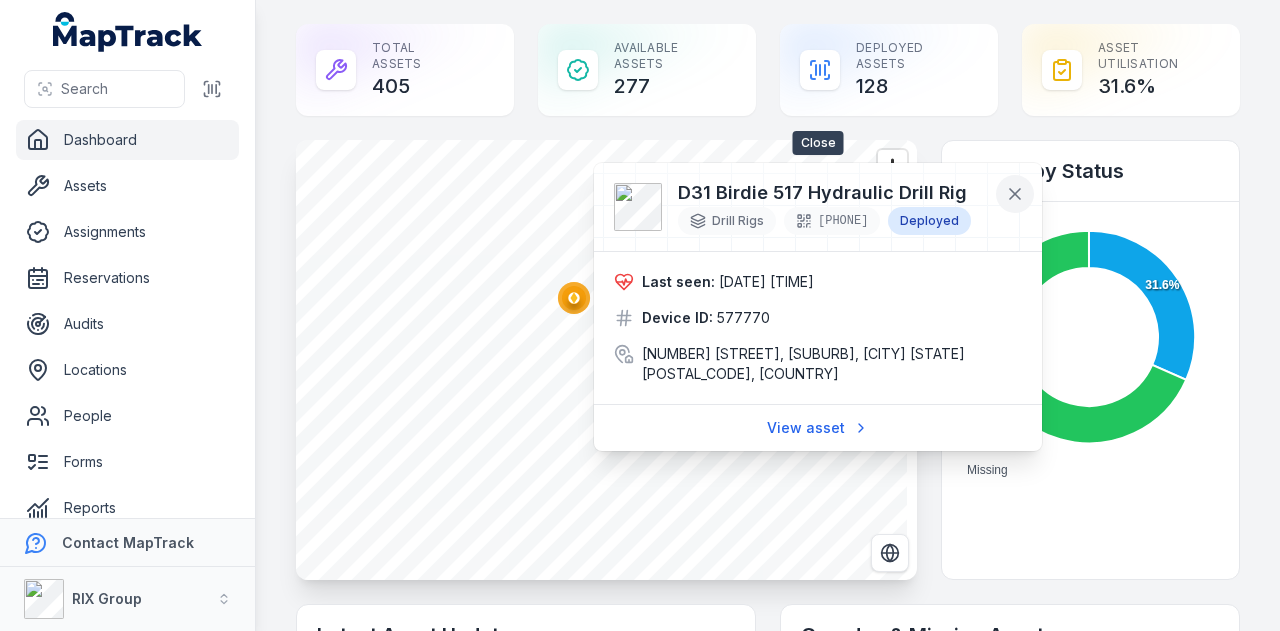 click 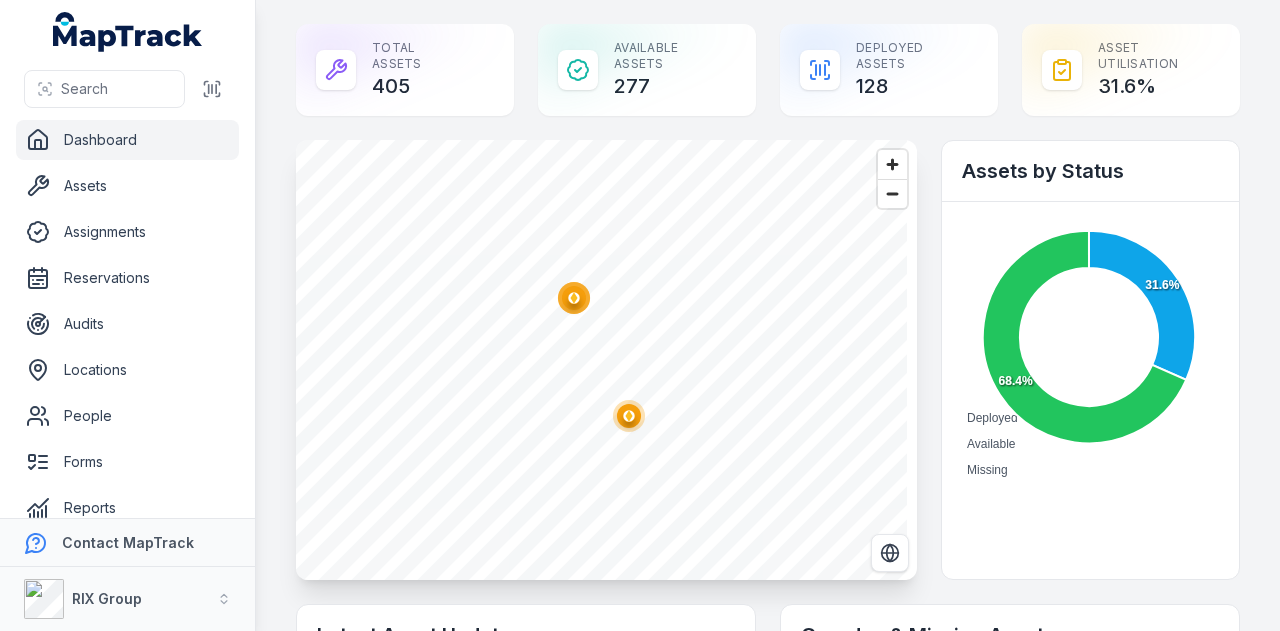 click 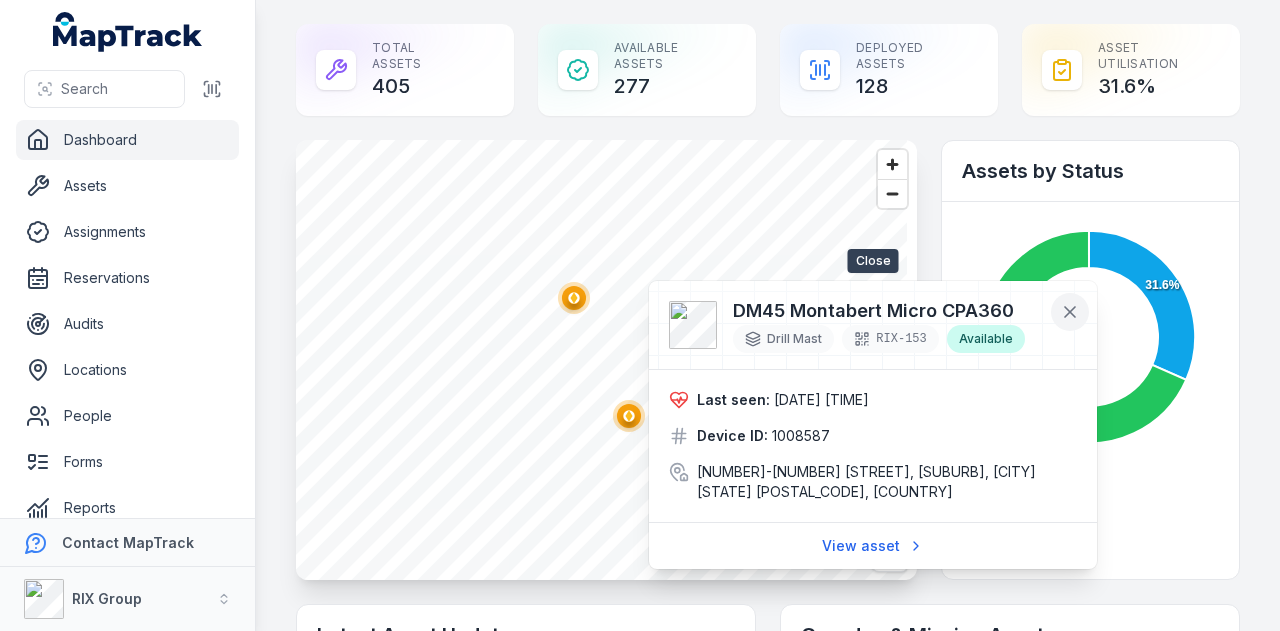 click 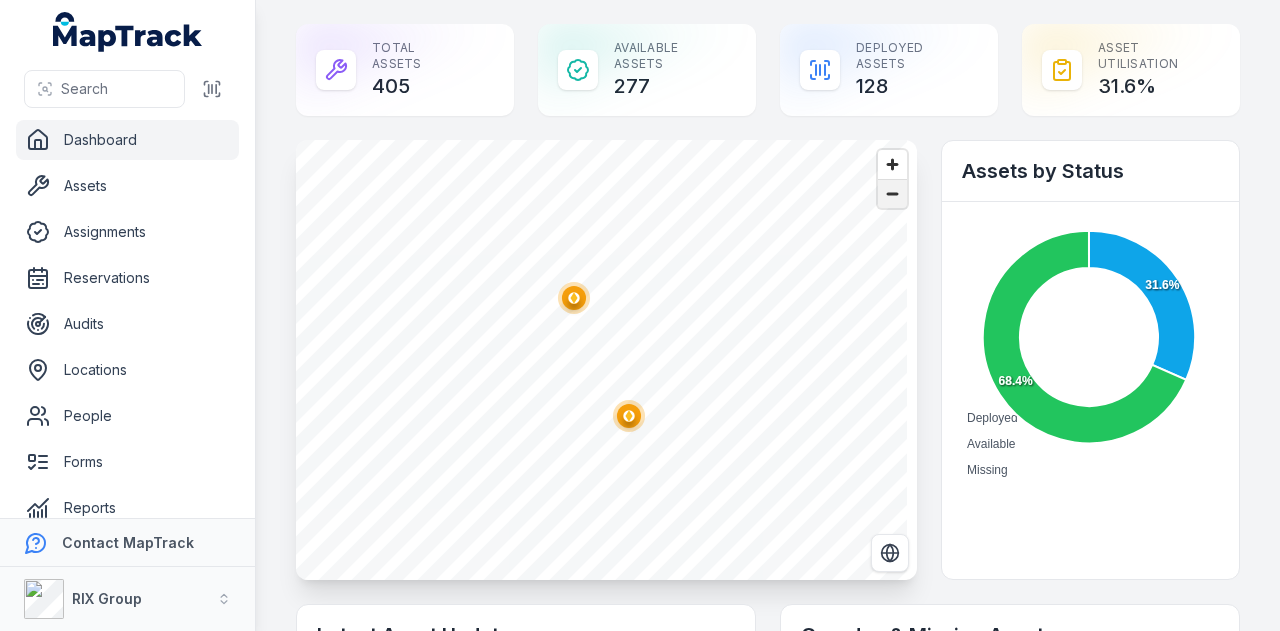 click at bounding box center [892, 194] 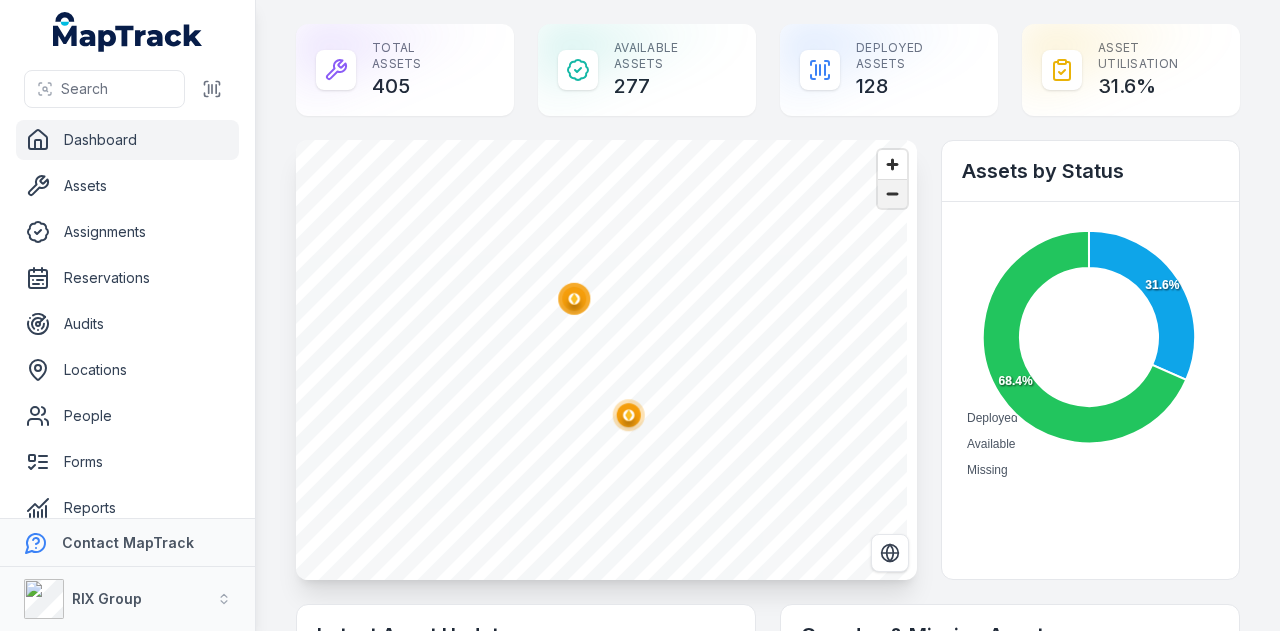 click at bounding box center (892, 194) 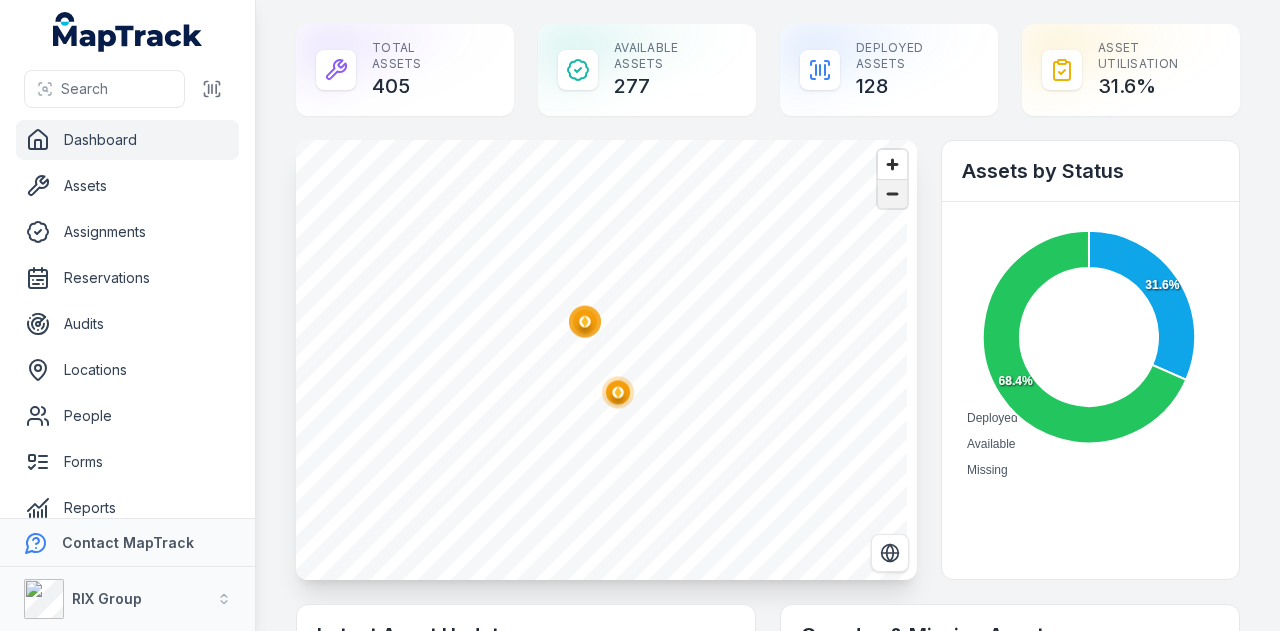 click at bounding box center (892, 194) 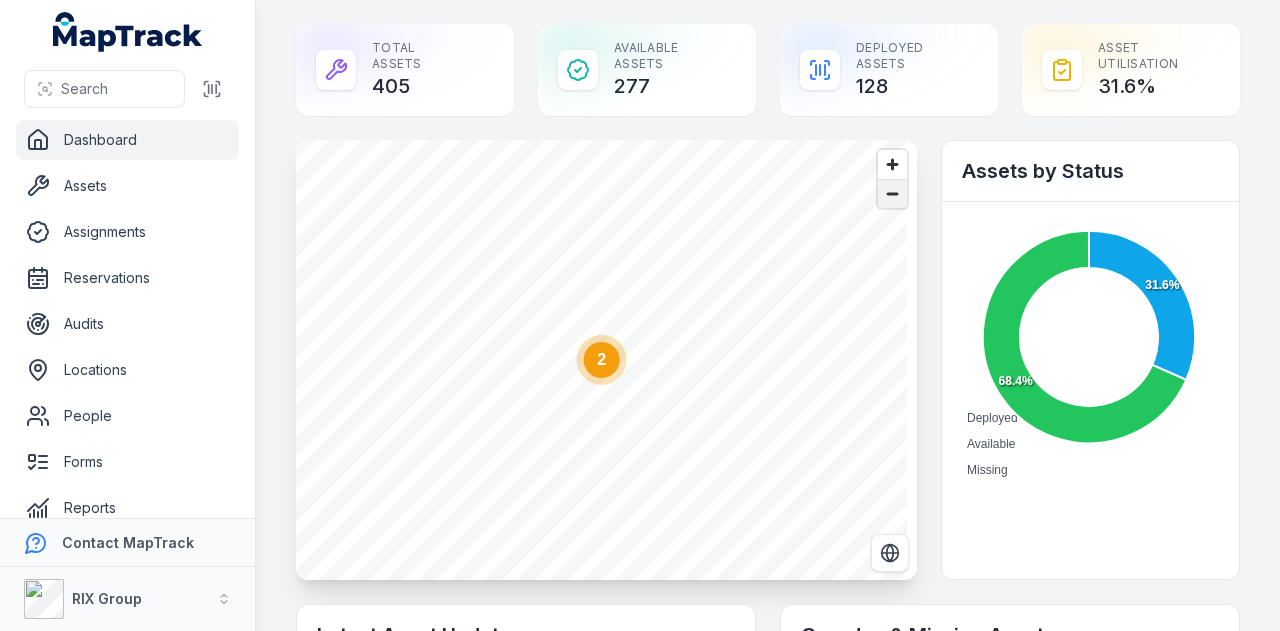 click at bounding box center [892, 194] 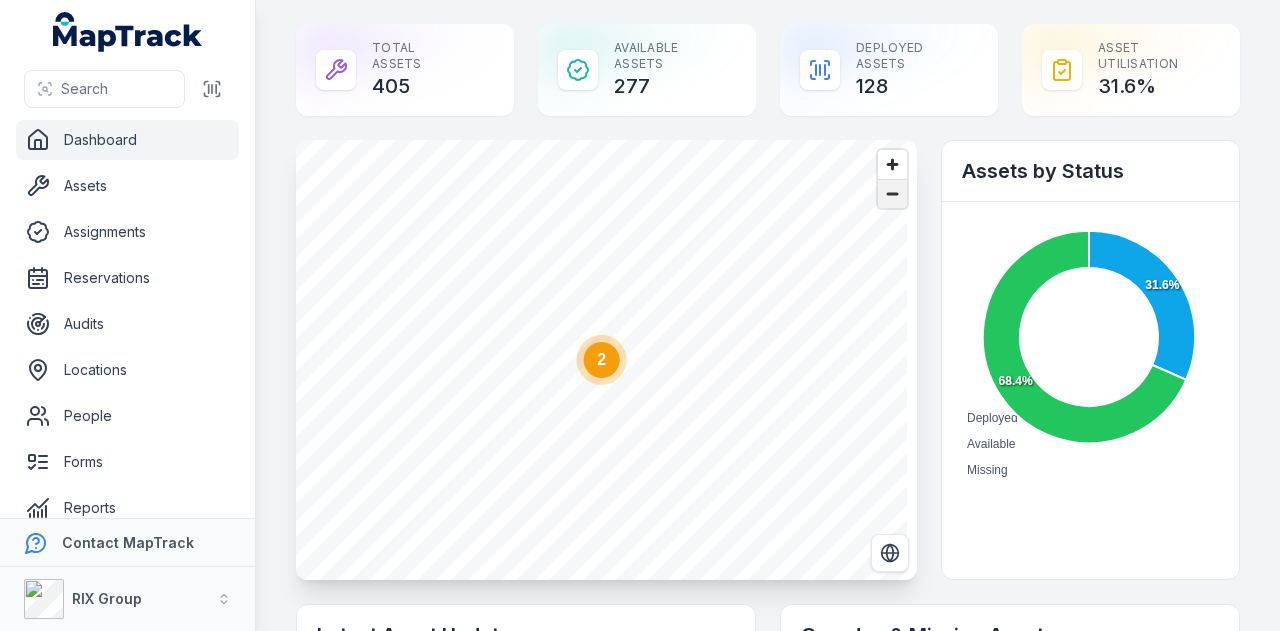 click at bounding box center (892, 194) 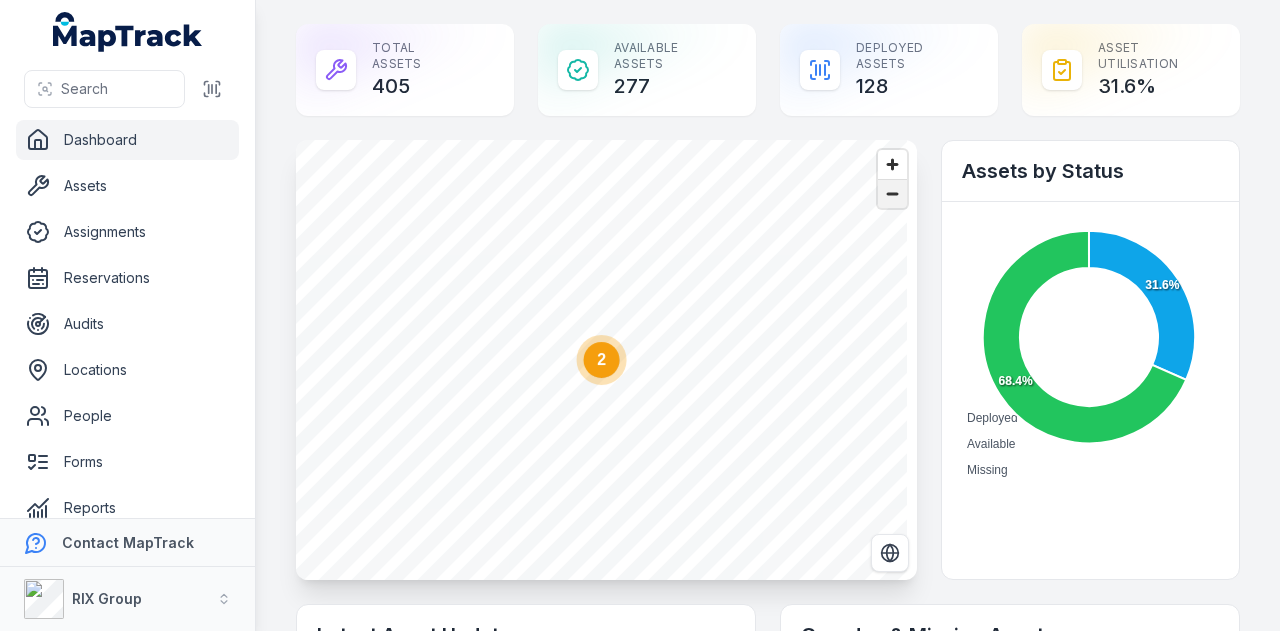 click at bounding box center [892, 194] 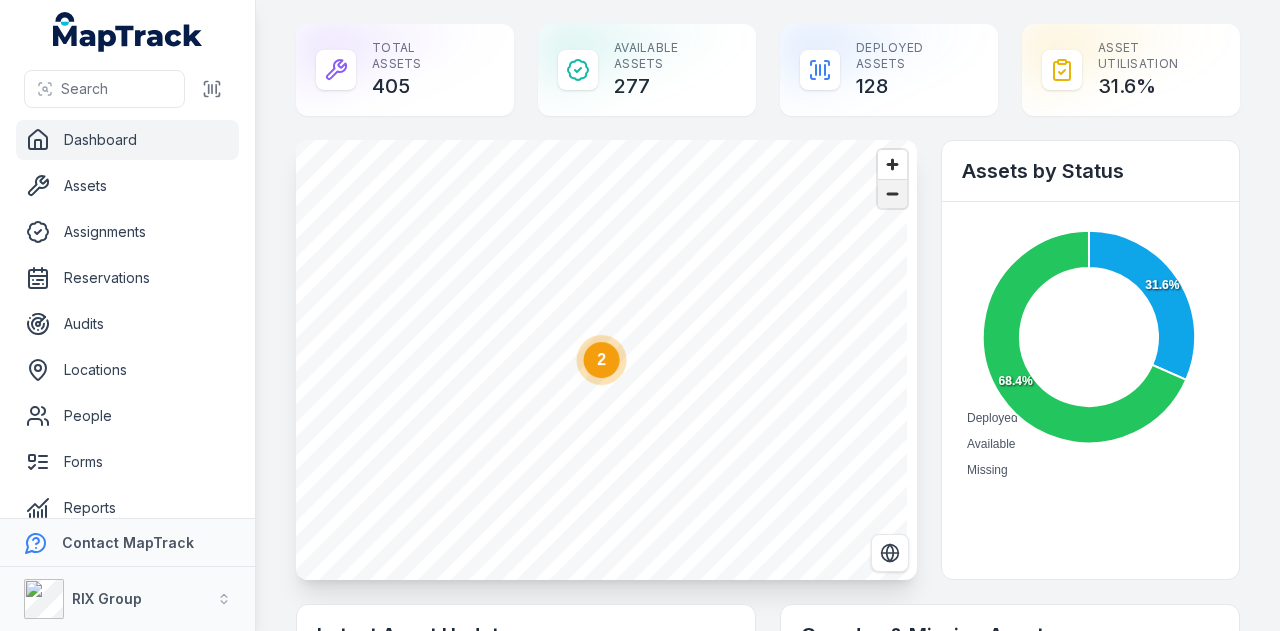 click at bounding box center (892, 194) 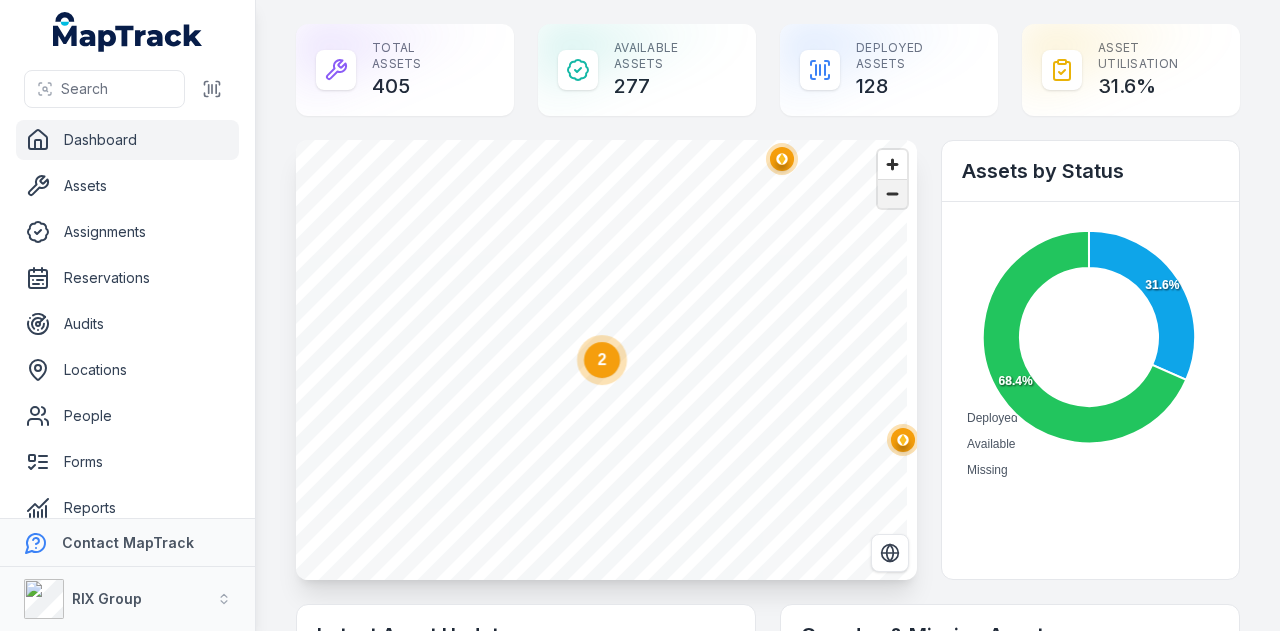 click at bounding box center (892, 194) 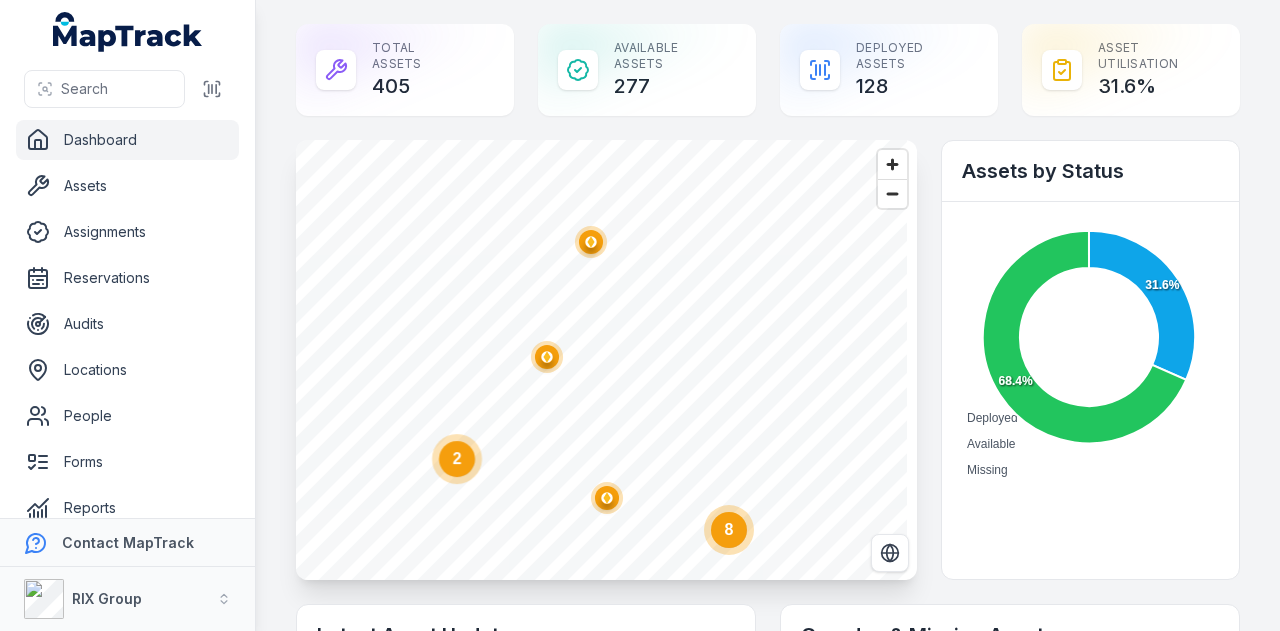 click 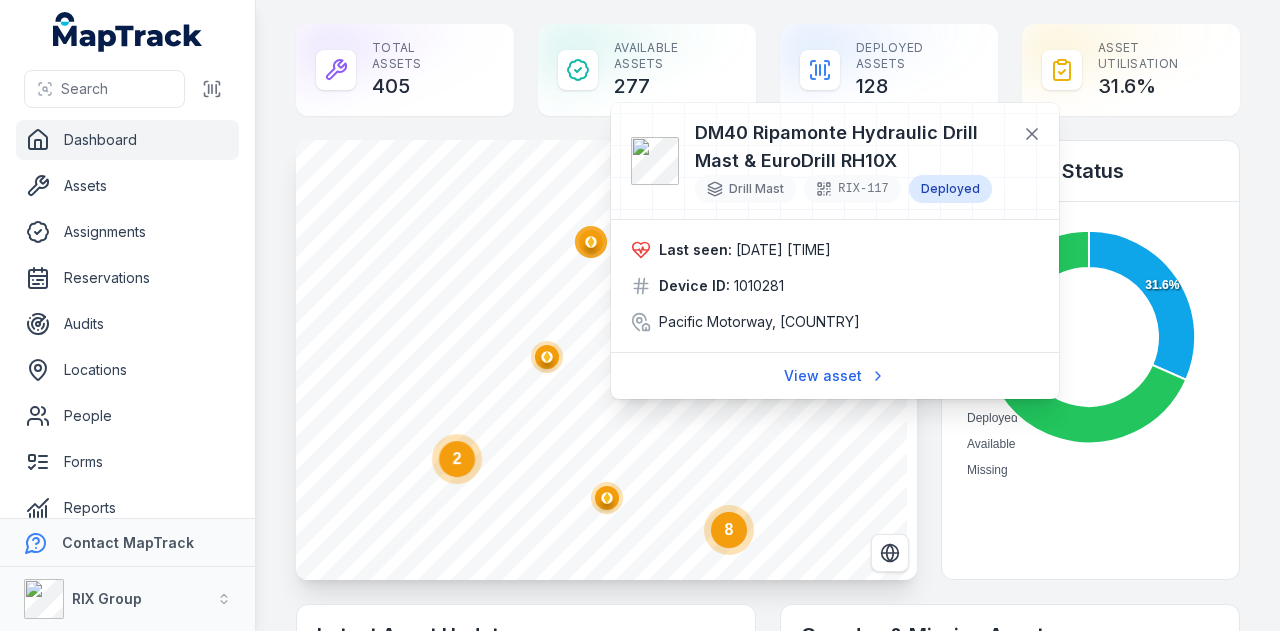 click 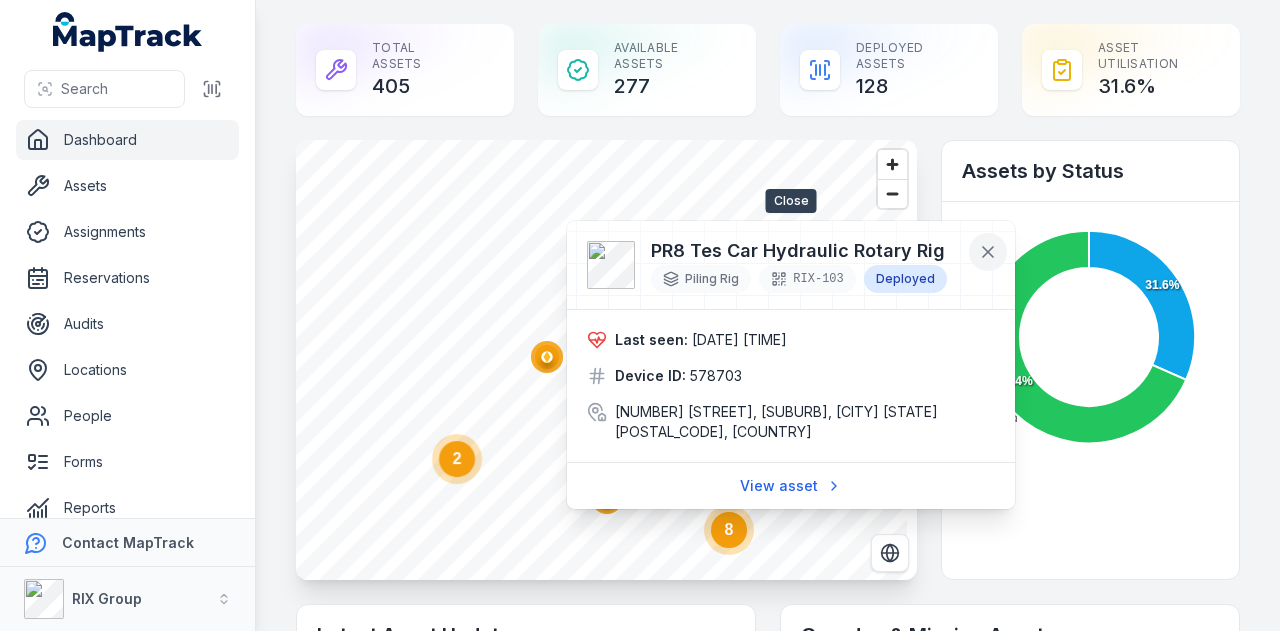 click 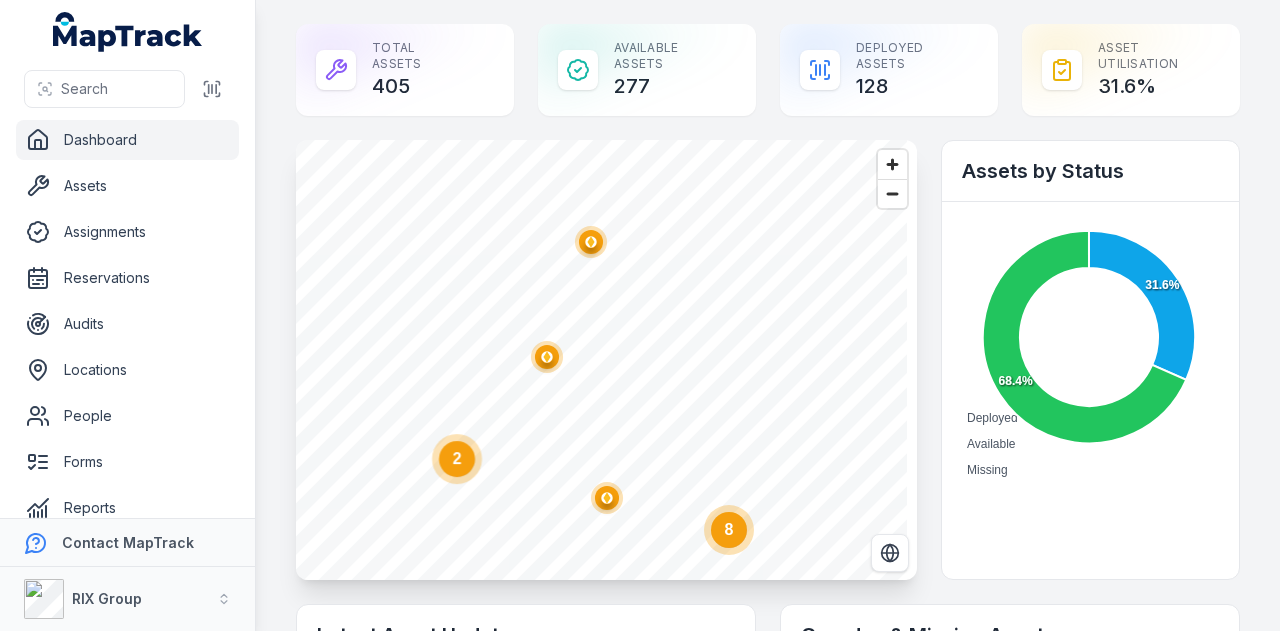 click 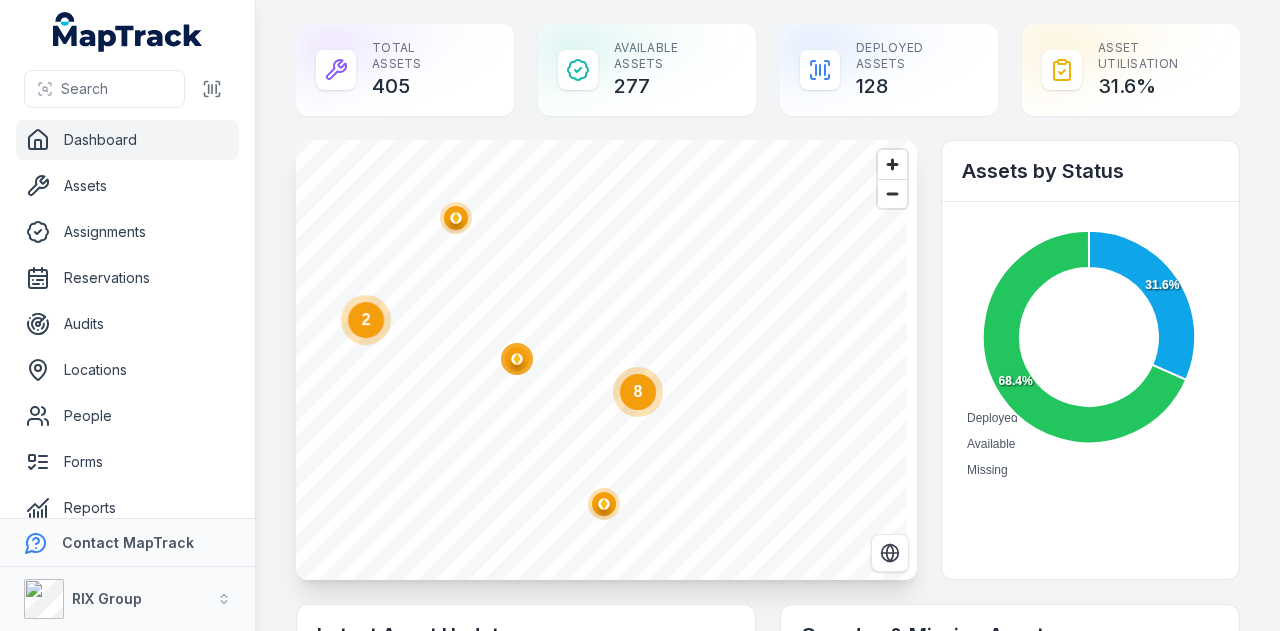 click 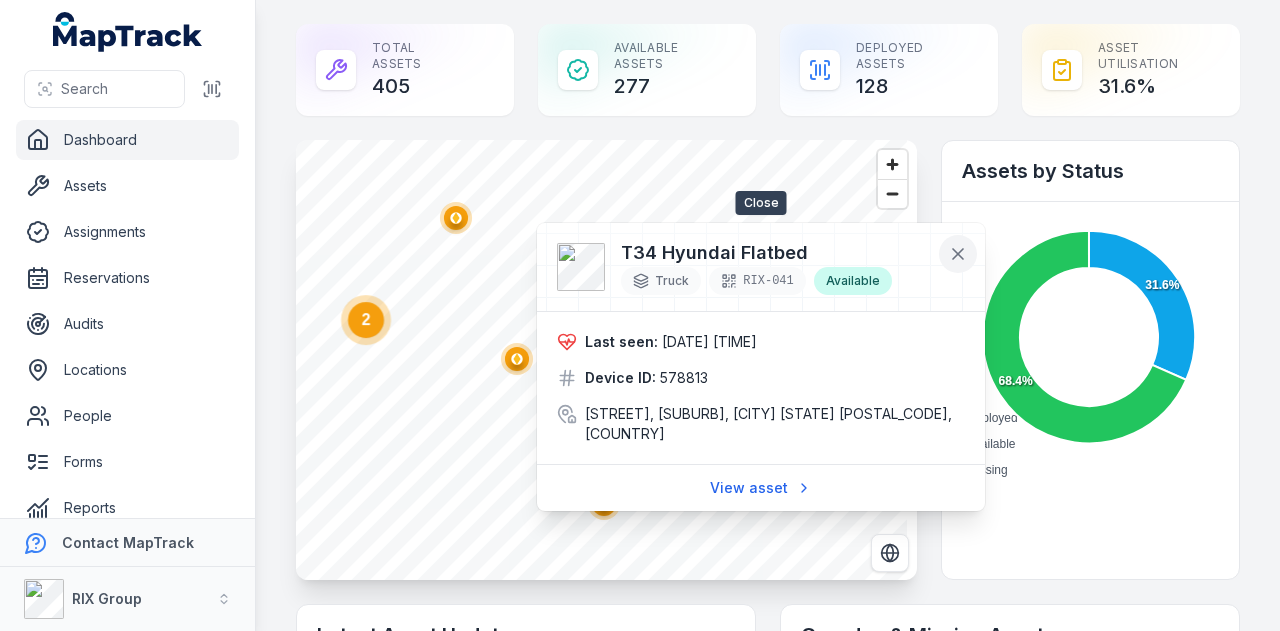 click 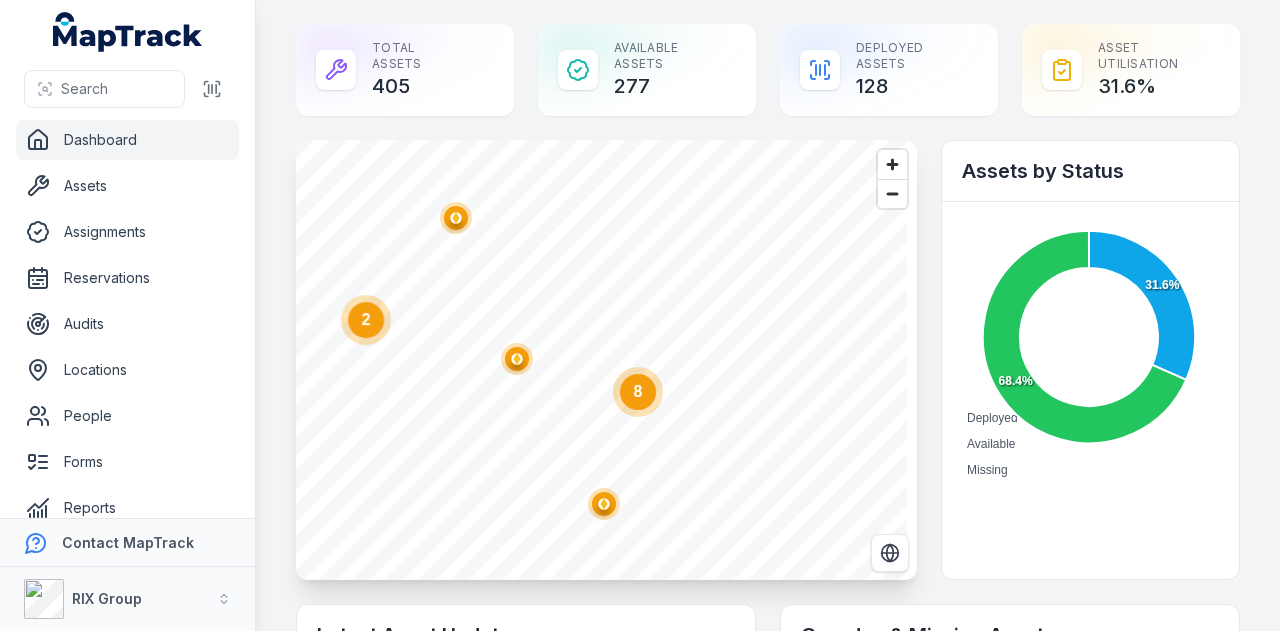 click 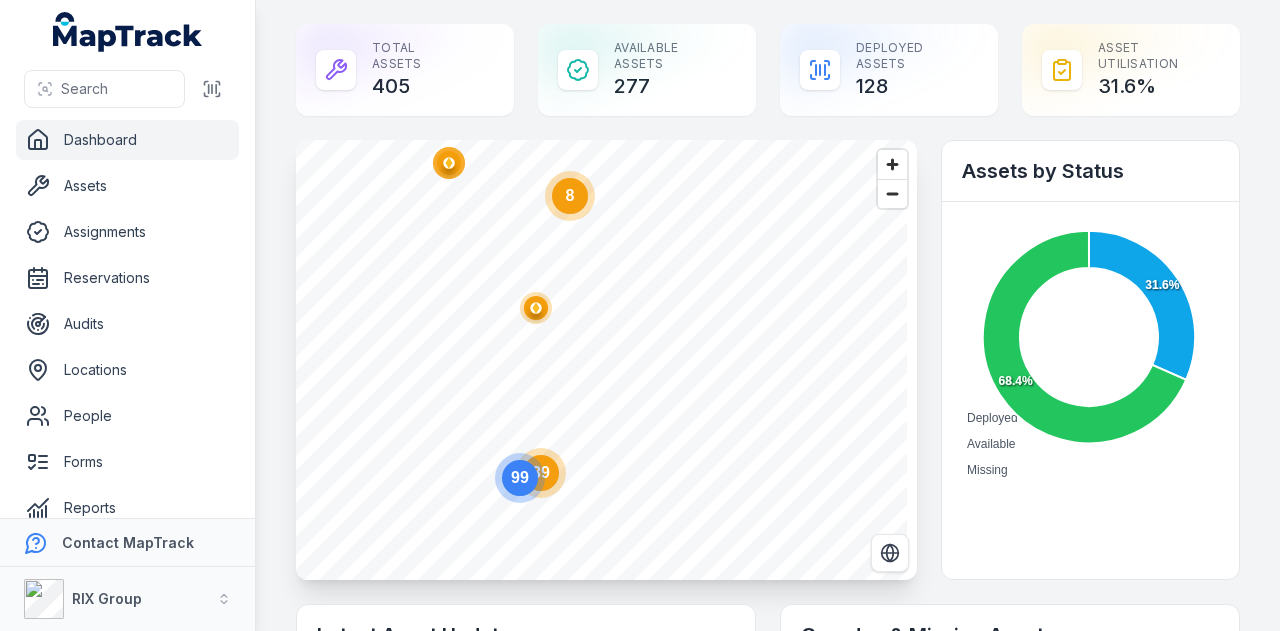 click on "8" 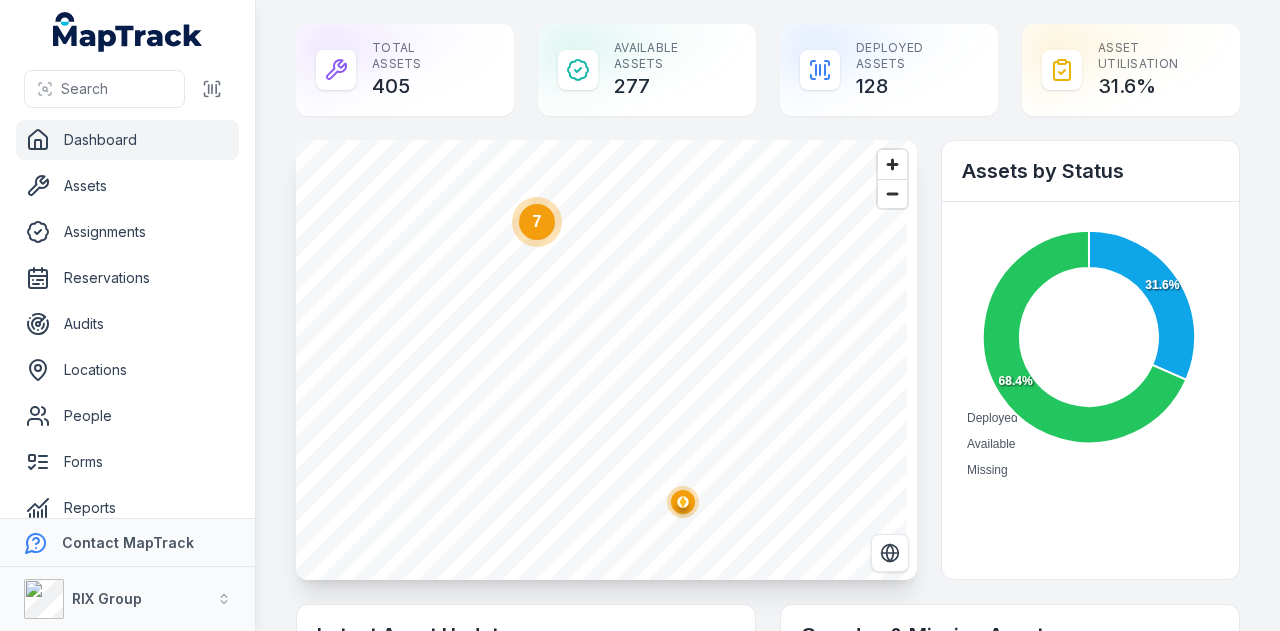 click 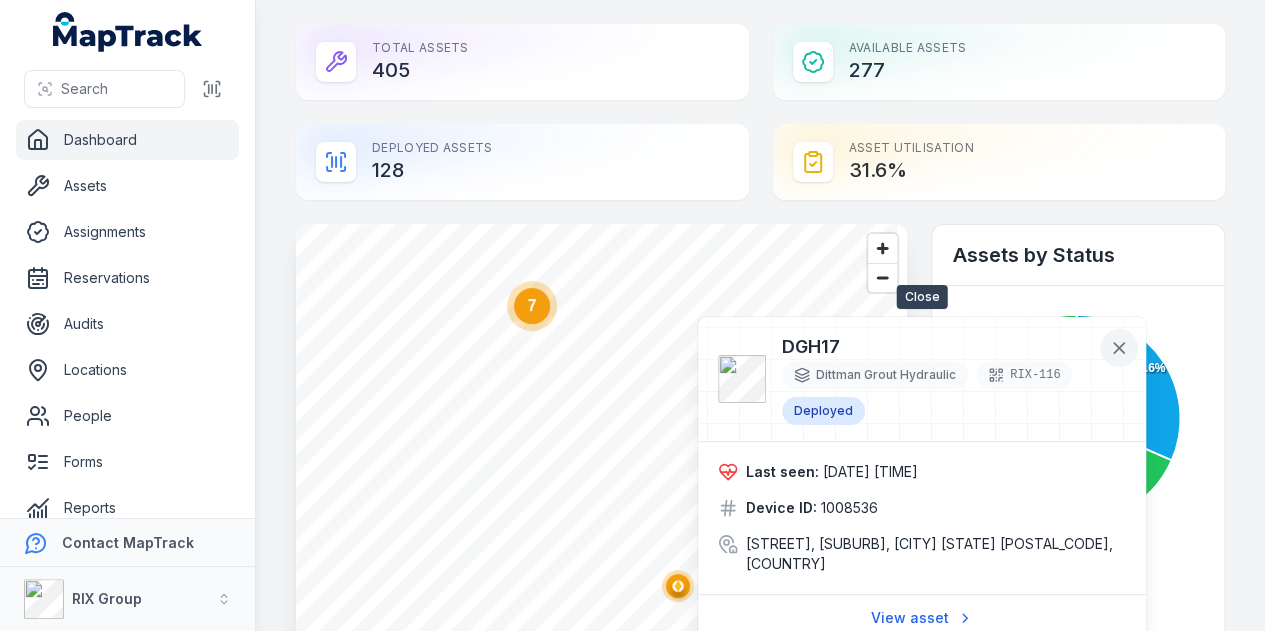 click 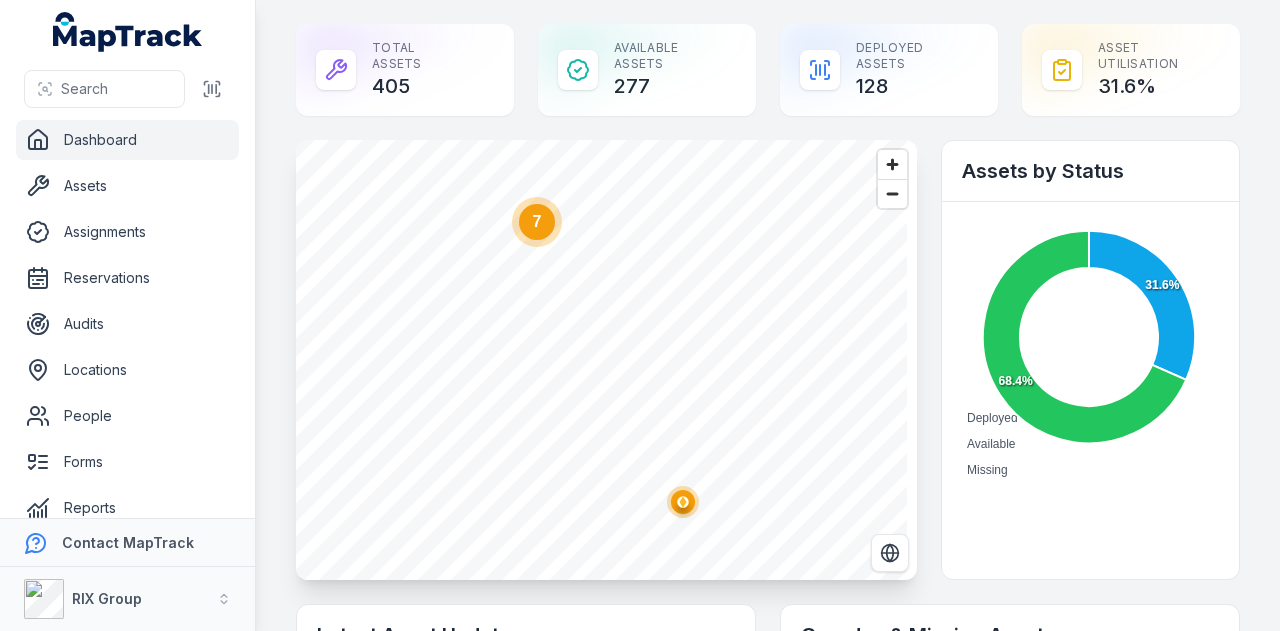 click 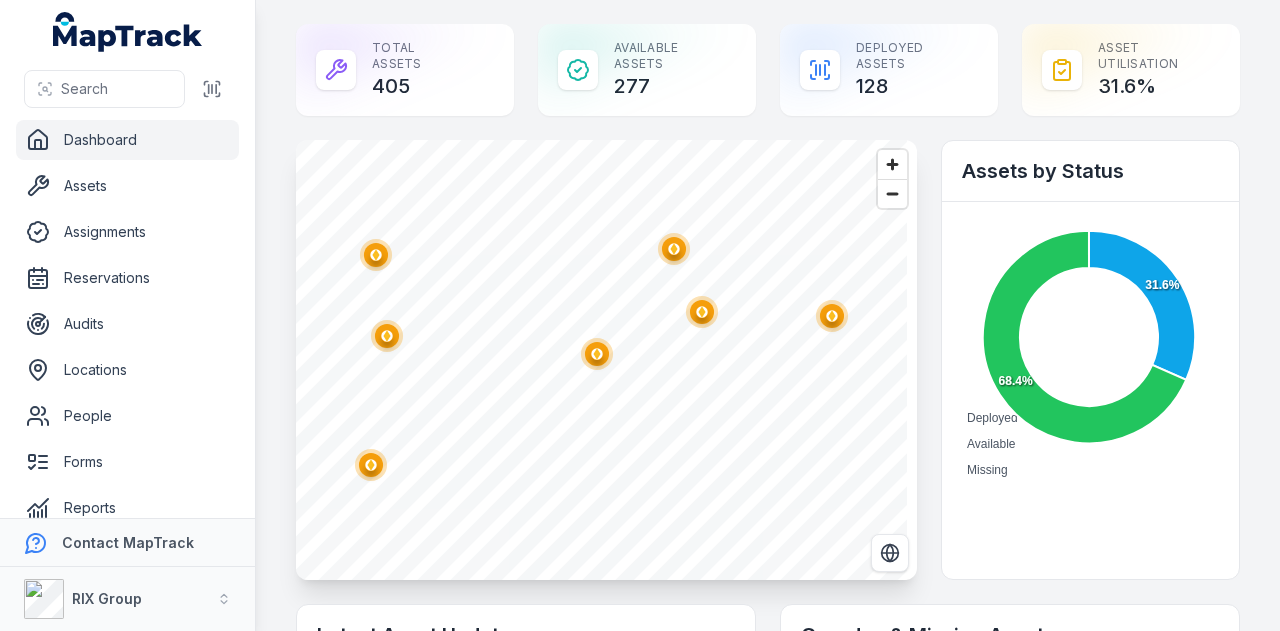 click 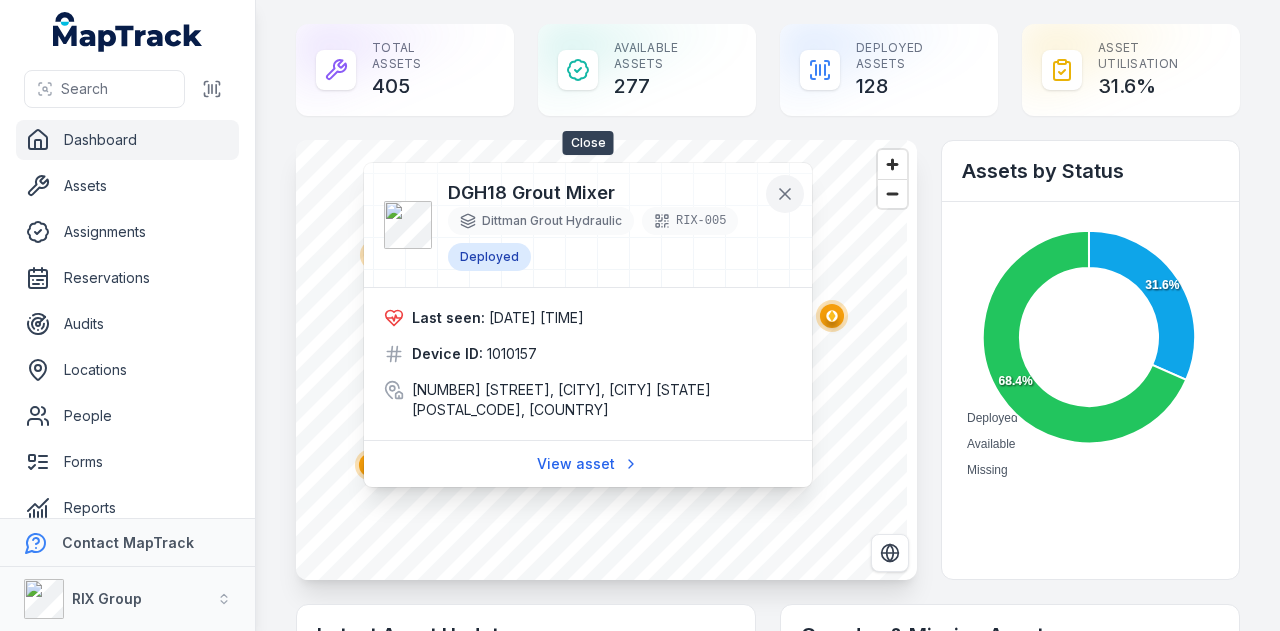 click 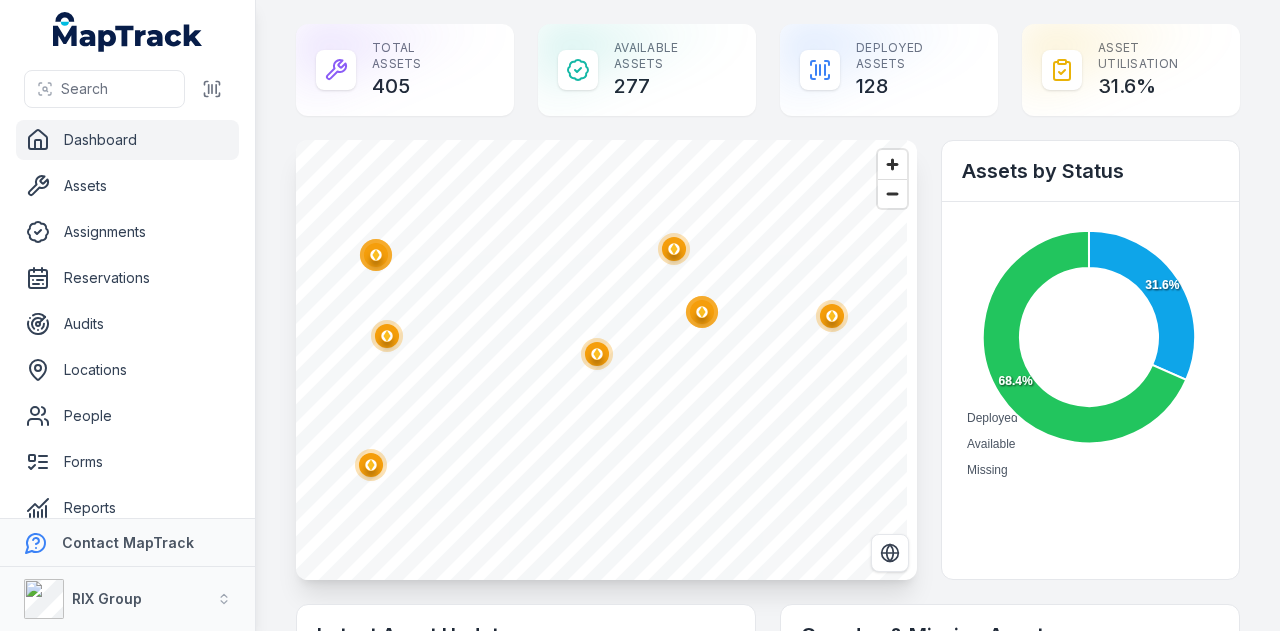click 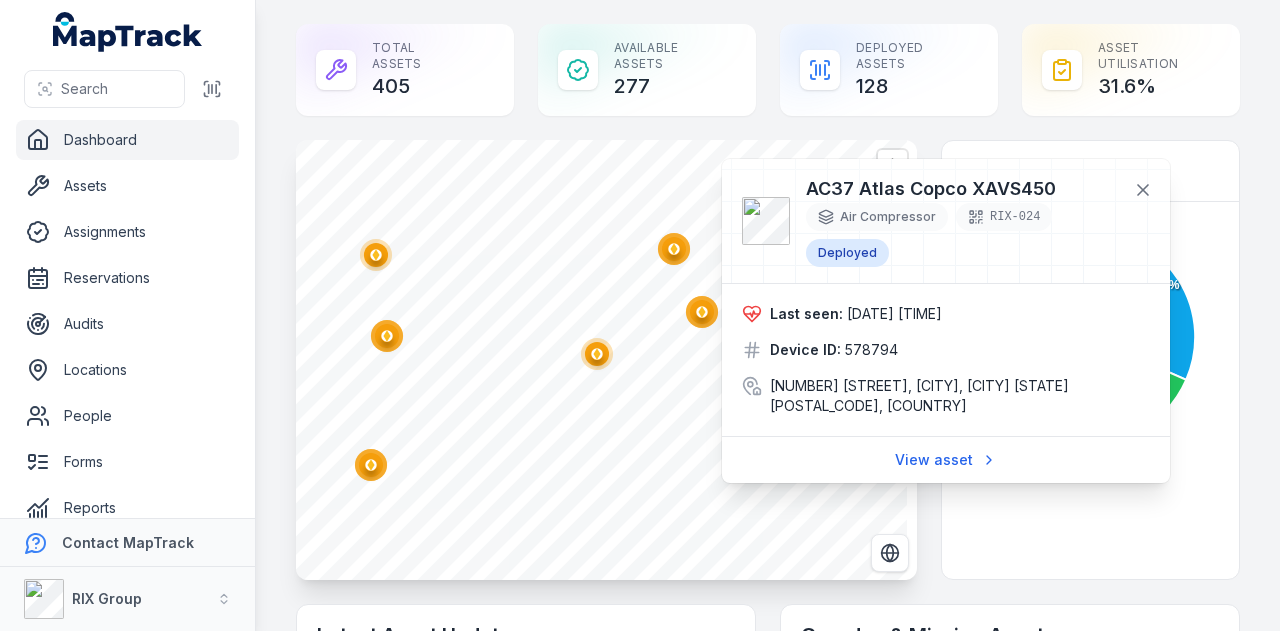 click 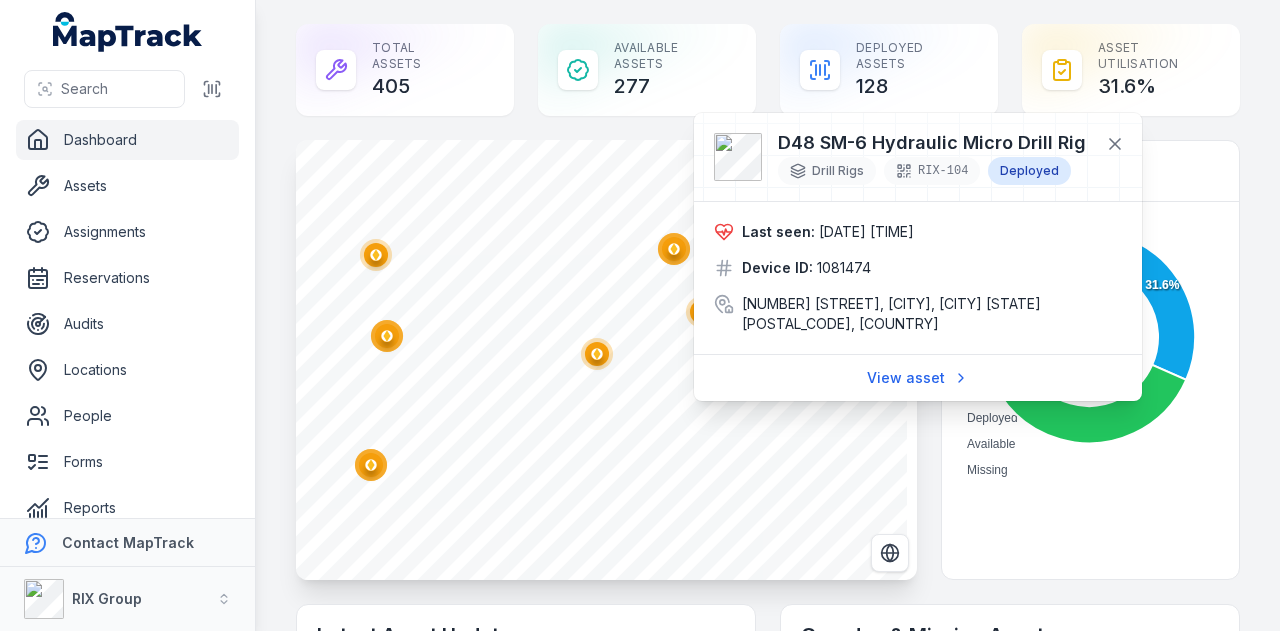 click 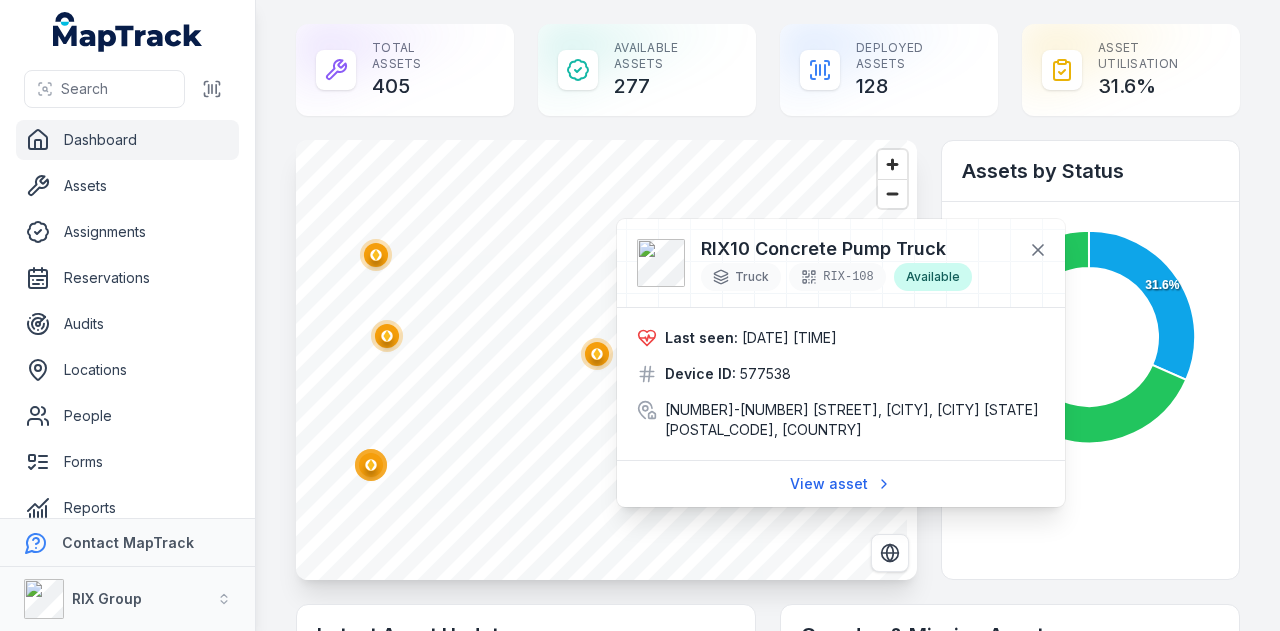 click 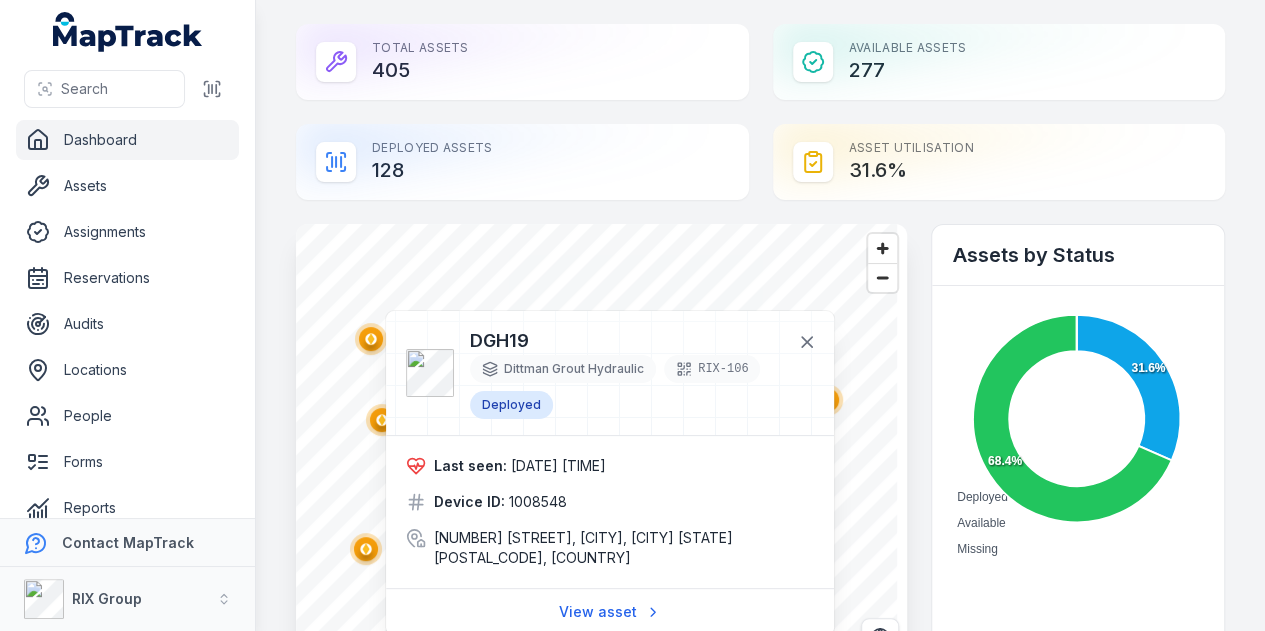 click 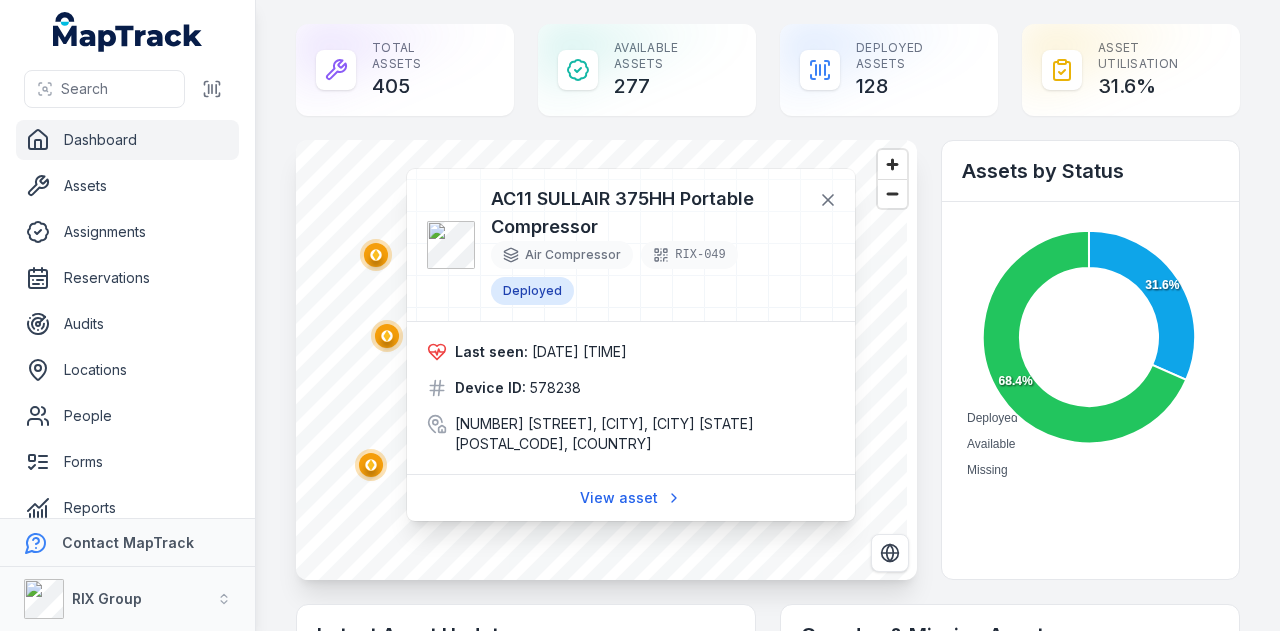 click 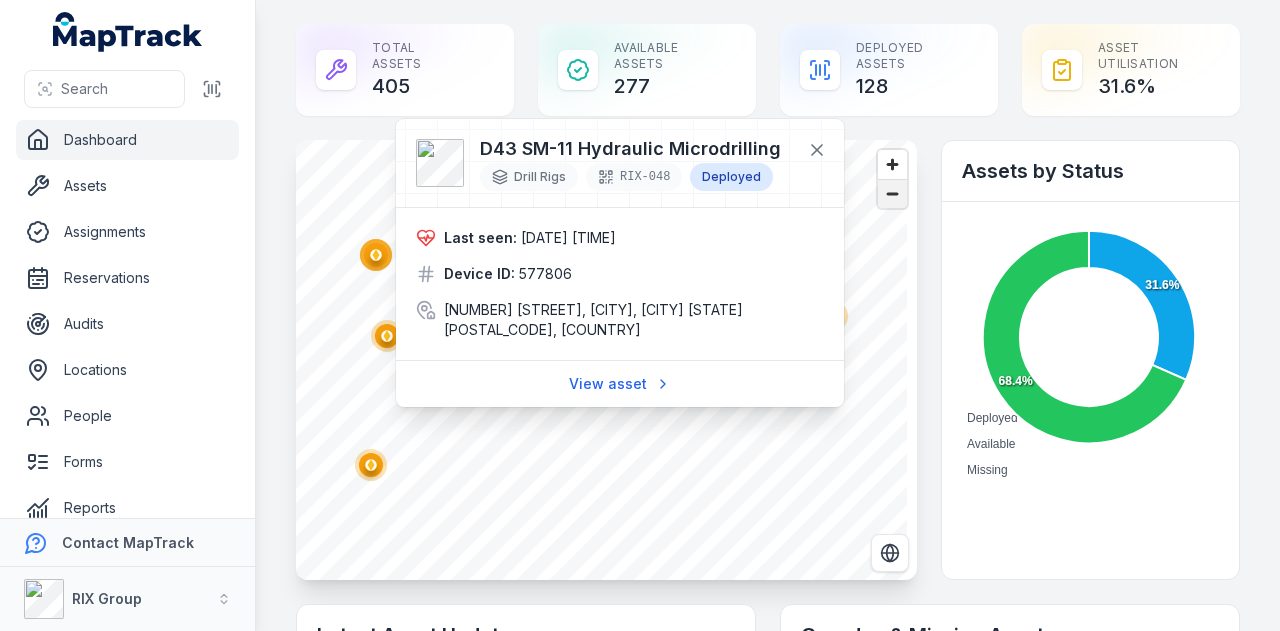 click at bounding box center (892, 194) 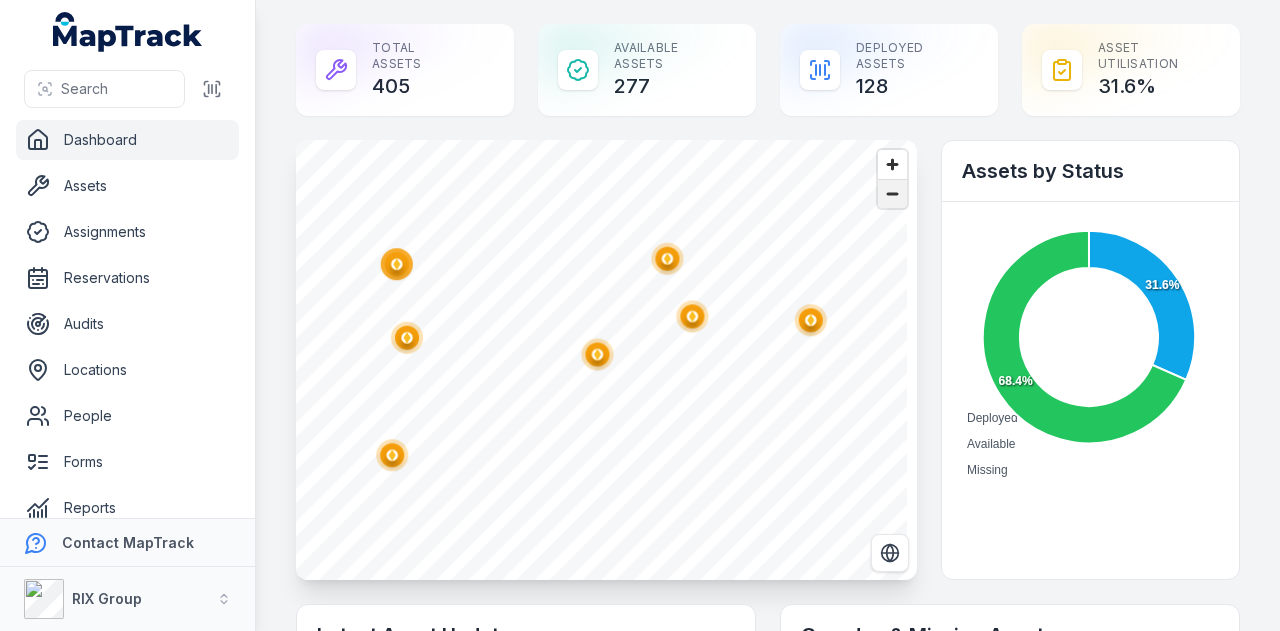 click at bounding box center (892, 194) 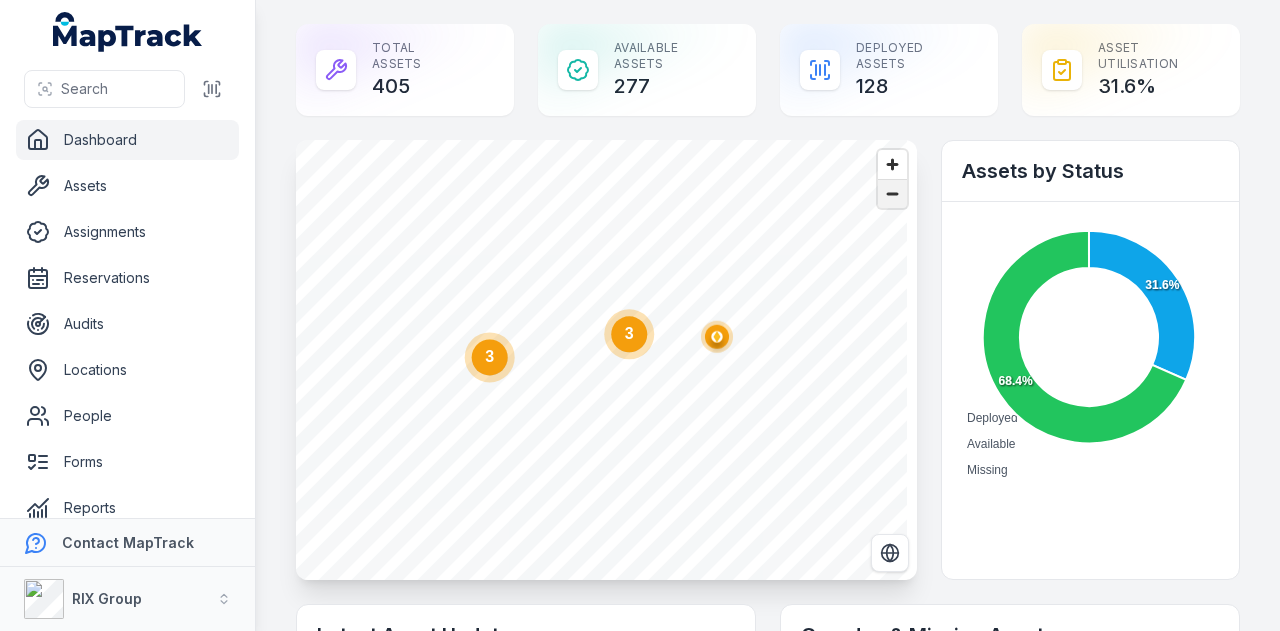 click at bounding box center (892, 194) 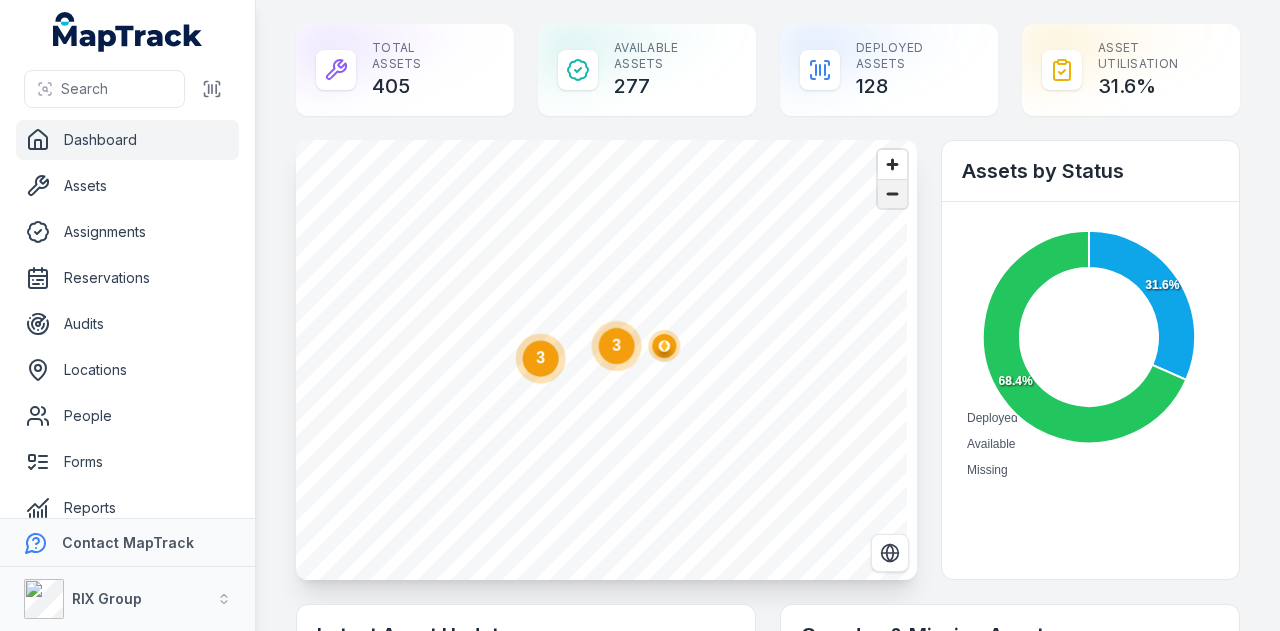 click at bounding box center (892, 194) 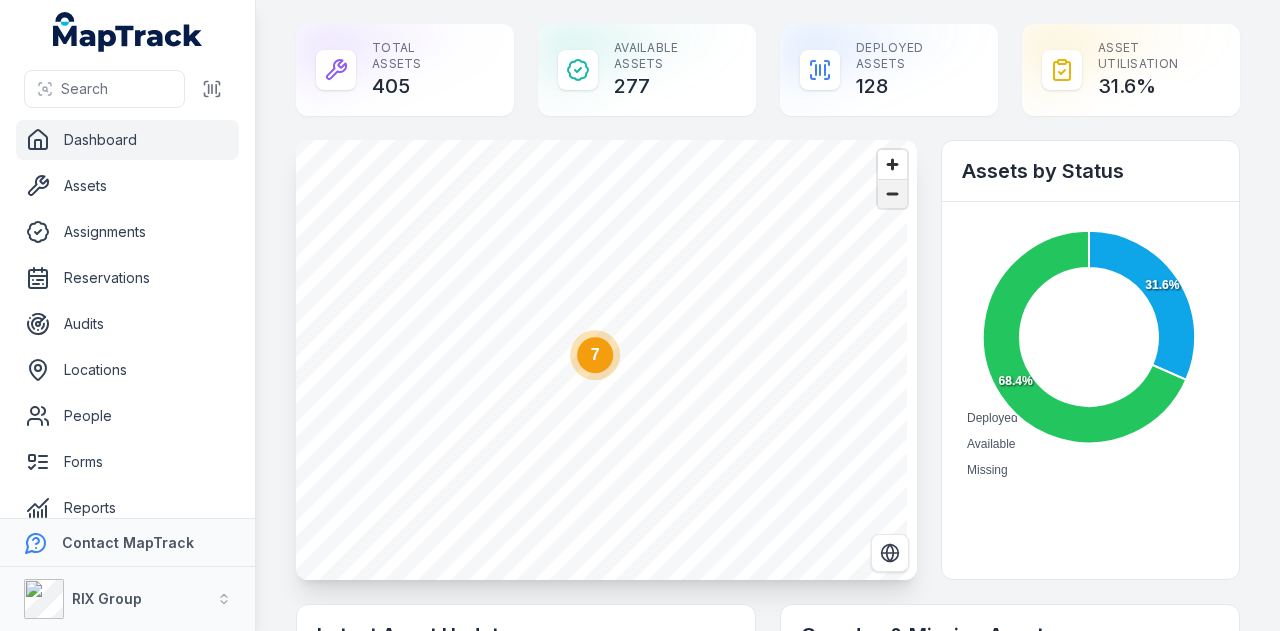 click at bounding box center (892, 194) 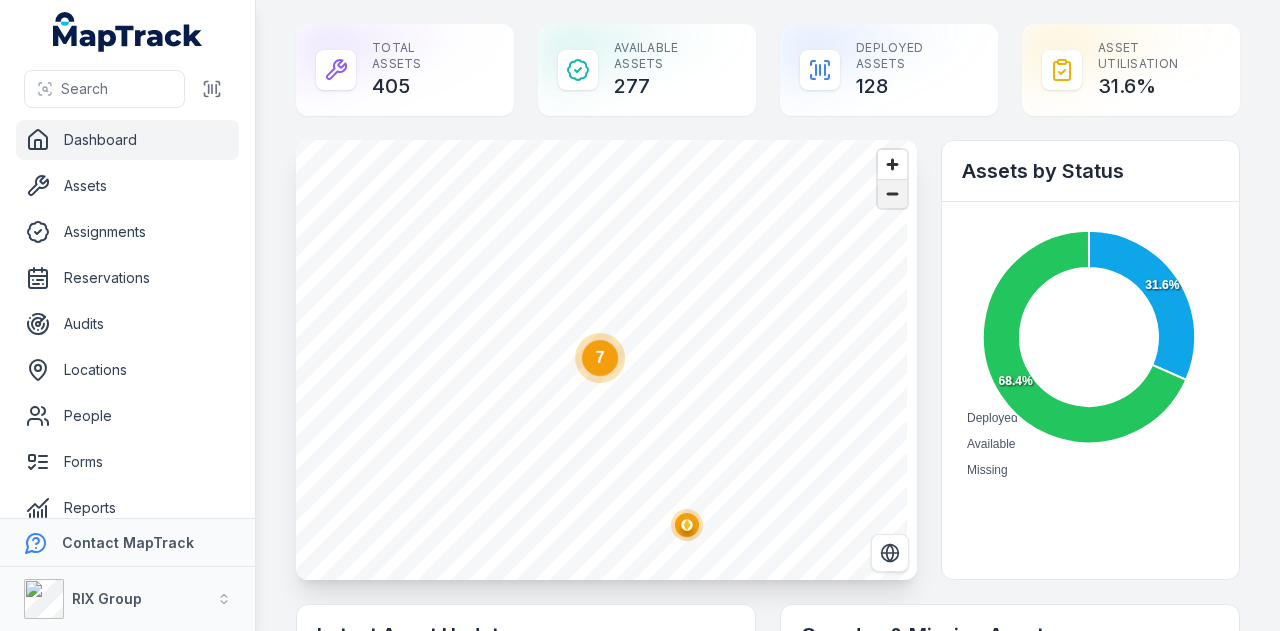 click at bounding box center [892, 194] 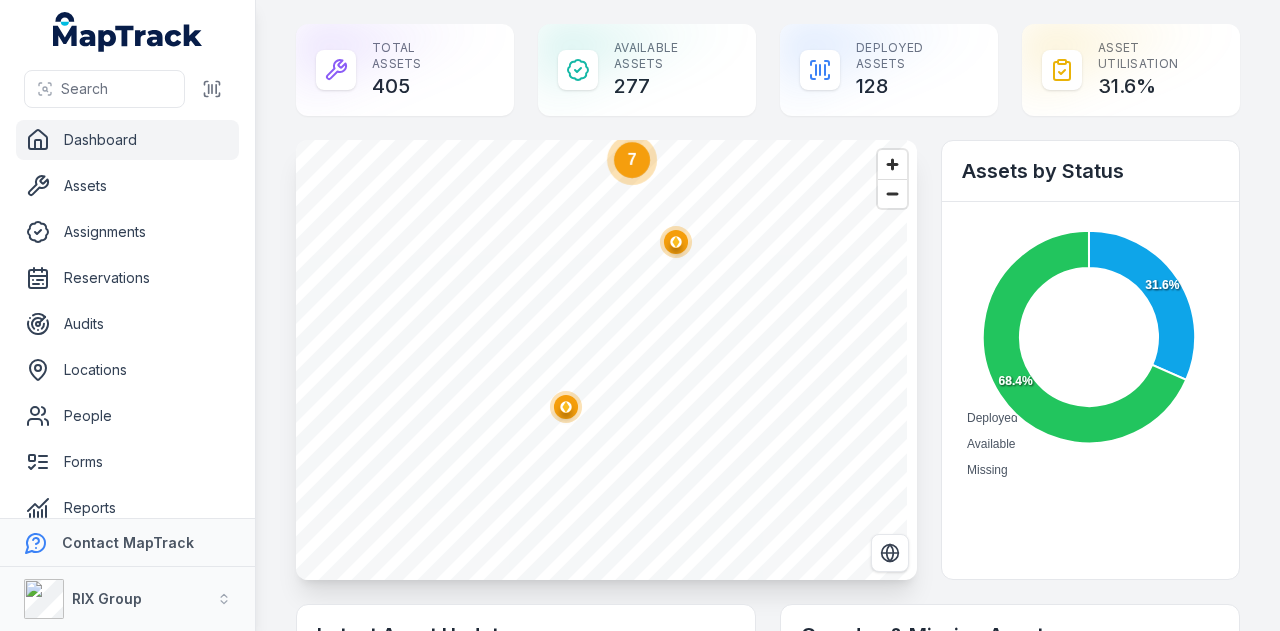 click 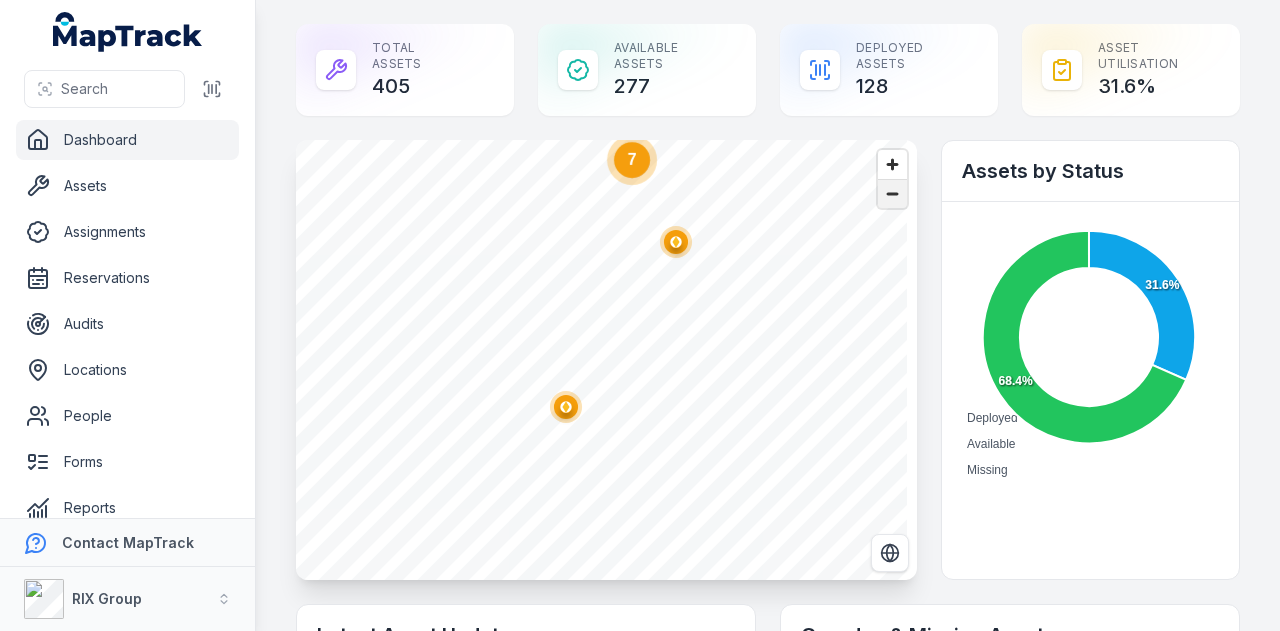 click at bounding box center (892, 194) 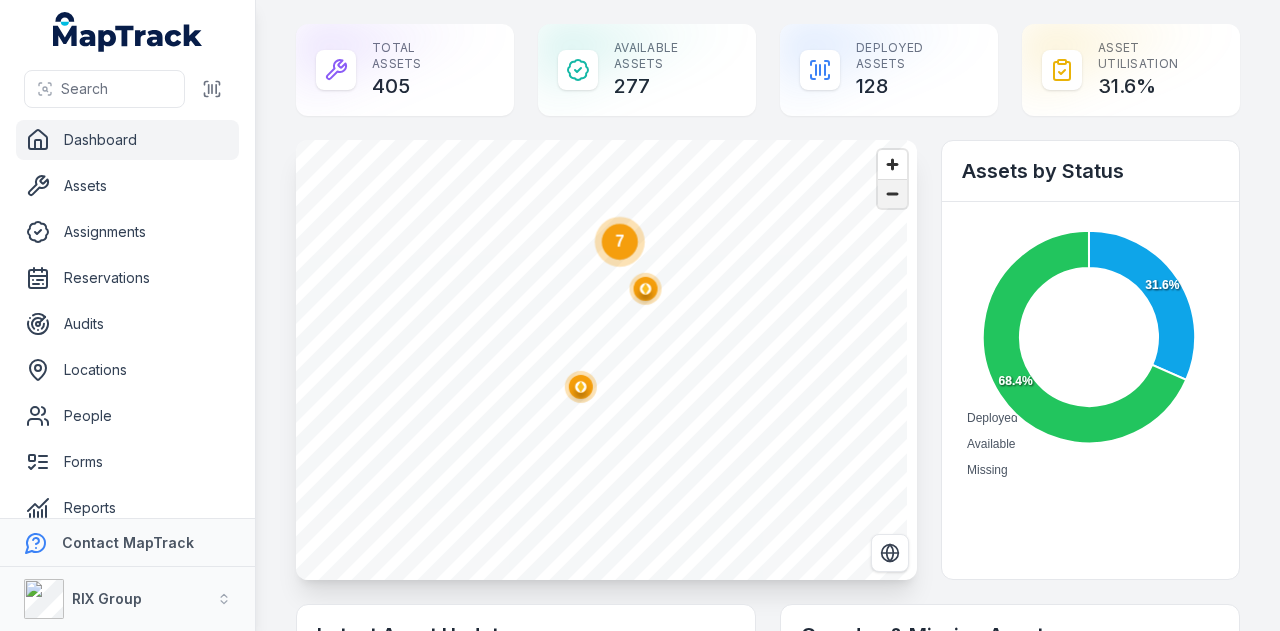 click at bounding box center [892, 194] 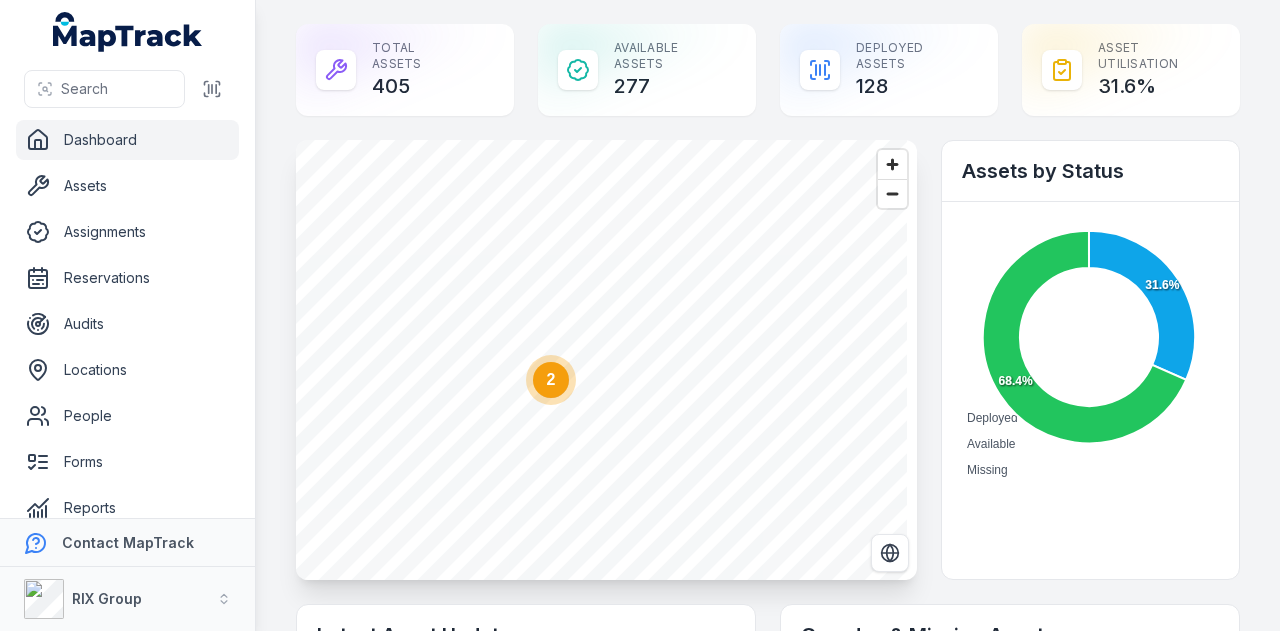 click 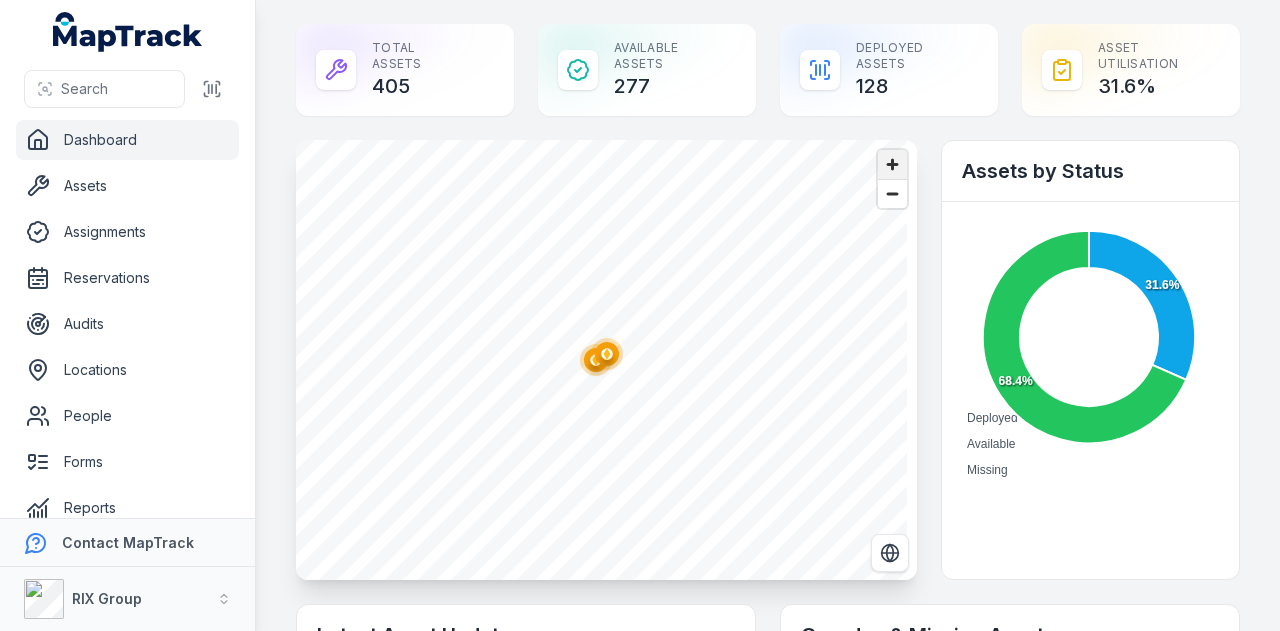 click at bounding box center [892, 164] 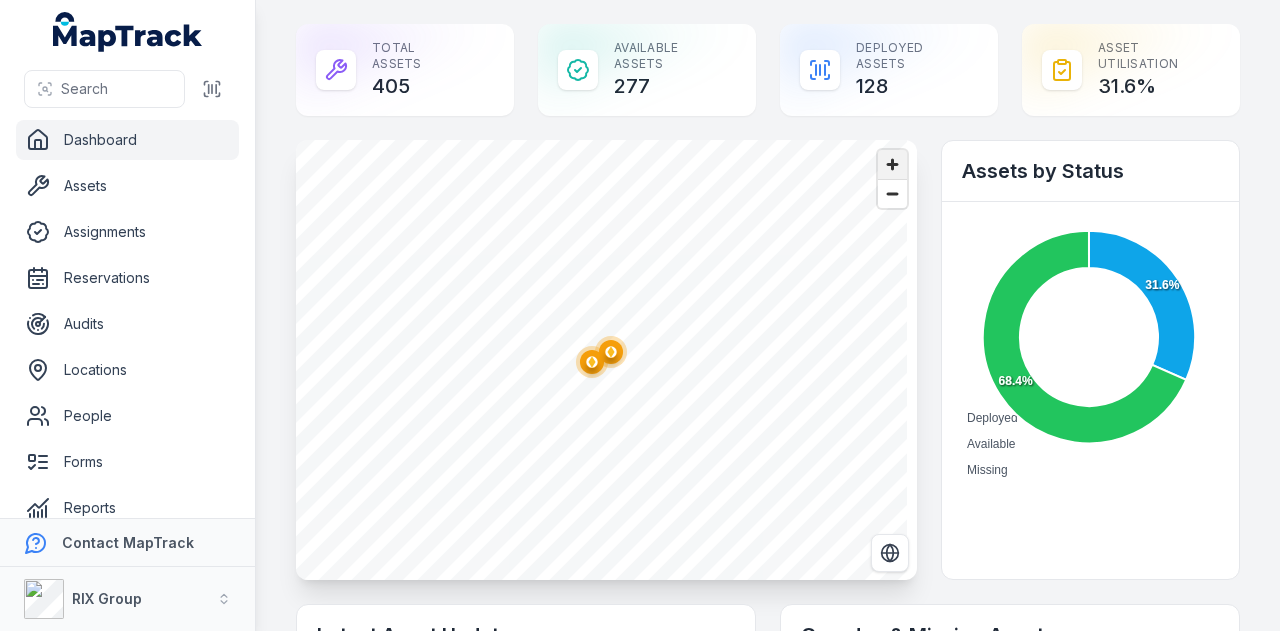 click at bounding box center (892, 164) 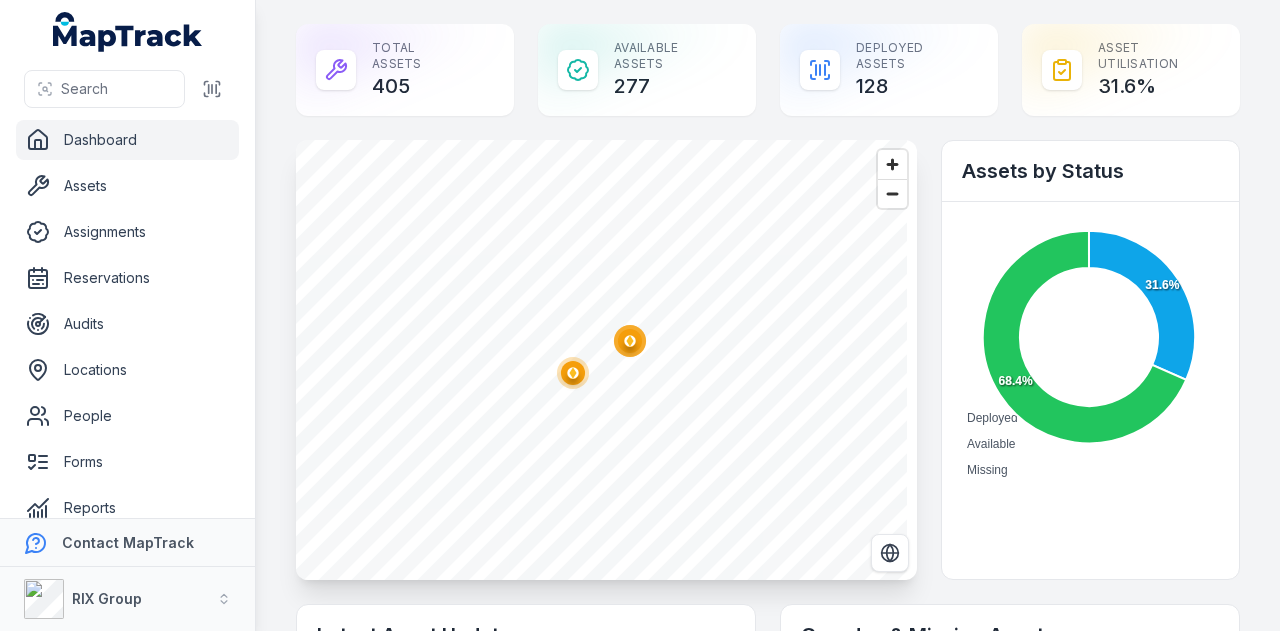 click 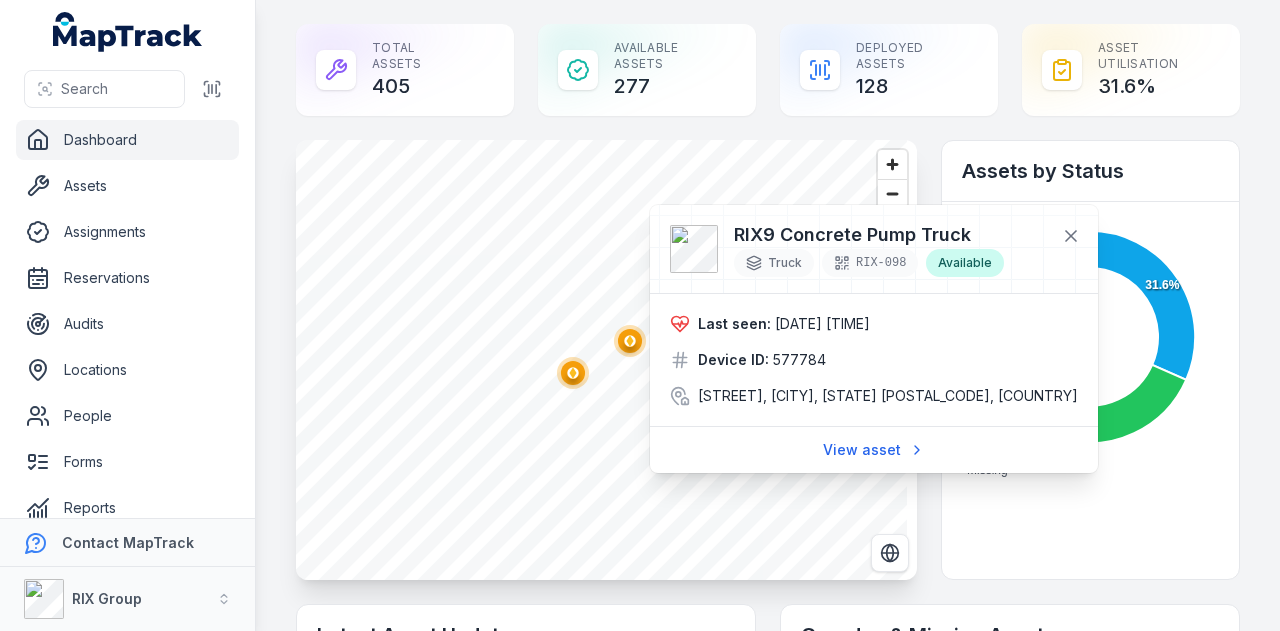 click 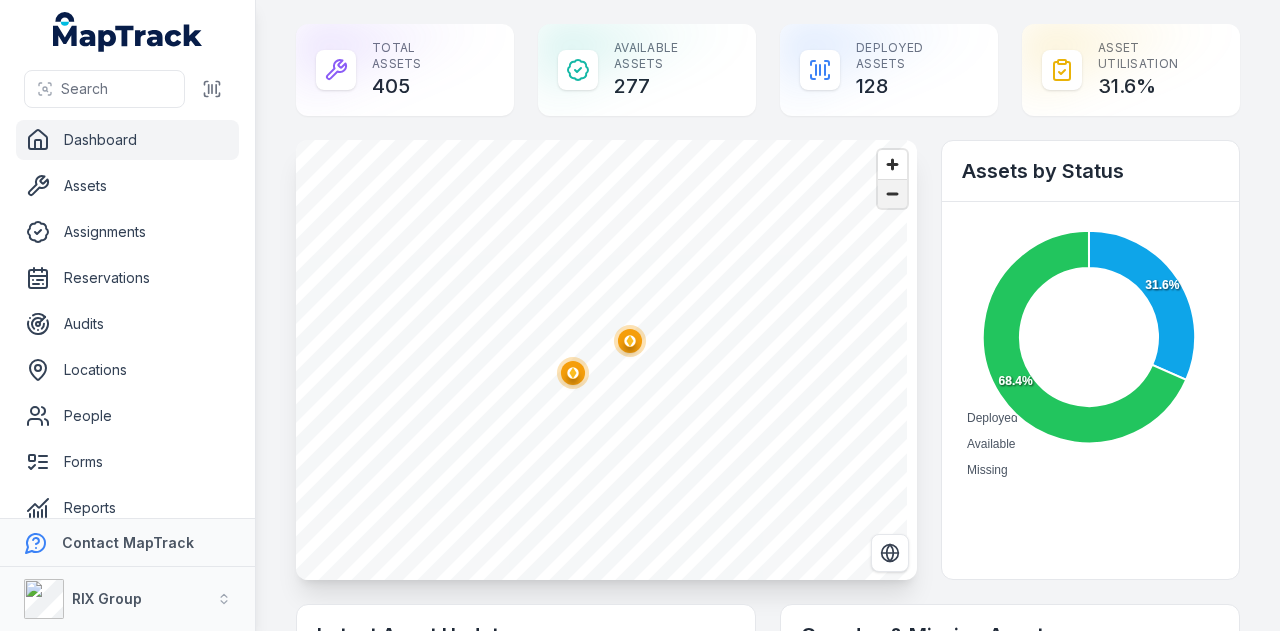 click at bounding box center (892, 194) 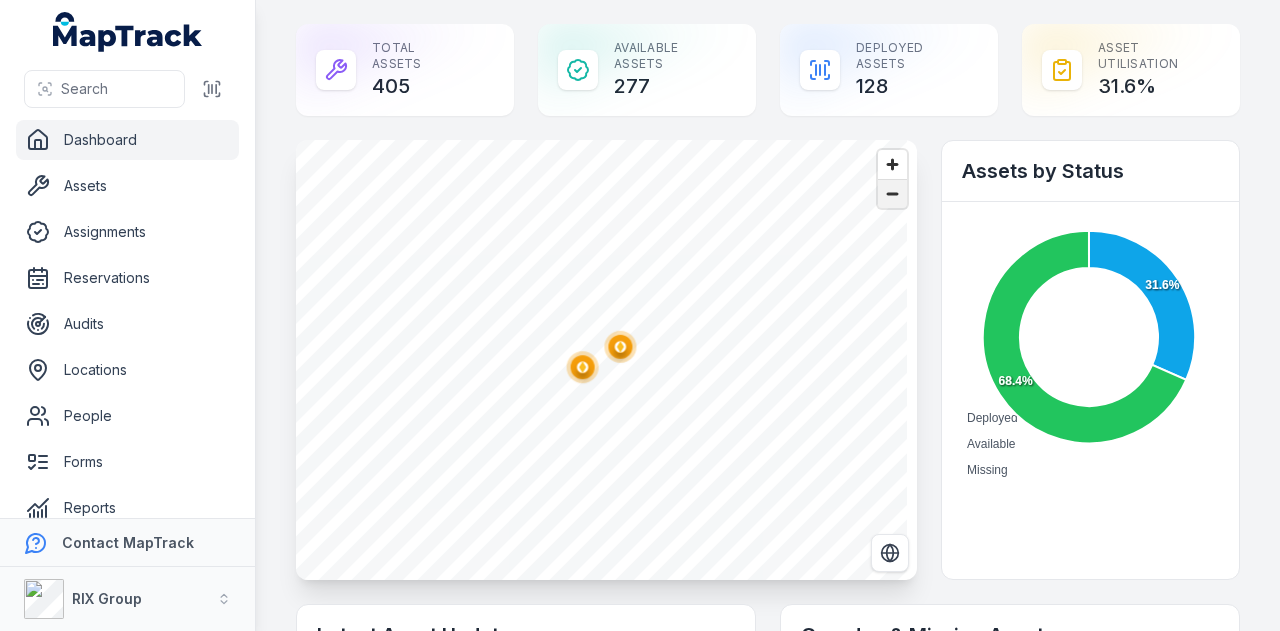 click at bounding box center [892, 194] 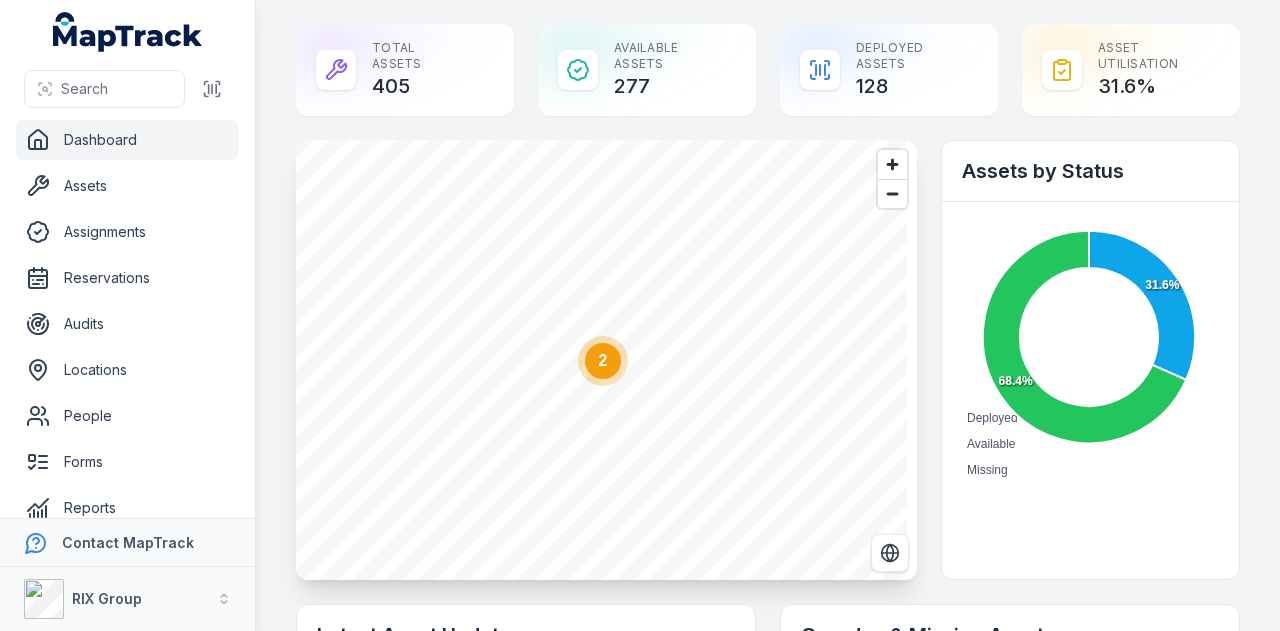 click 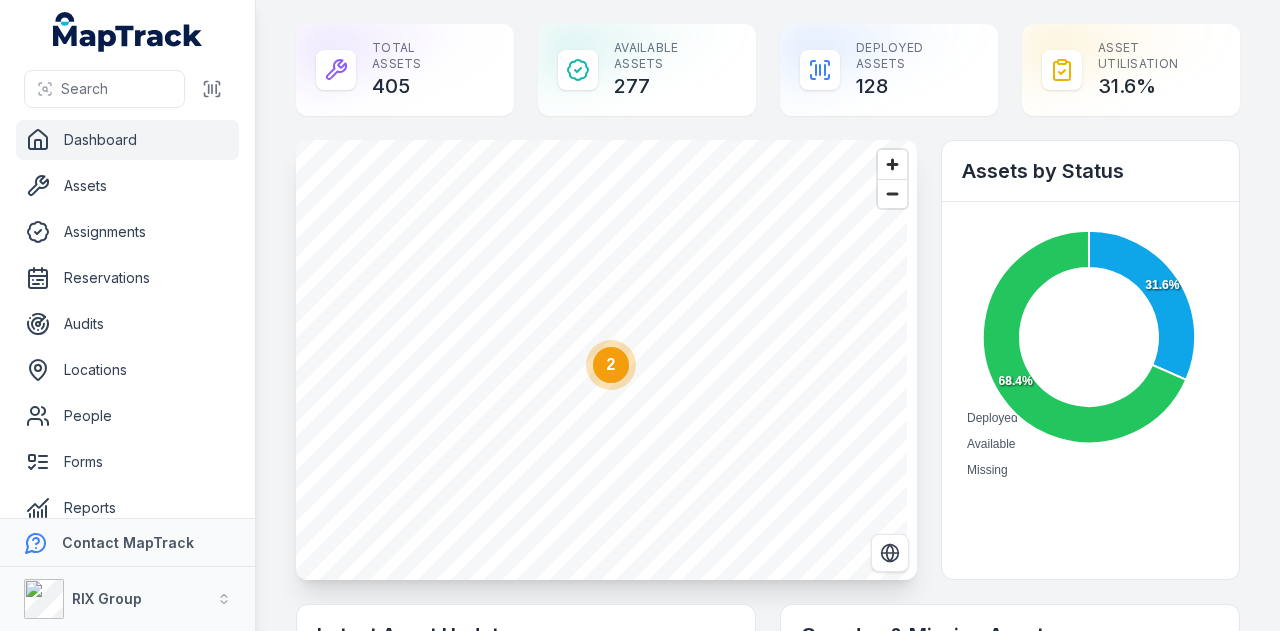click 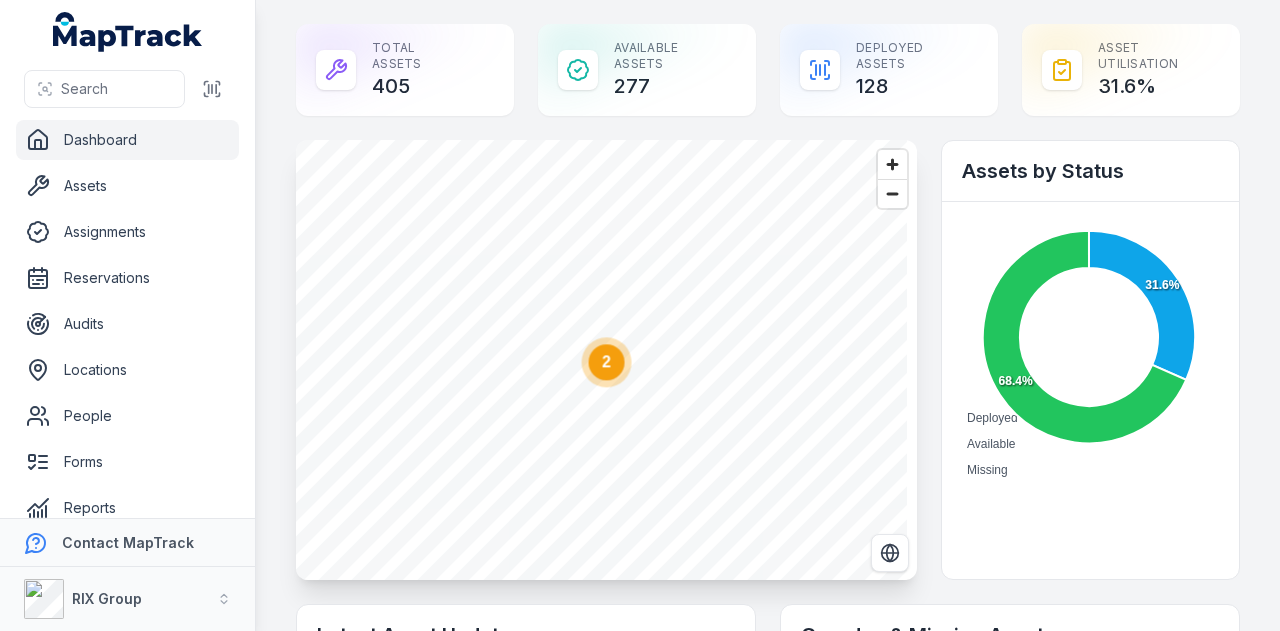 click on "2" 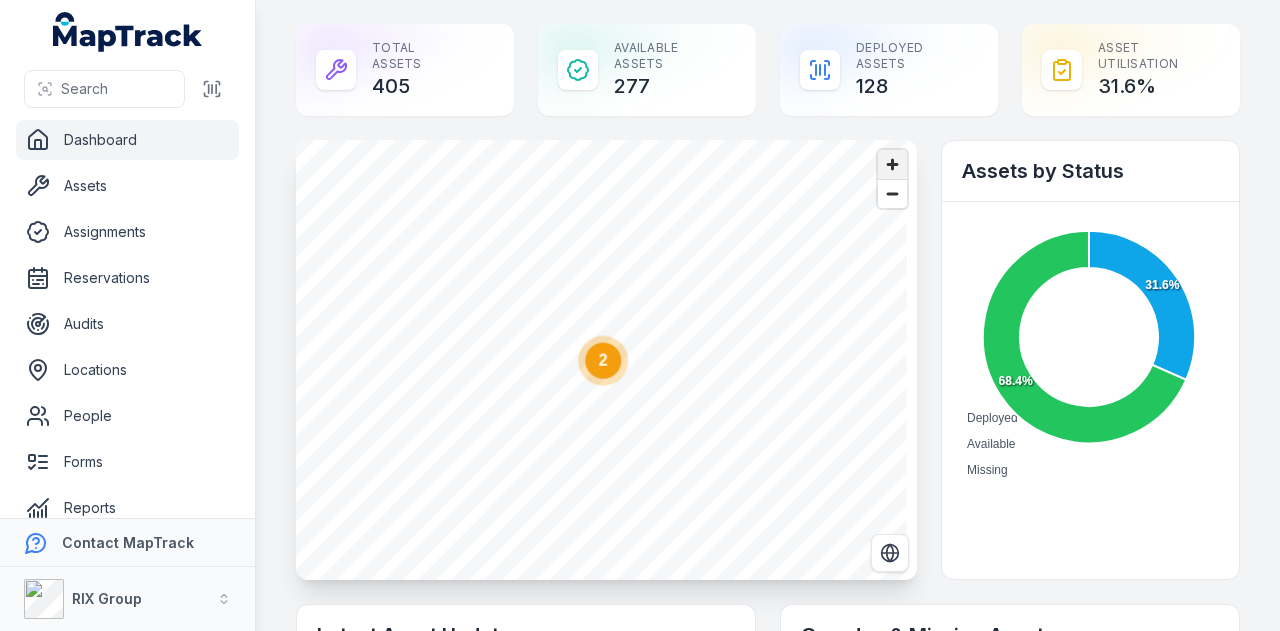 click at bounding box center (892, 164) 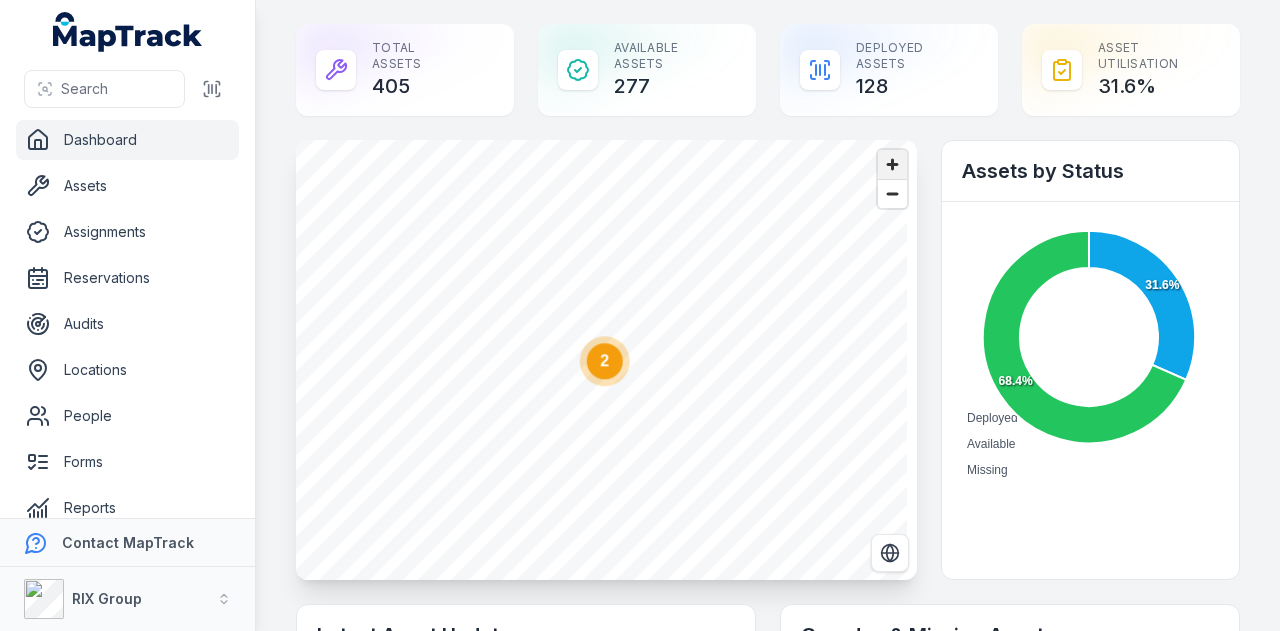 click at bounding box center [892, 164] 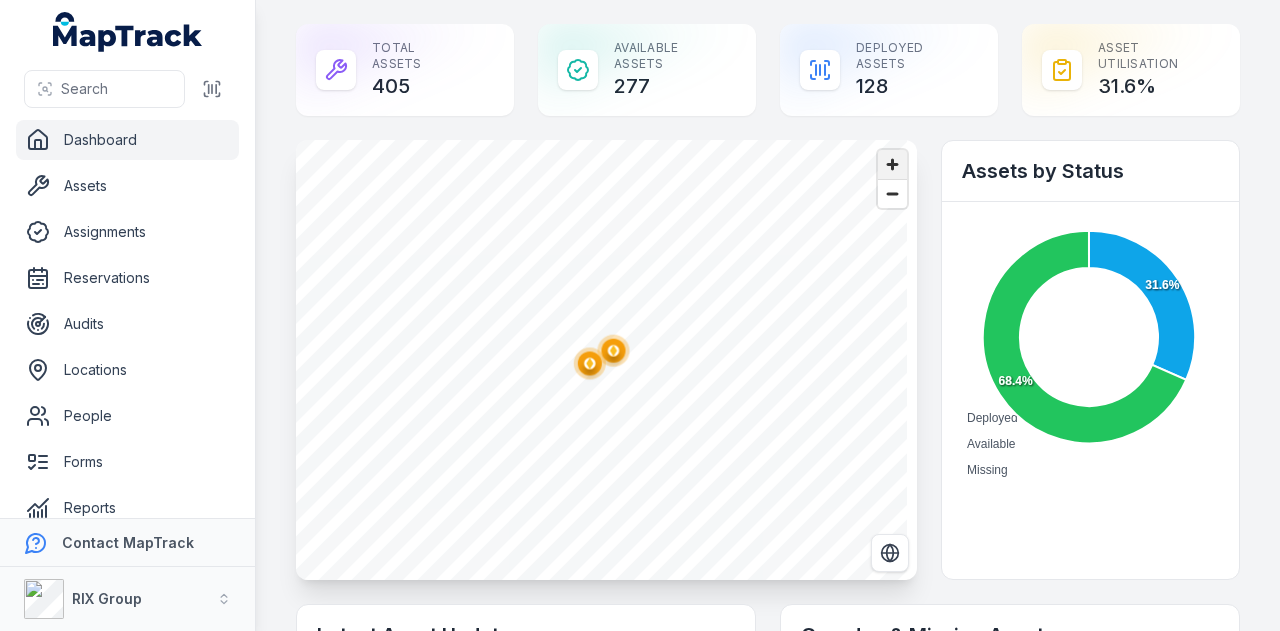 click at bounding box center [892, 164] 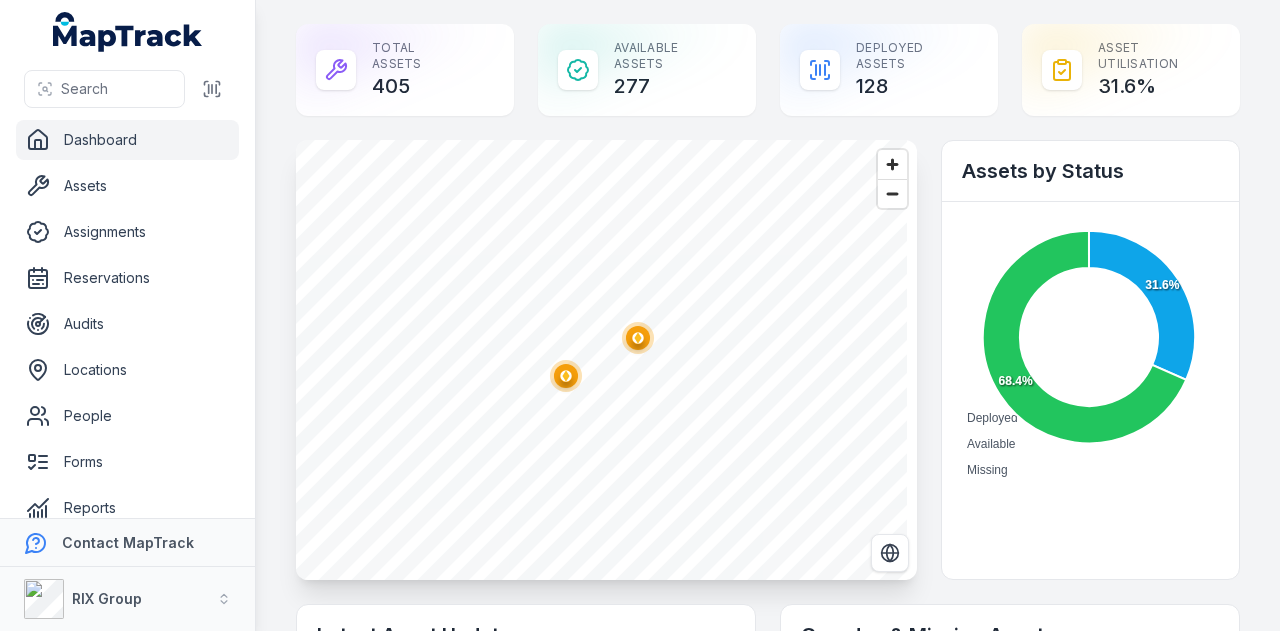 click 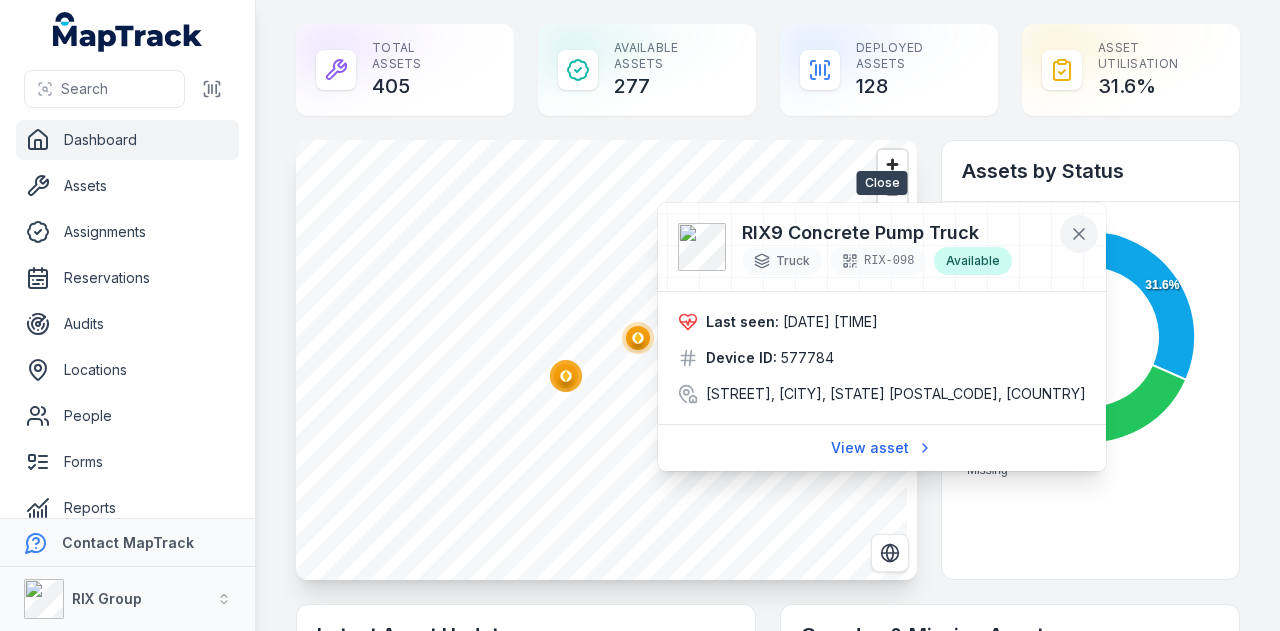 click 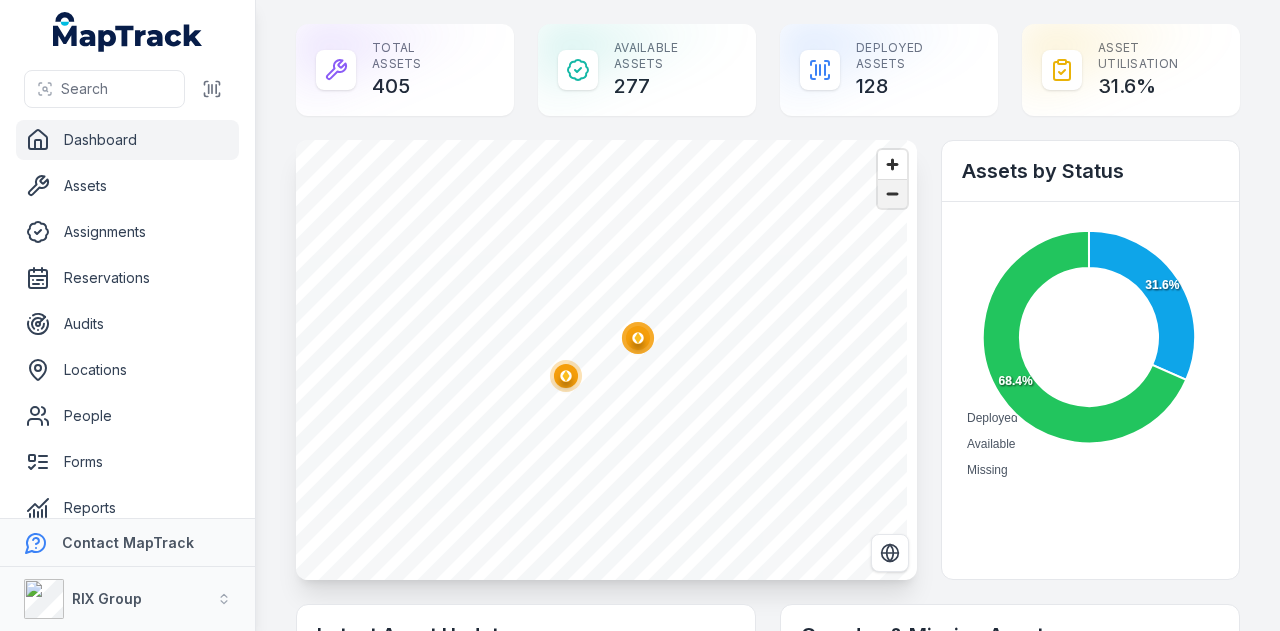 click at bounding box center [892, 194] 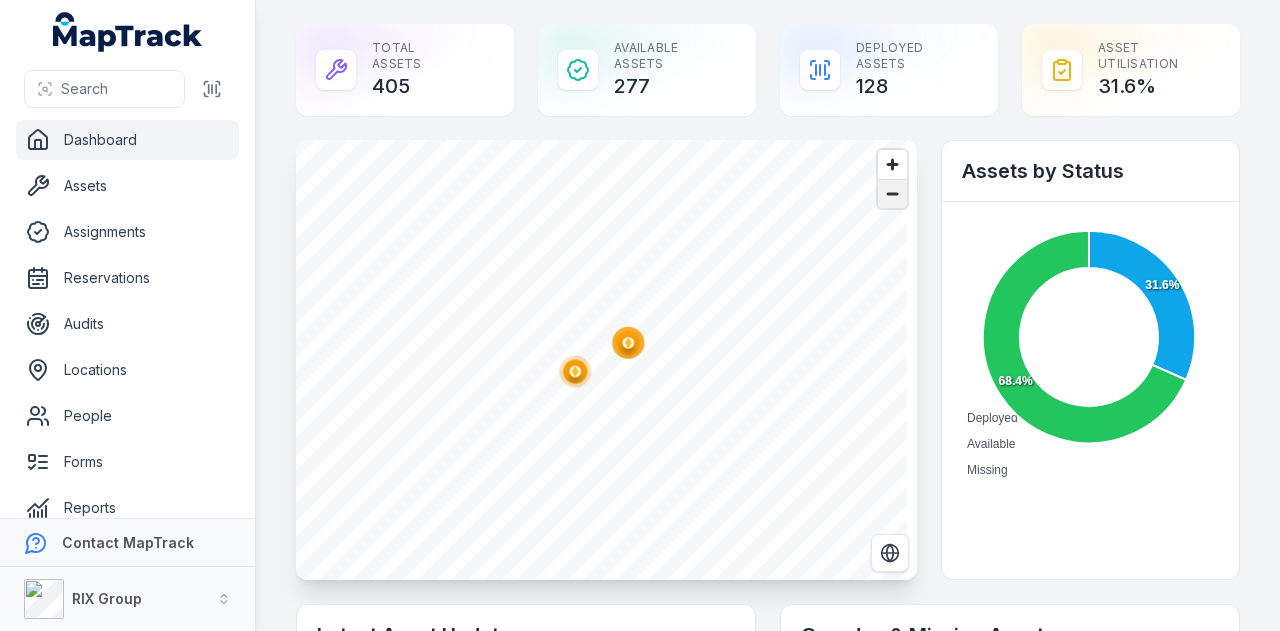 click at bounding box center (892, 194) 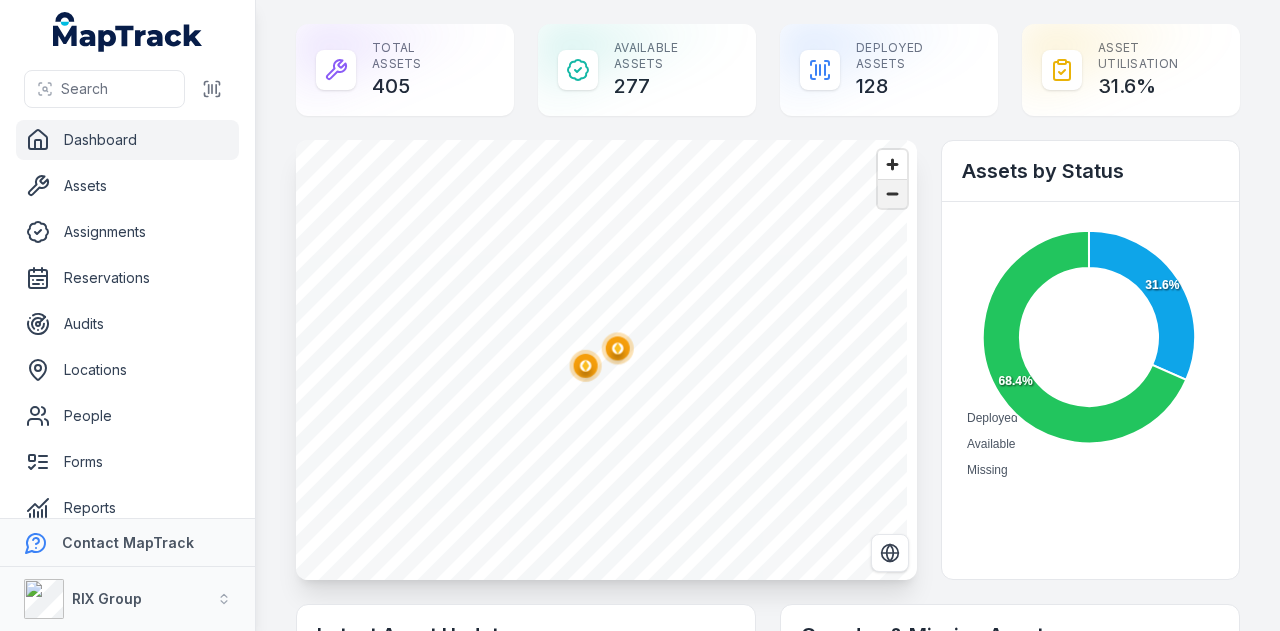click at bounding box center [892, 194] 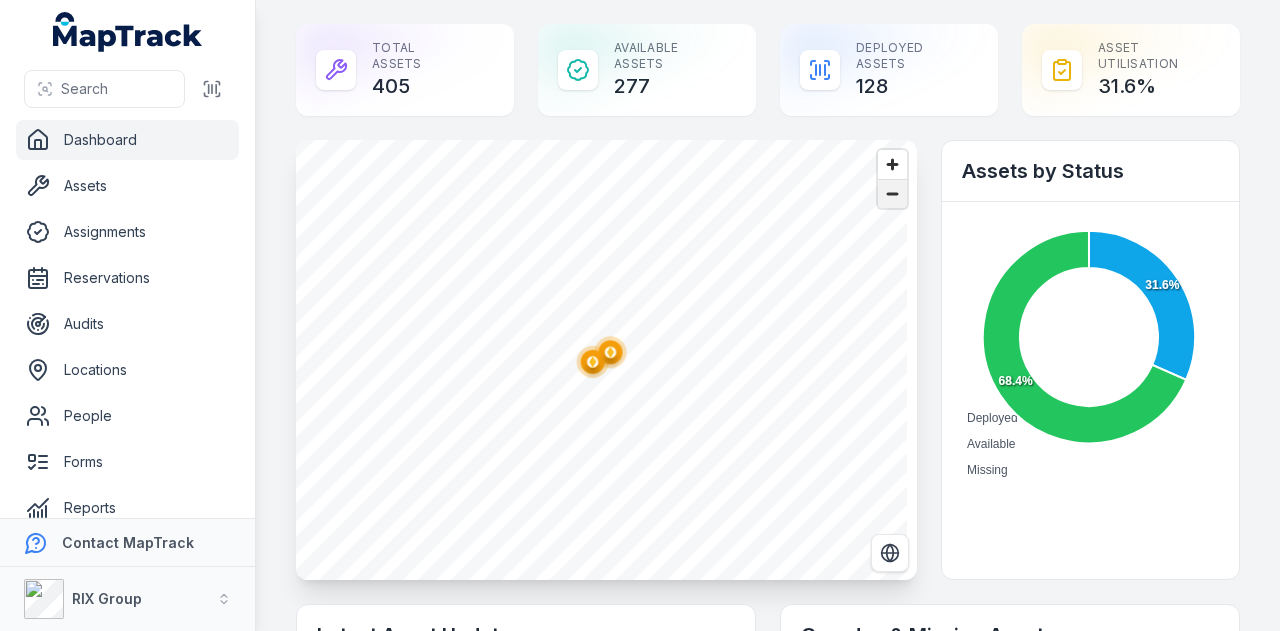 click at bounding box center [892, 194] 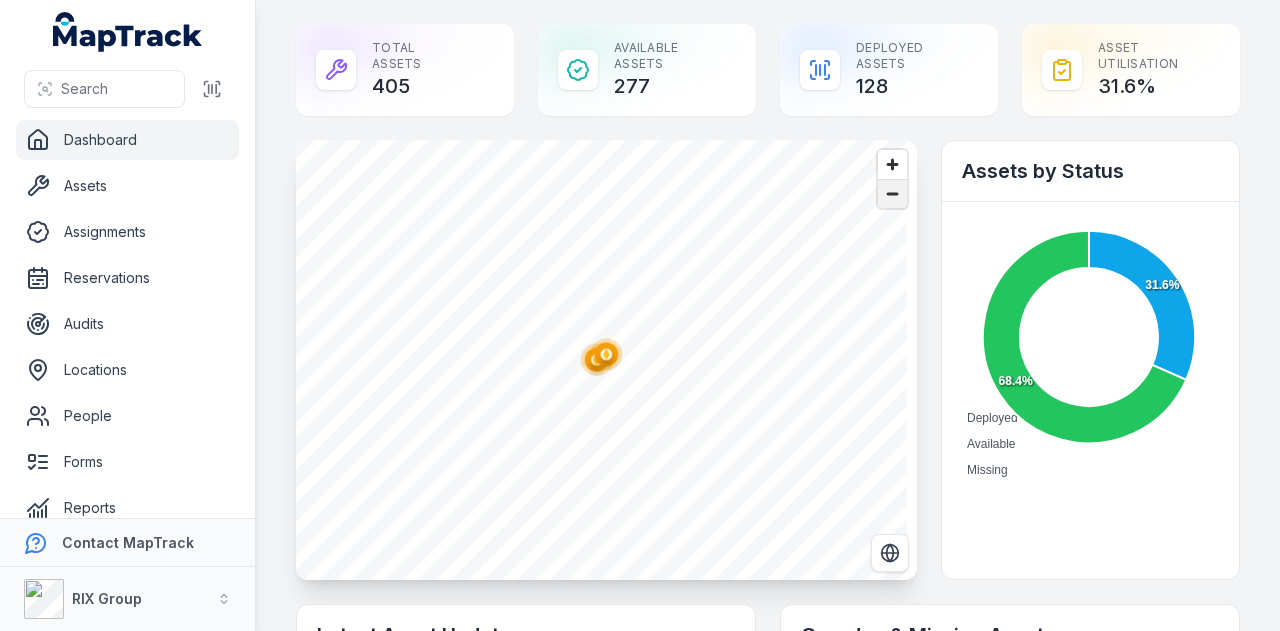 click at bounding box center (892, 194) 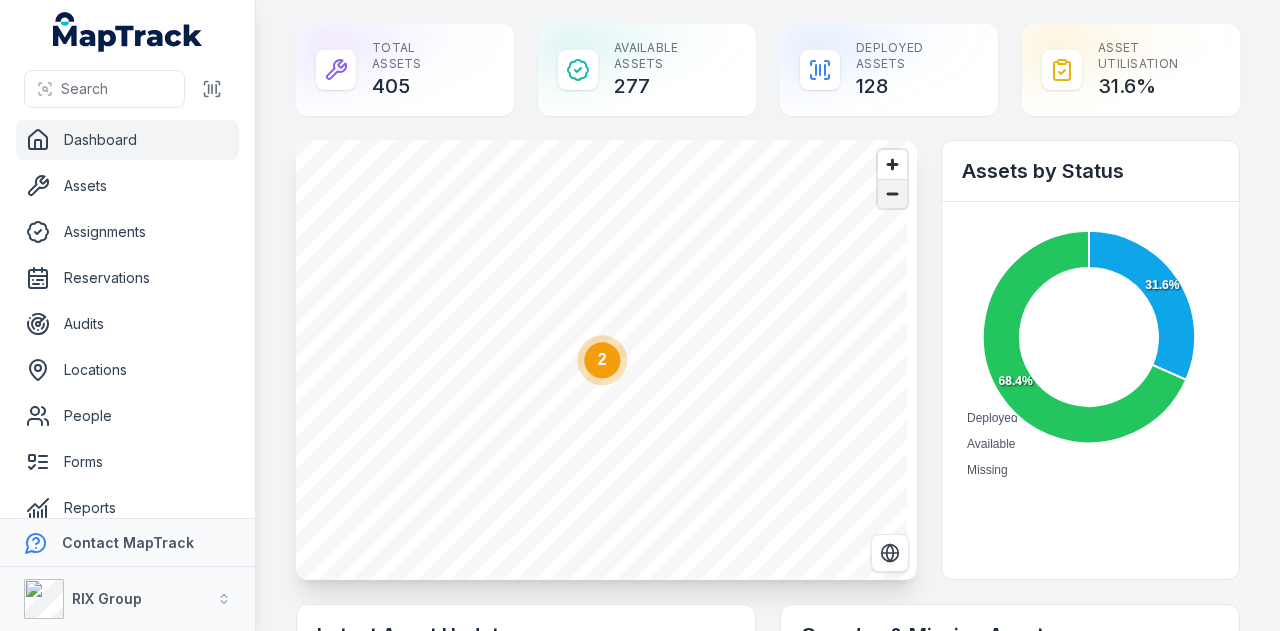 click at bounding box center (892, 194) 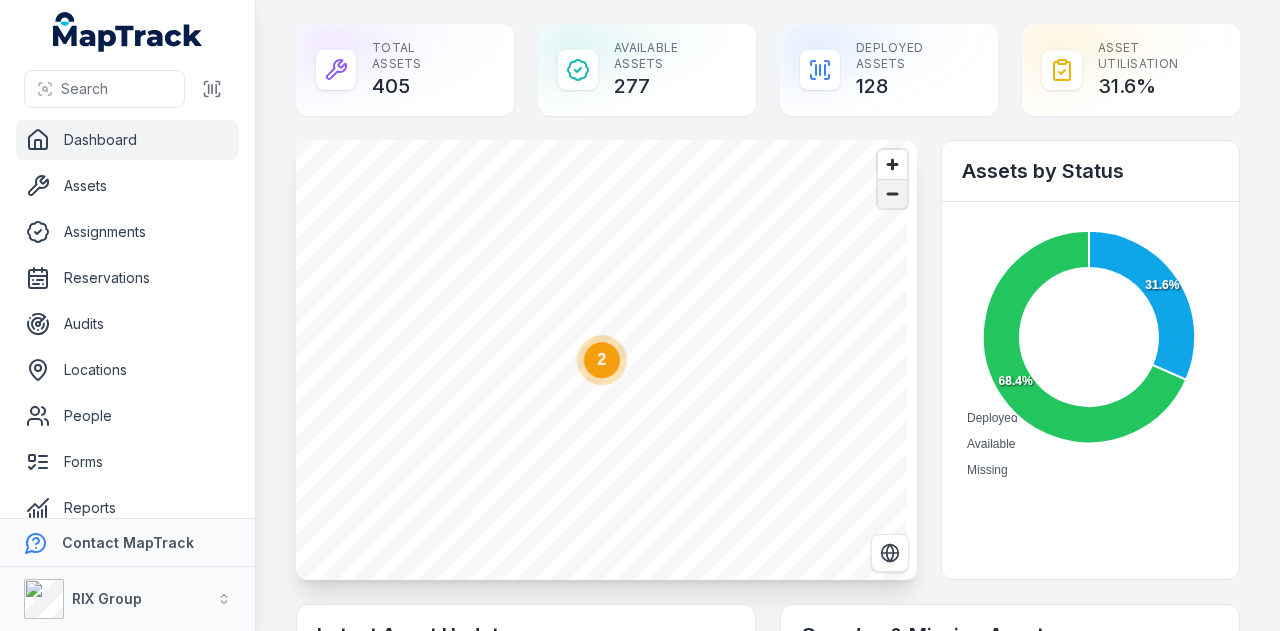 click at bounding box center [892, 194] 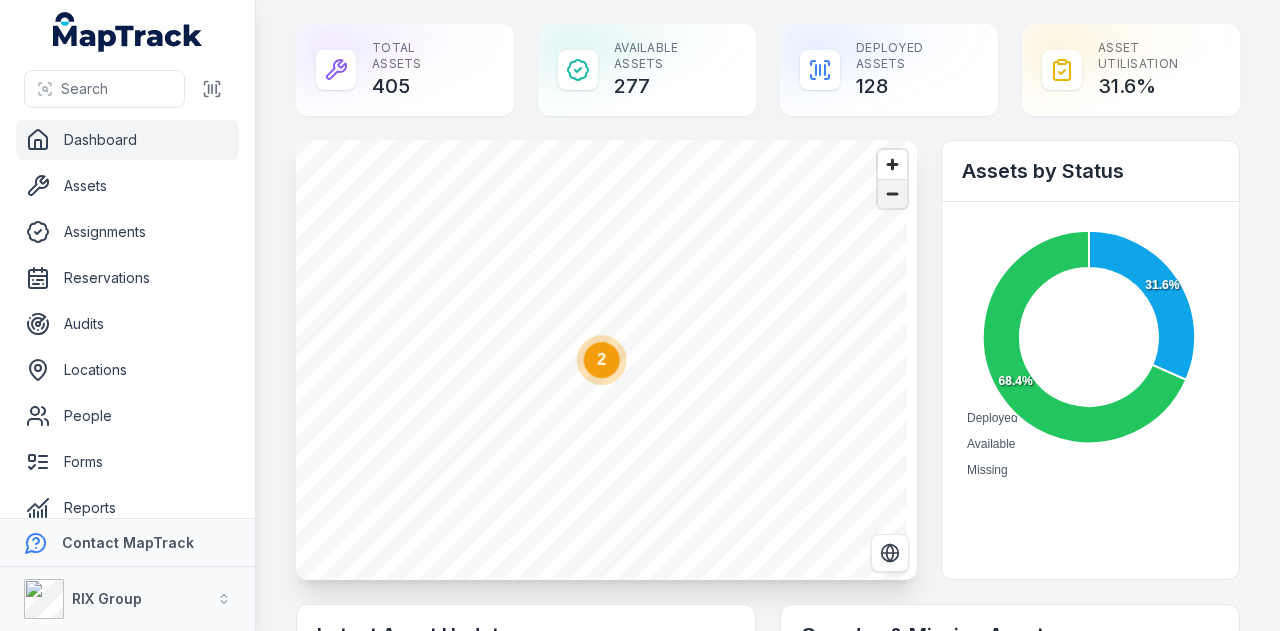 click at bounding box center [892, 194] 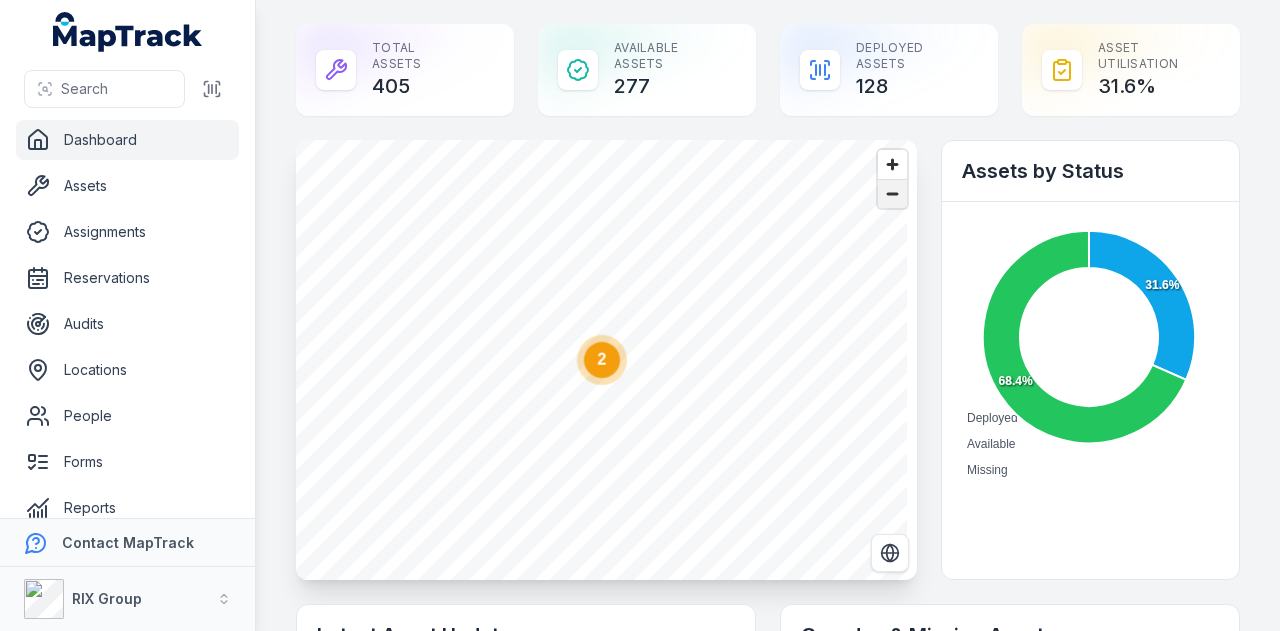 click at bounding box center [892, 194] 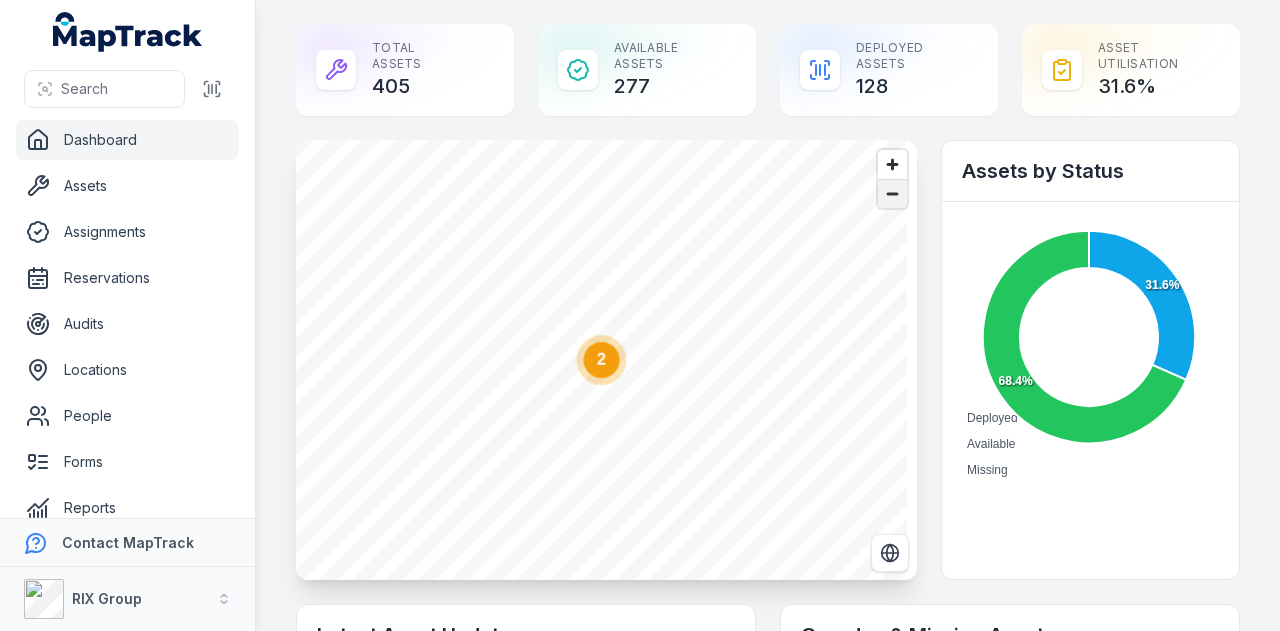 click at bounding box center (892, 194) 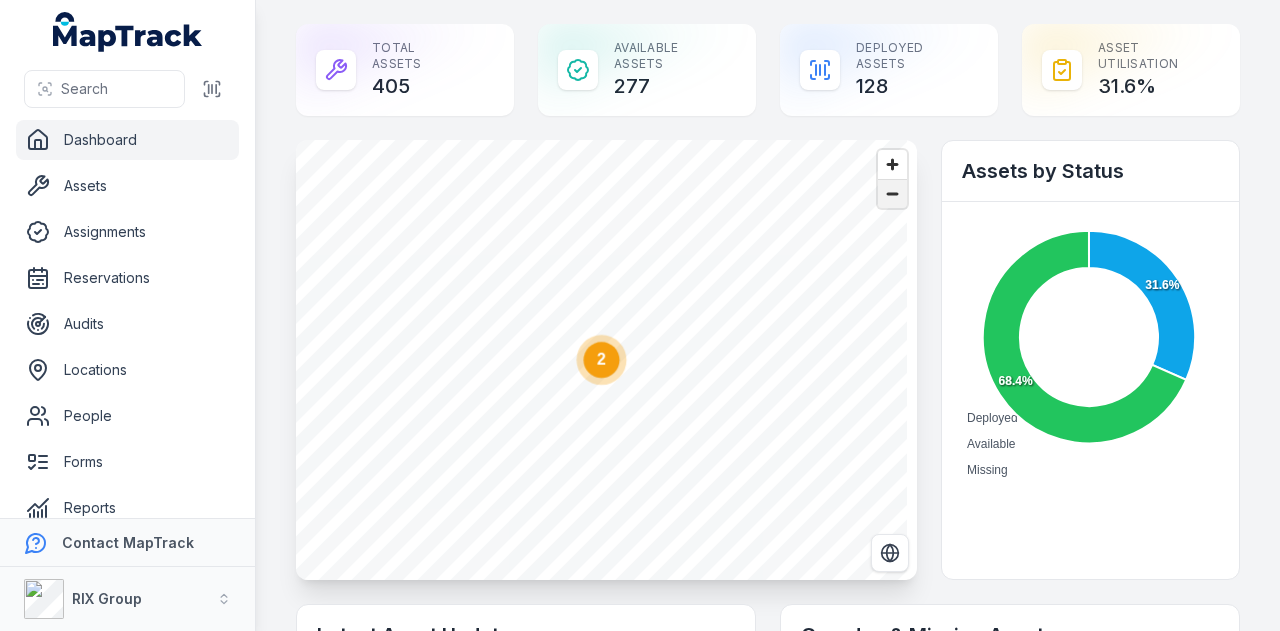 click at bounding box center (892, 194) 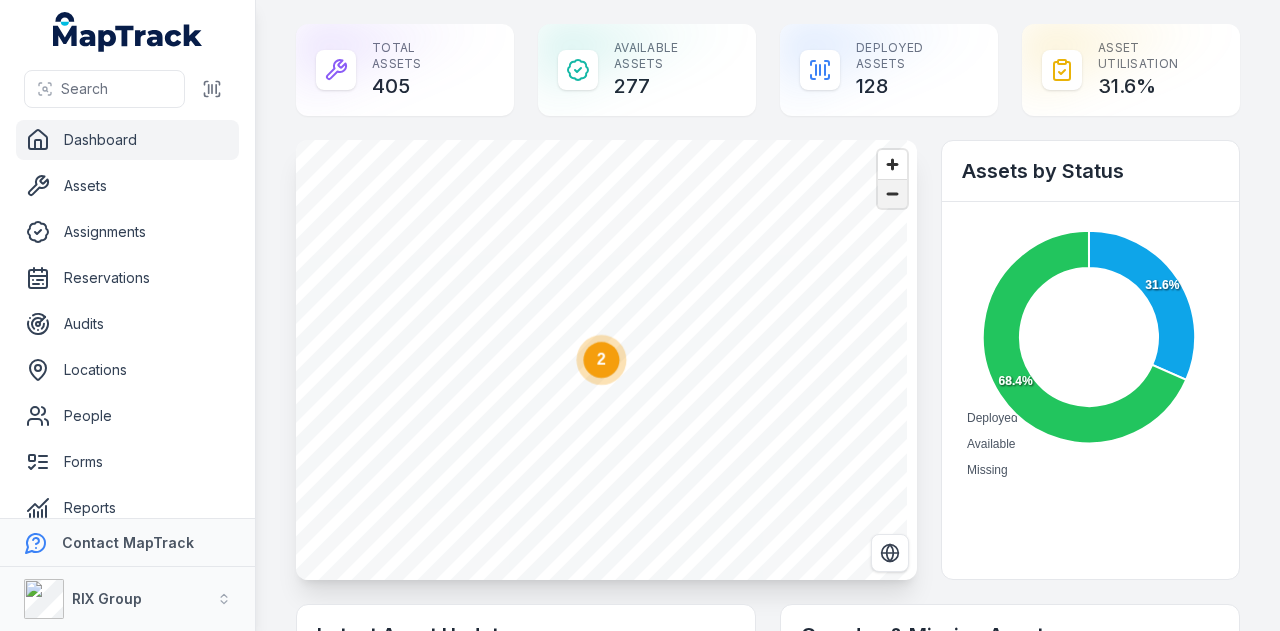 click at bounding box center (892, 194) 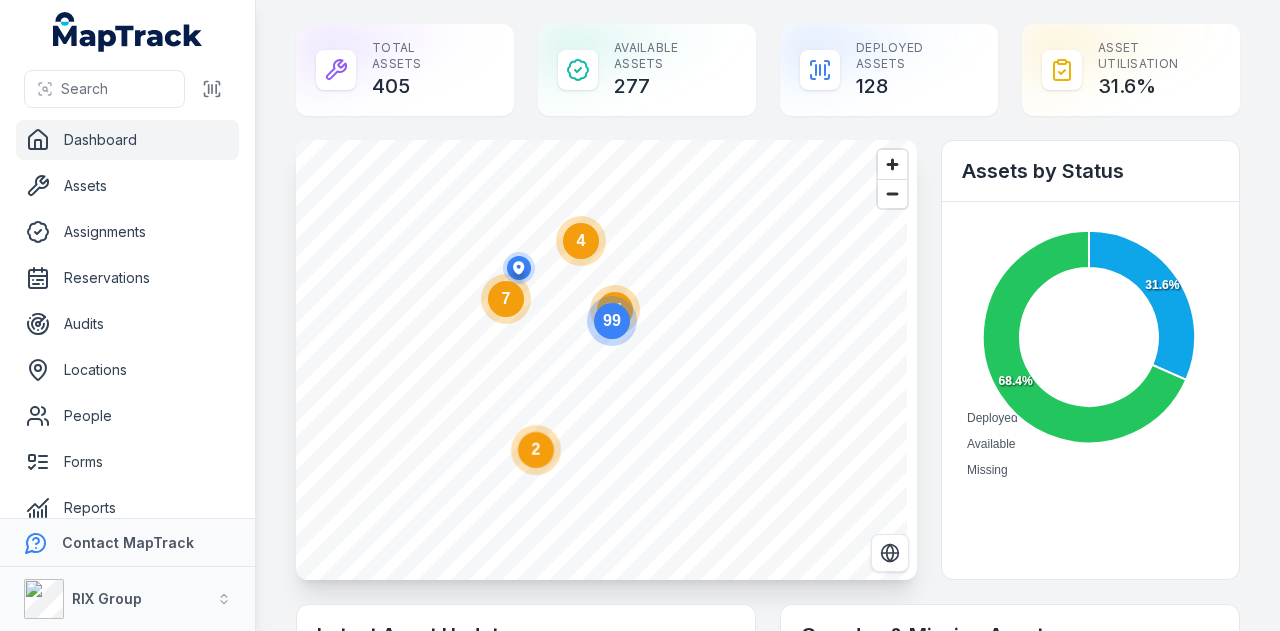 drag, startPoint x: 622, startPoint y: 309, endPoint x: 632, endPoint y: 311, distance: 10.198039 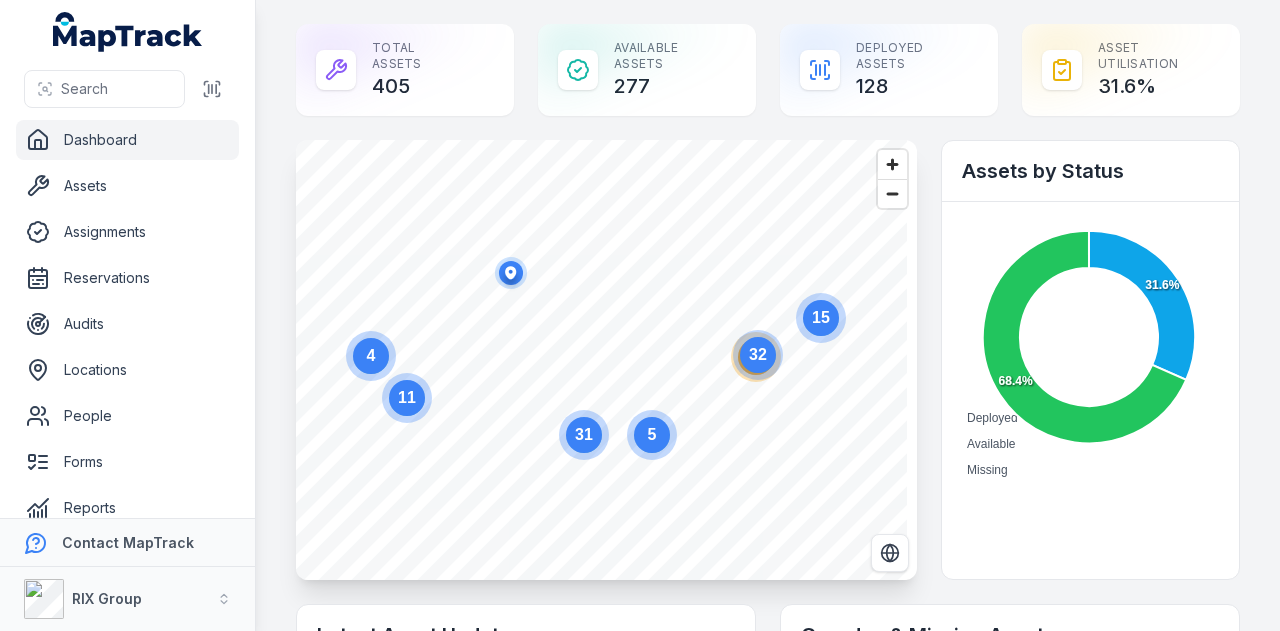 click 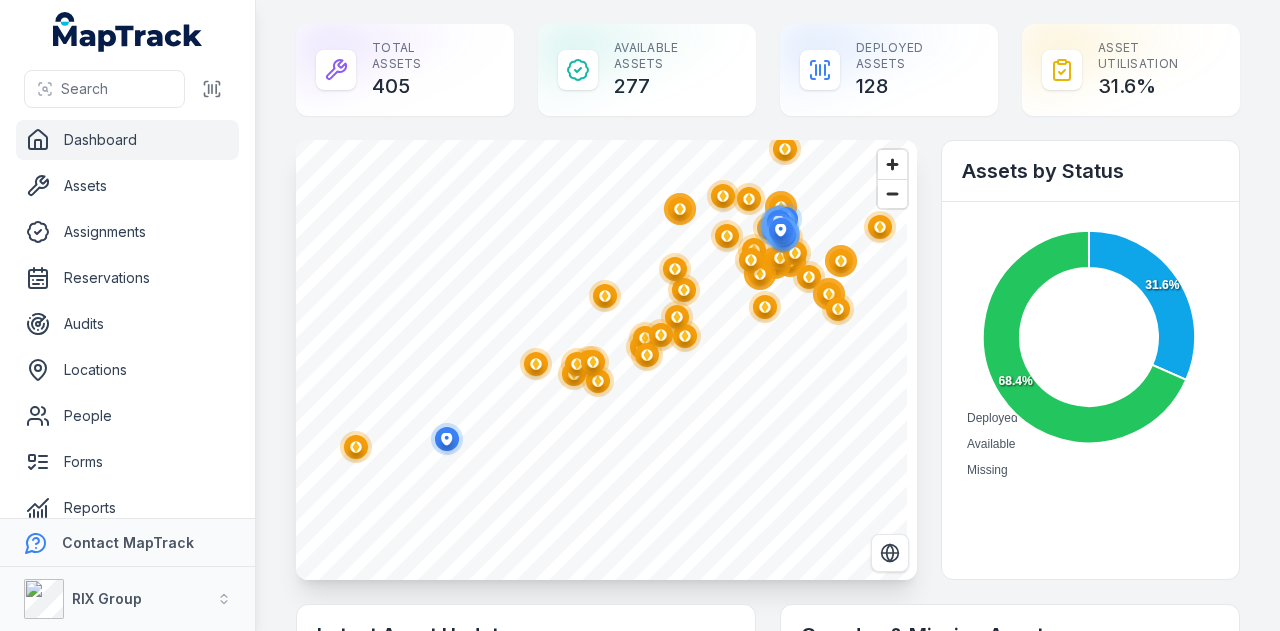 click on "Dashboard" at bounding box center [127, 140] 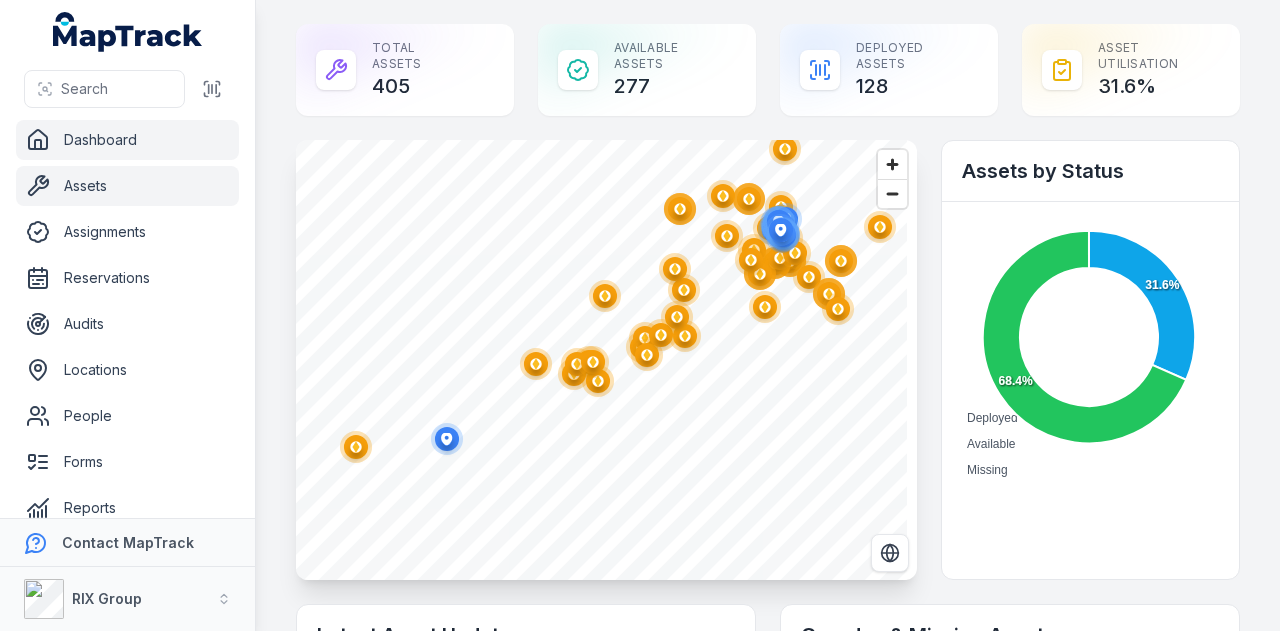 click on "Assets" at bounding box center [127, 186] 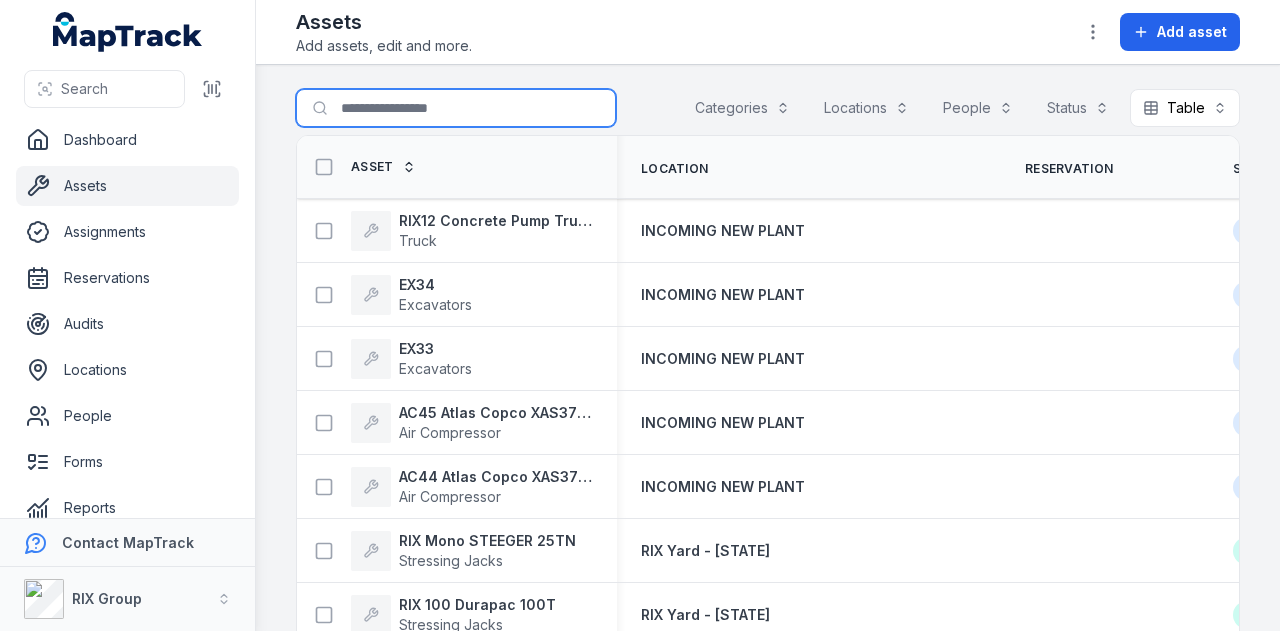 click on "Search for  assets" at bounding box center (456, 108) 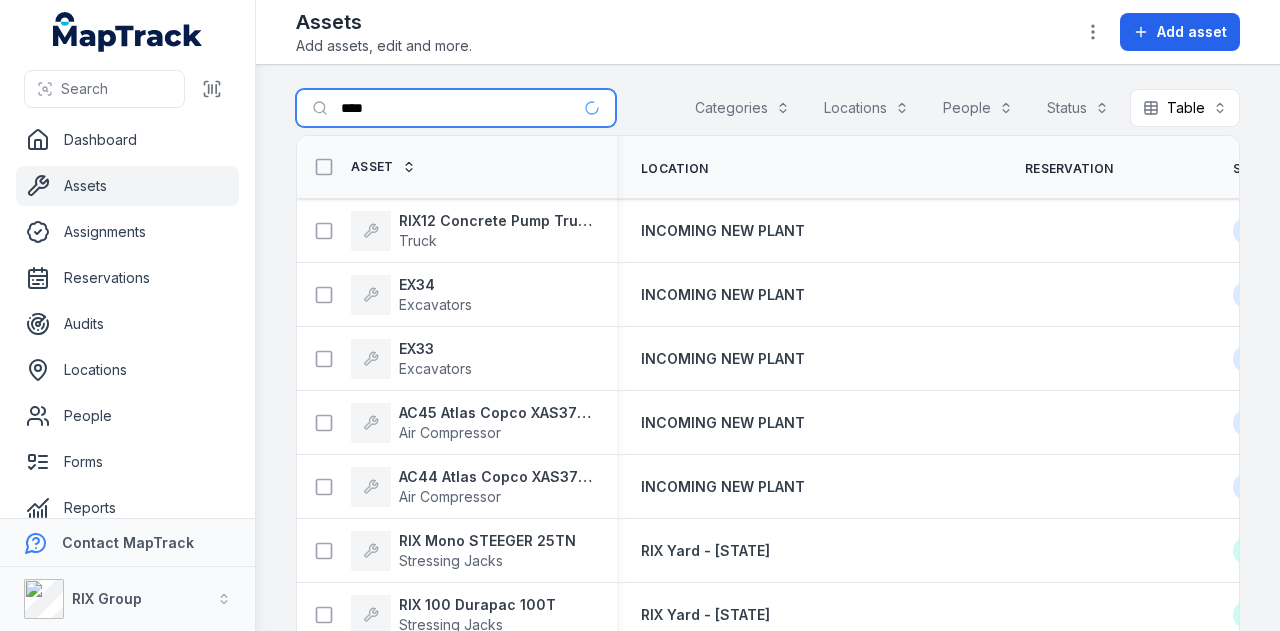 type on "****" 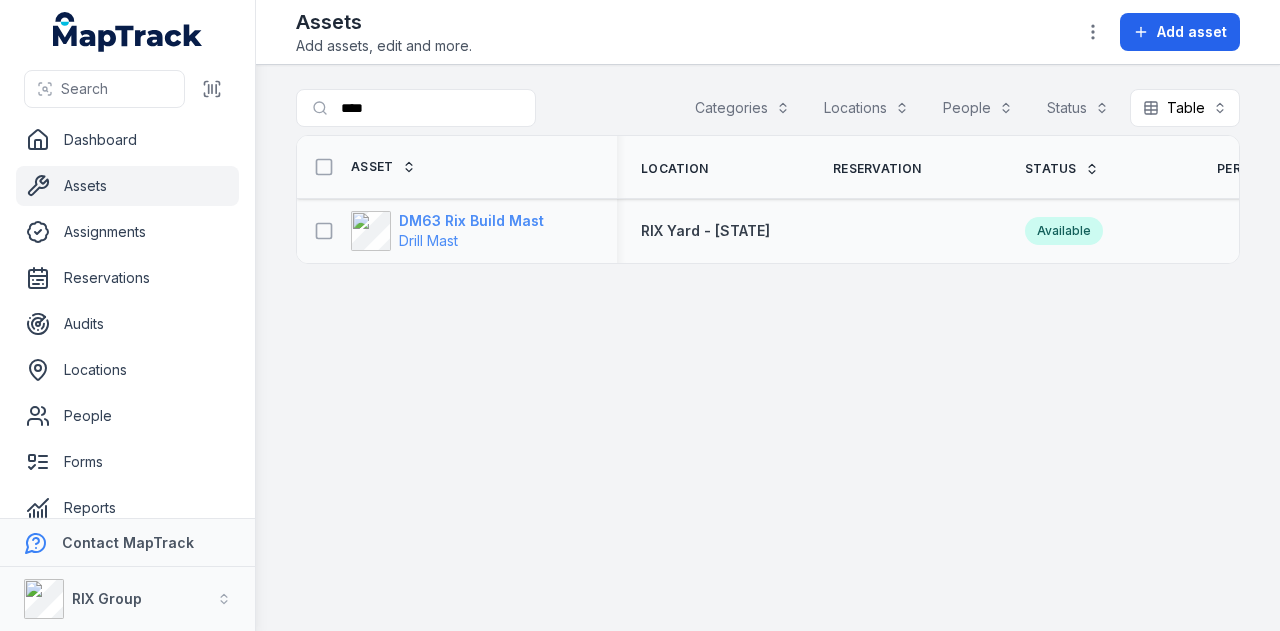 click on "DM63 Rix Build Mast" at bounding box center [471, 221] 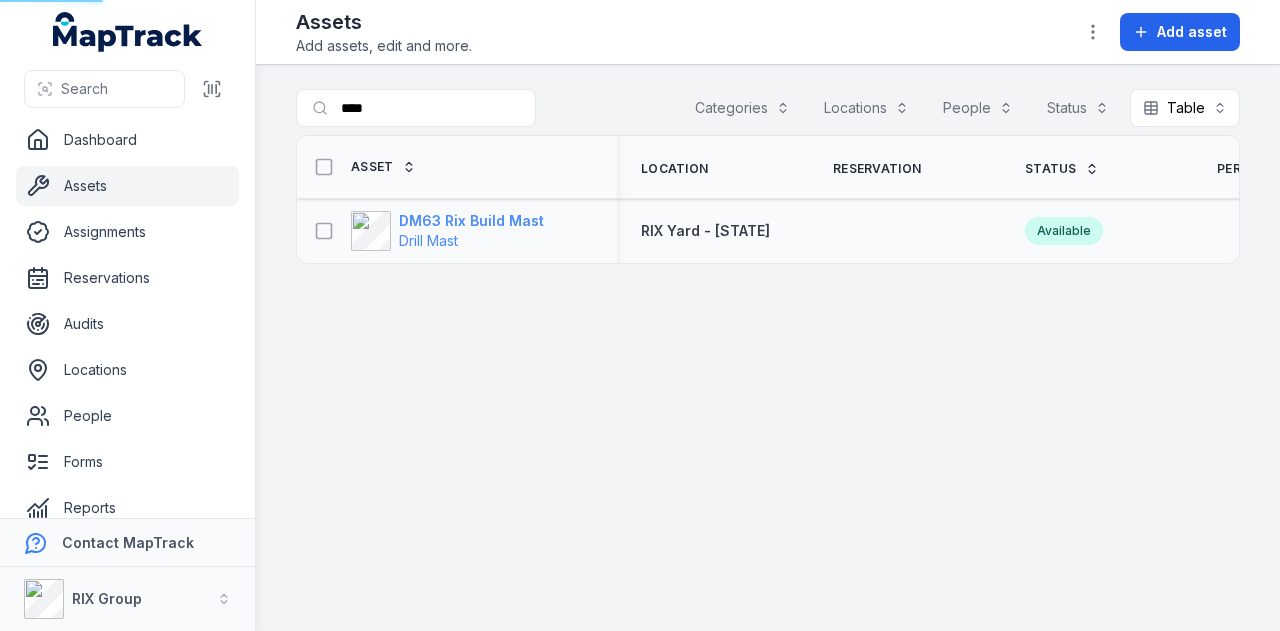 click on "DM63 Rix Build Mast" at bounding box center (471, 221) 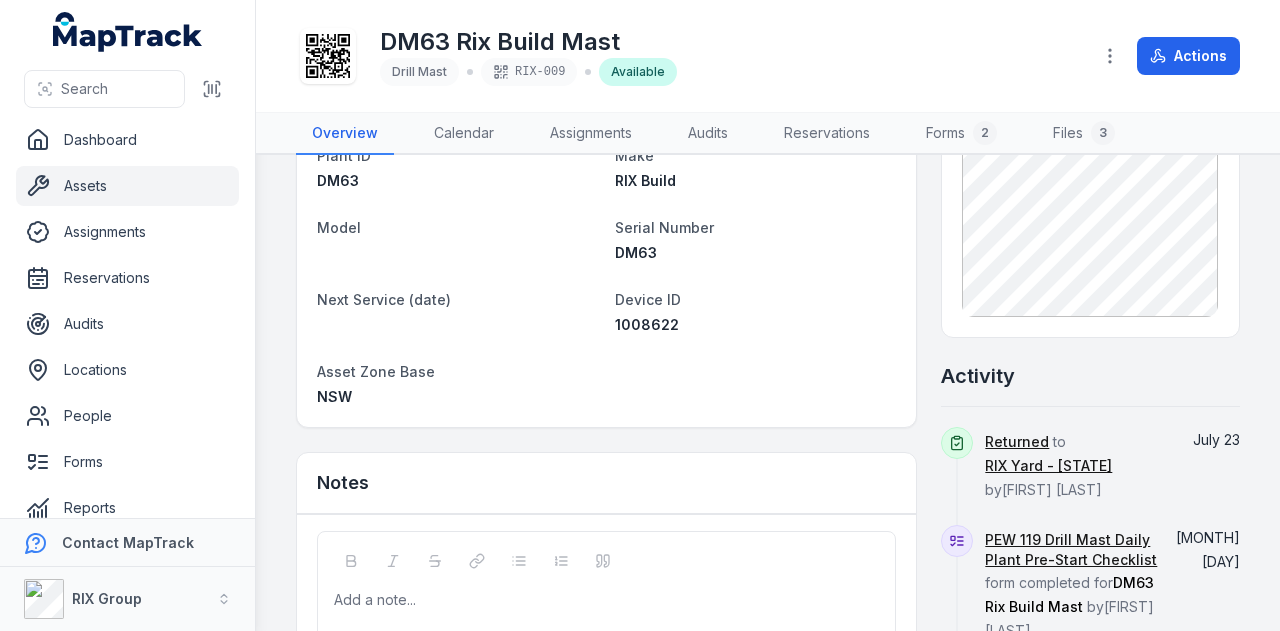 scroll, scrollTop: 0, scrollLeft: 0, axis: both 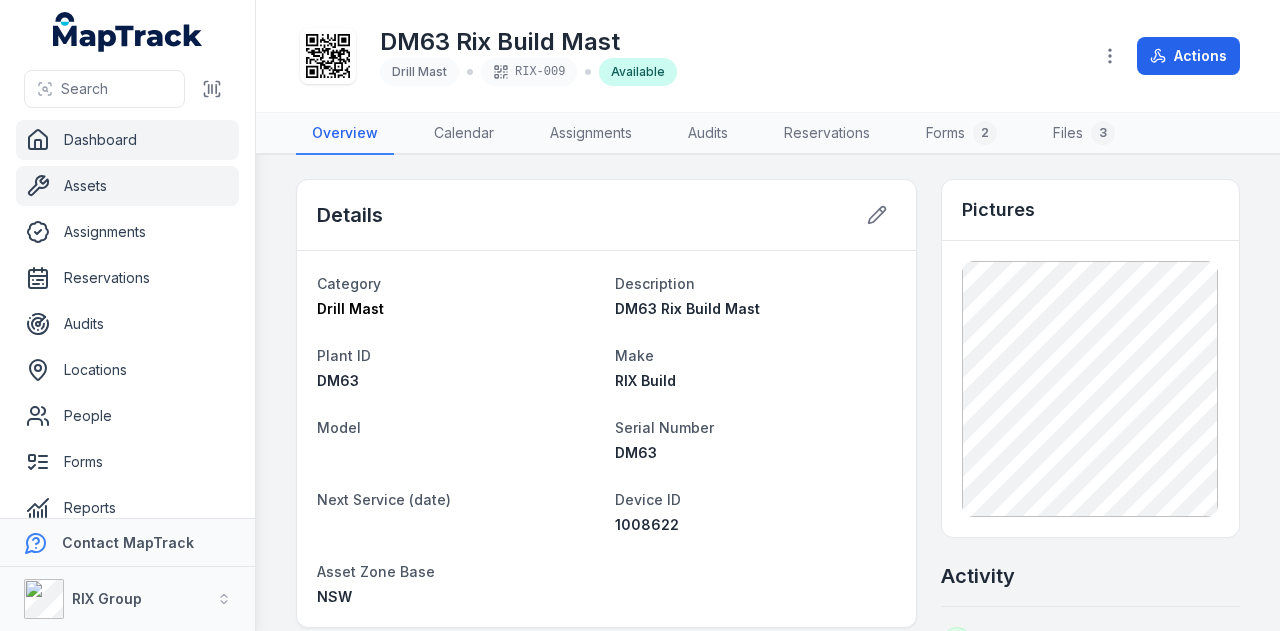click on "Dashboard" at bounding box center (127, 140) 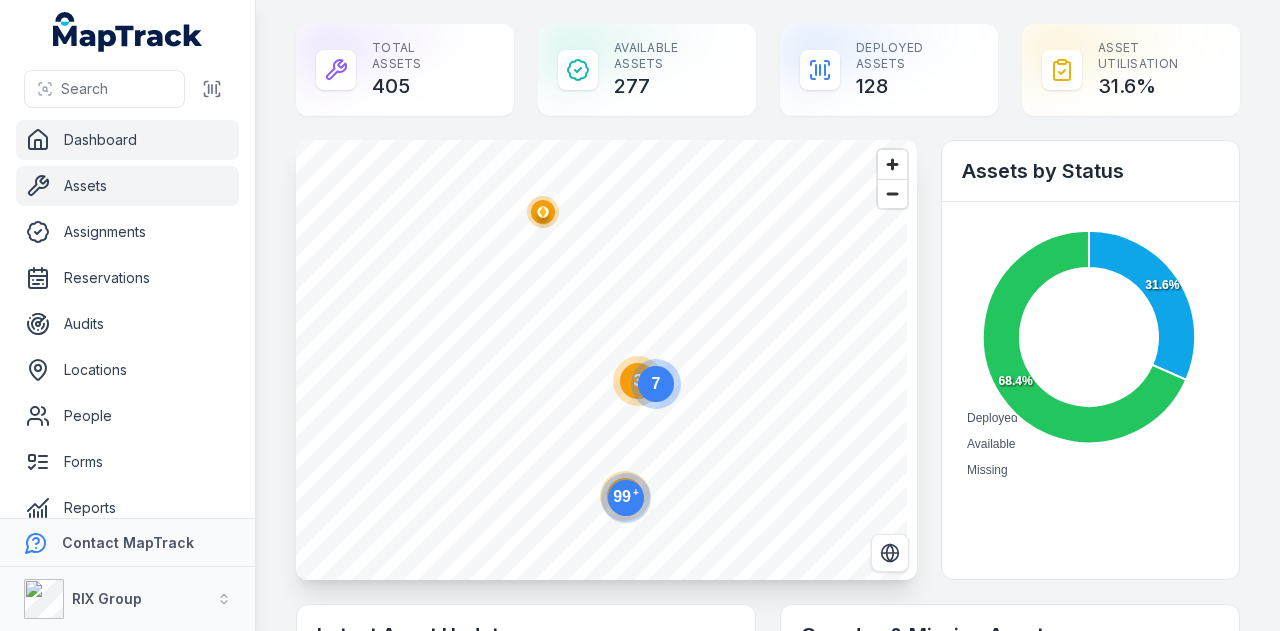 click on "Assets" at bounding box center (127, 186) 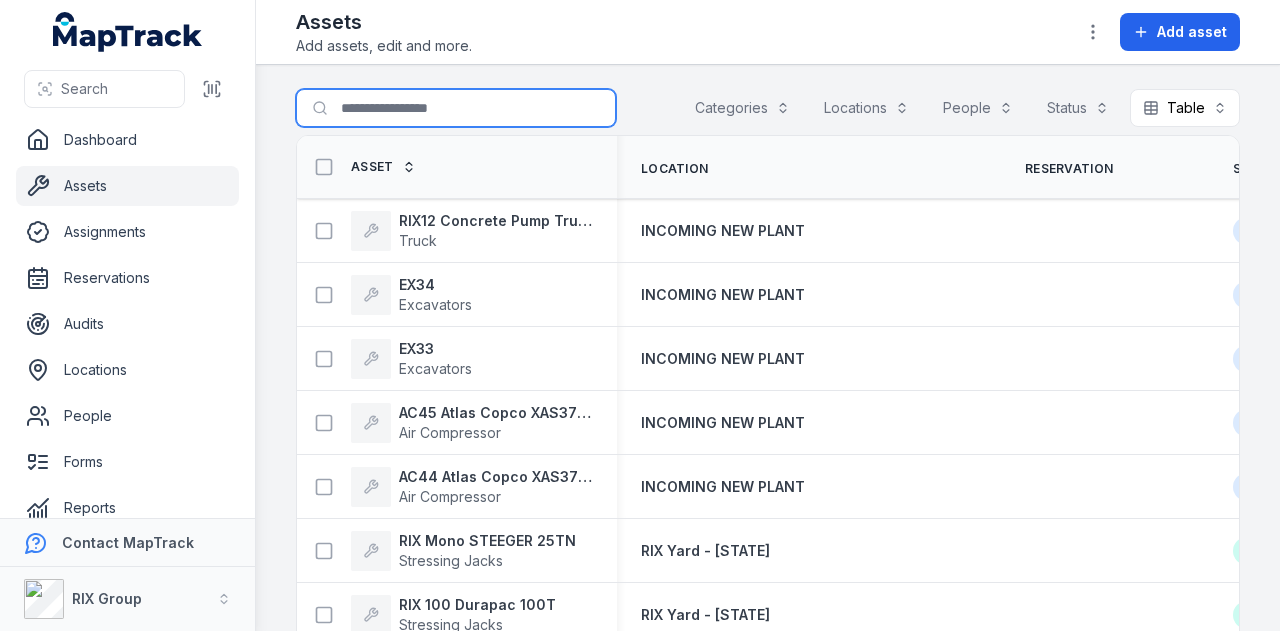 click on "Search for  assets" at bounding box center (456, 108) 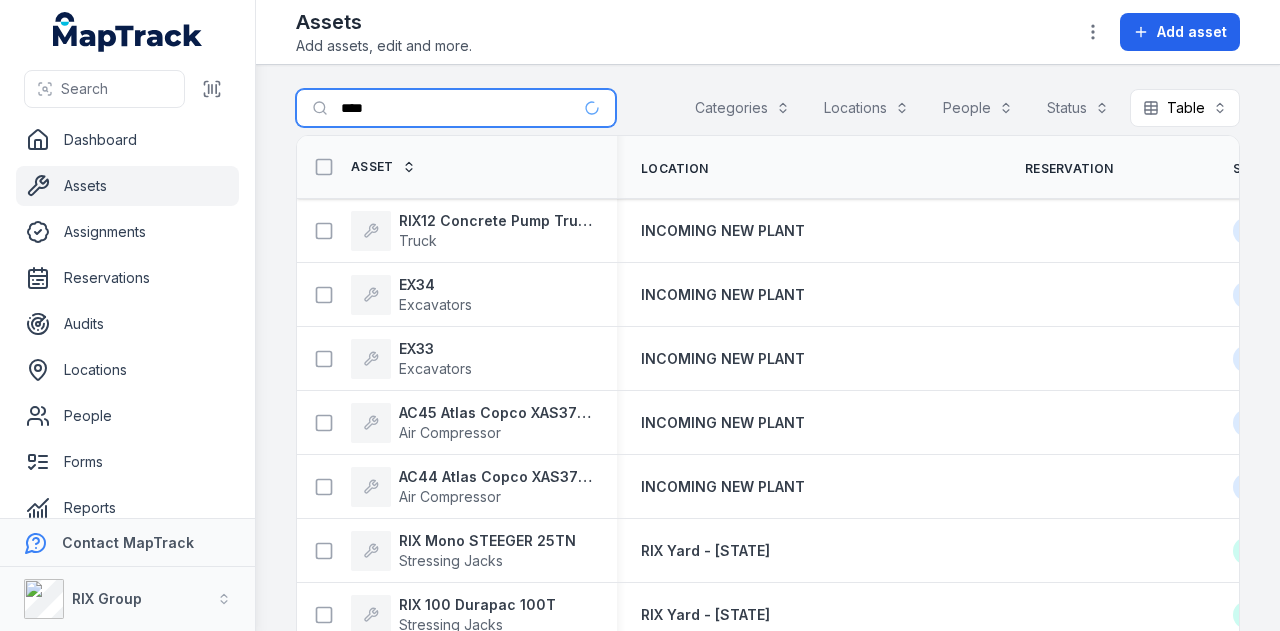 type on "****" 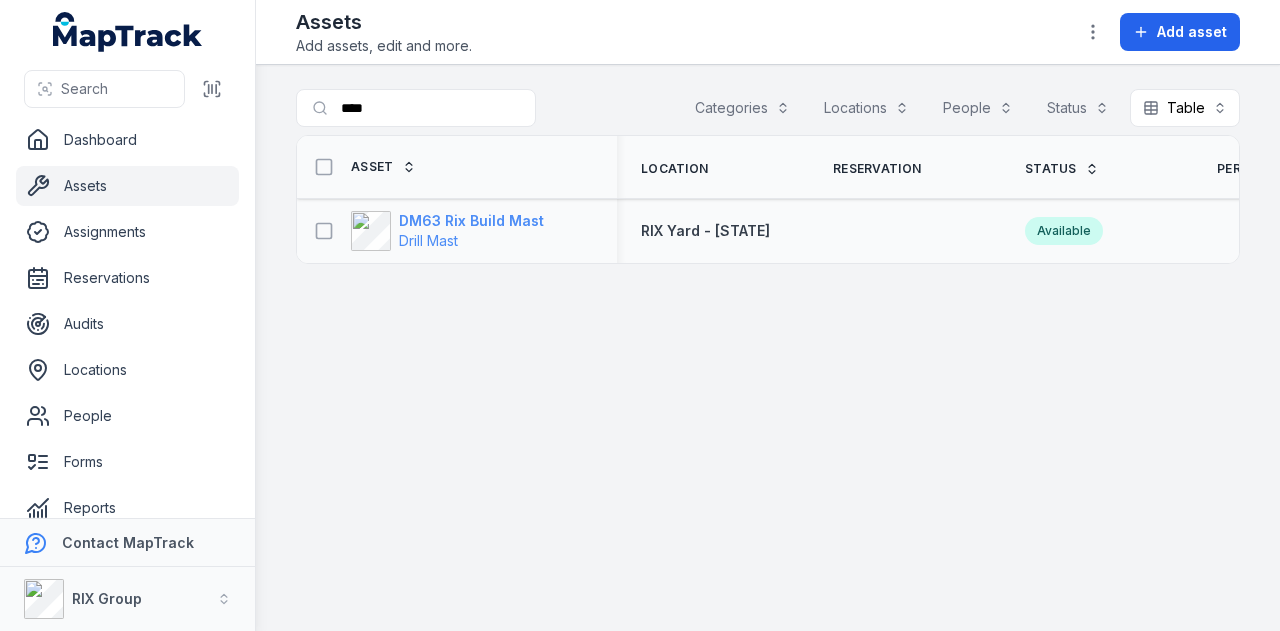 click on "DM63 Rix Build Mast" at bounding box center [471, 221] 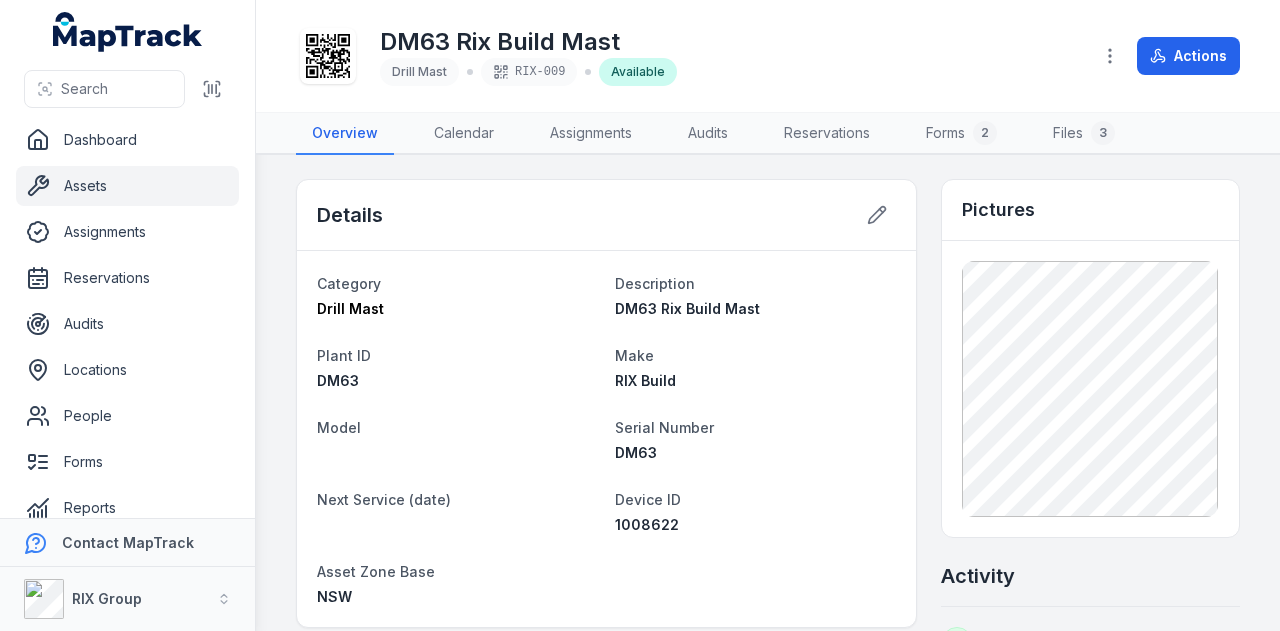scroll, scrollTop: 0, scrollLeft: 0, axis: both 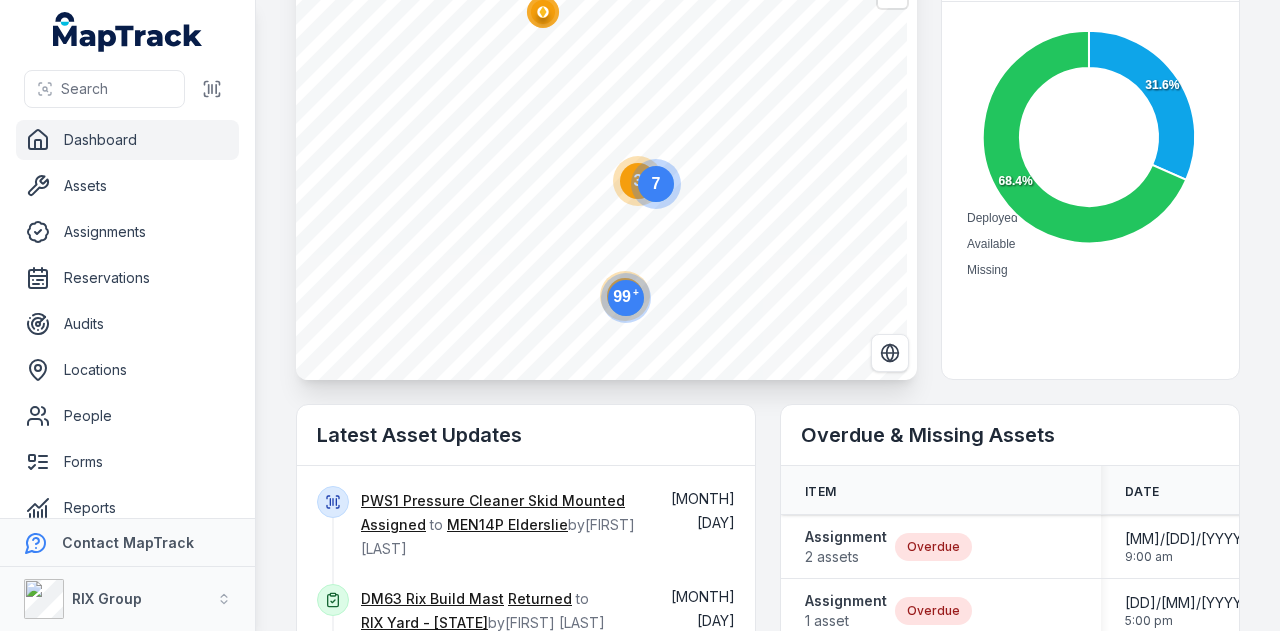 click 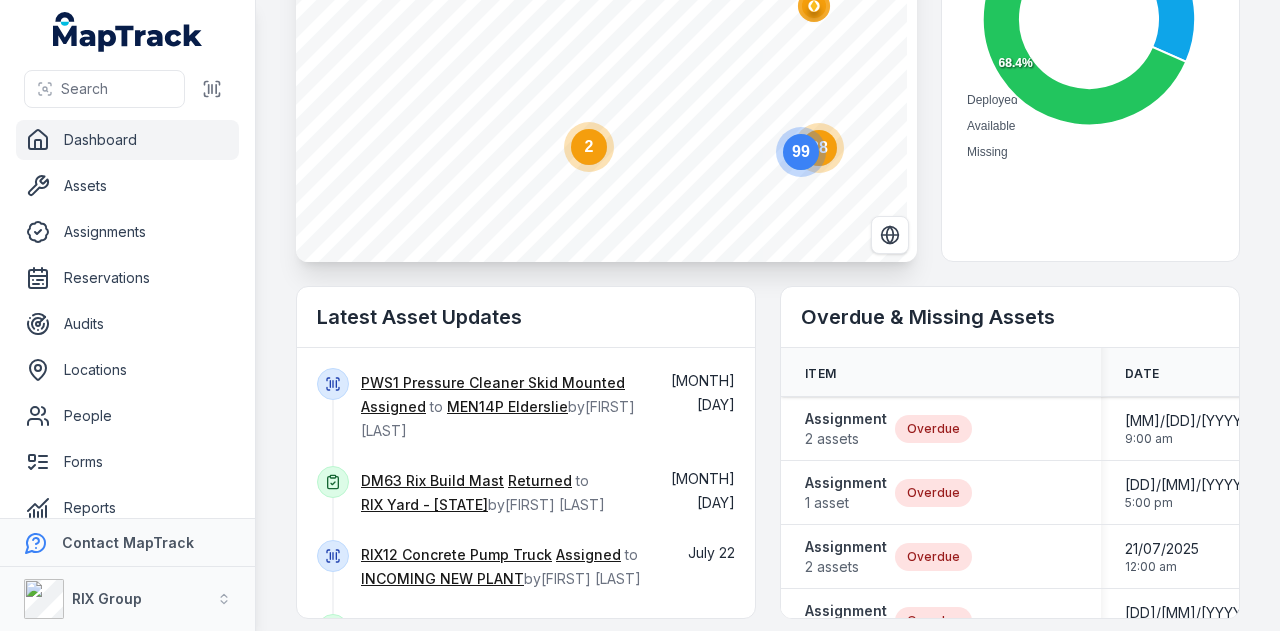 scroll, scrollTop: 400, scrollLeft: 0, axis: vertical 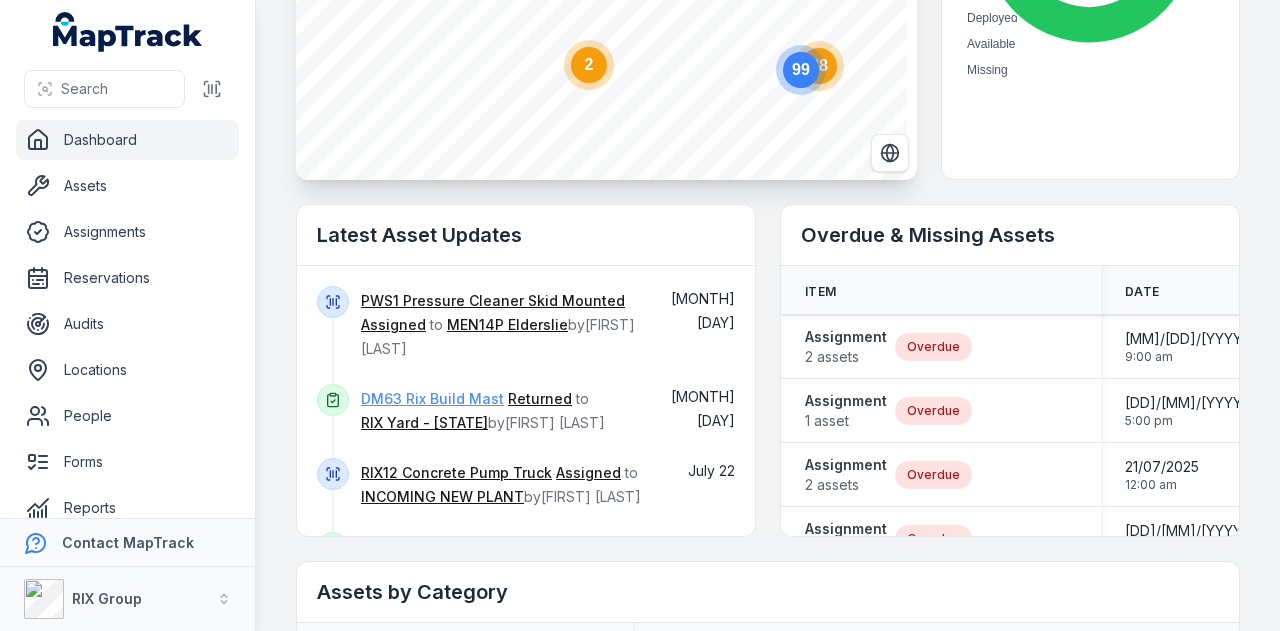 click on "DM63 Rix Build Mast" at bounding box center (432, 399) 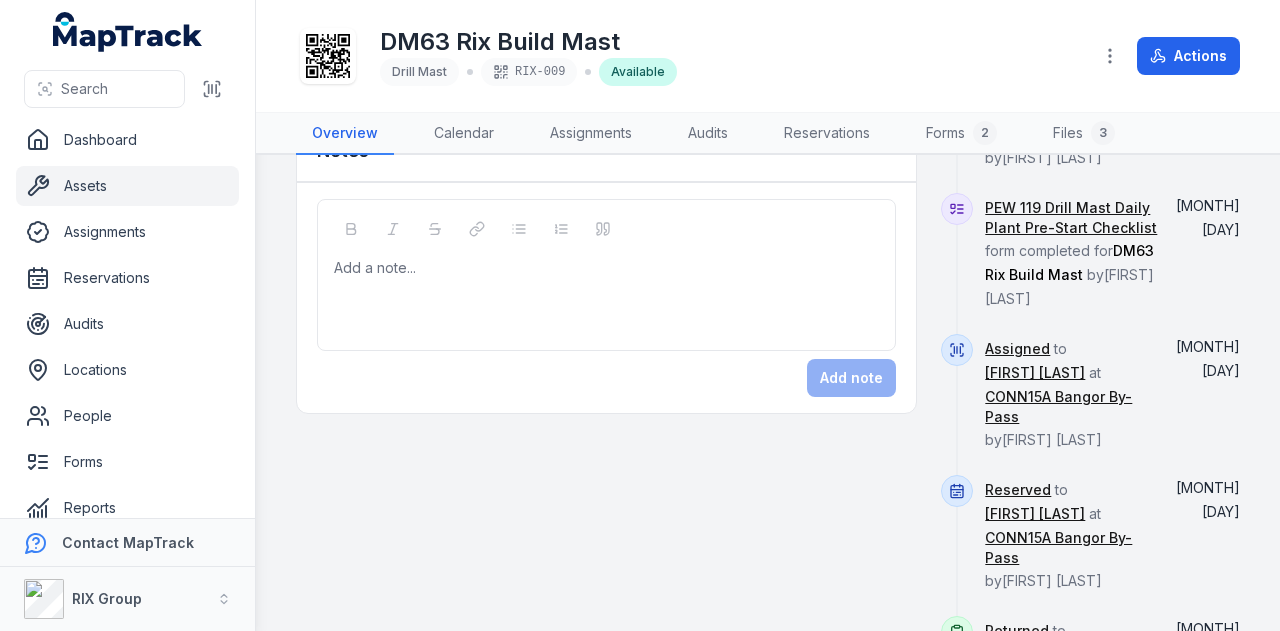 scroll, scrollTop: 277, scrollLeft: 0, axis: vertical 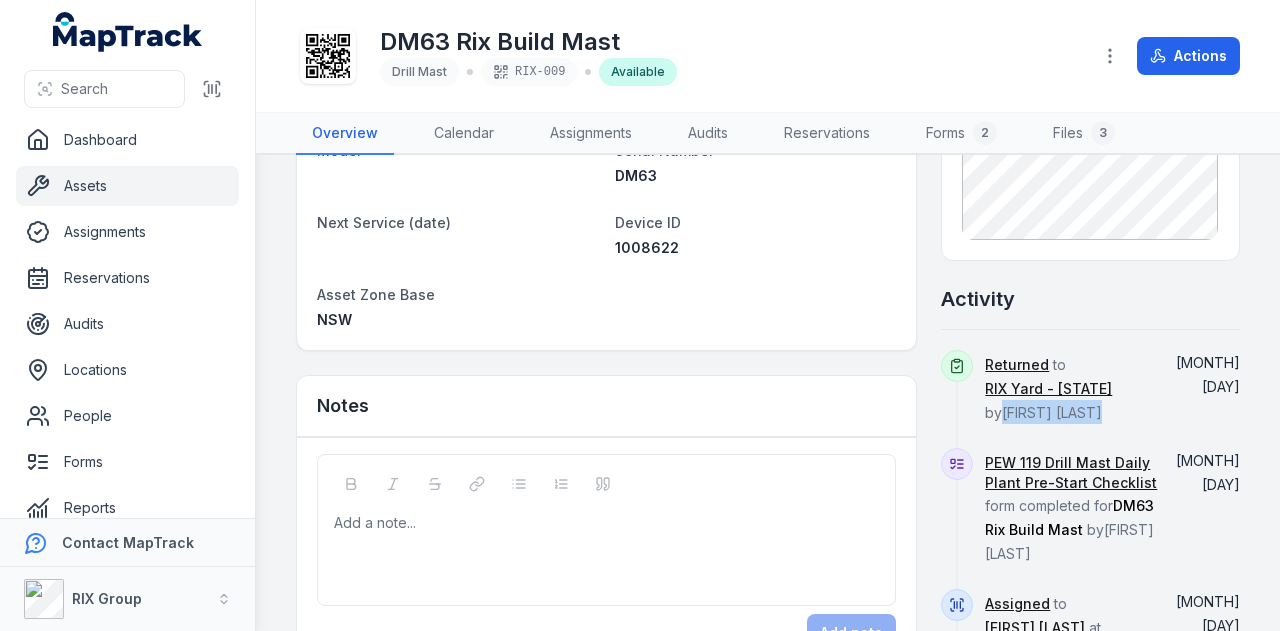 drag, startPoint x: 1102, startPoint y: 386, endPoint x: 1174, endPoint y: 389, distance: 72.06247 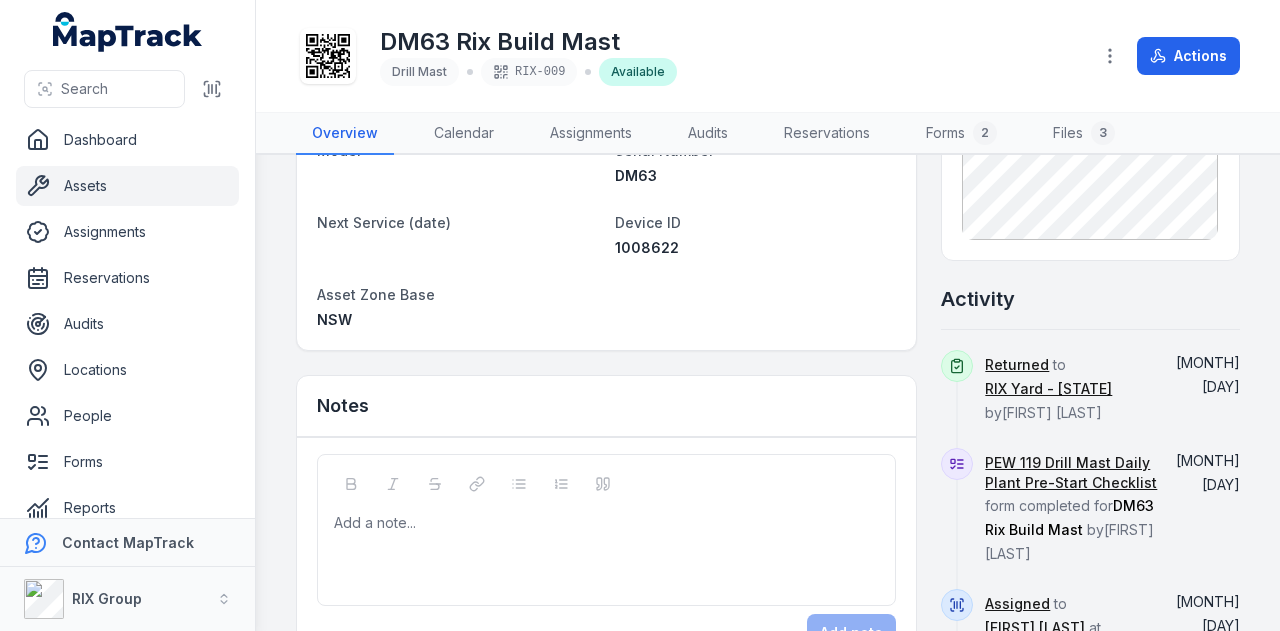 click on "July 23" at bounding box center (1208, 399) 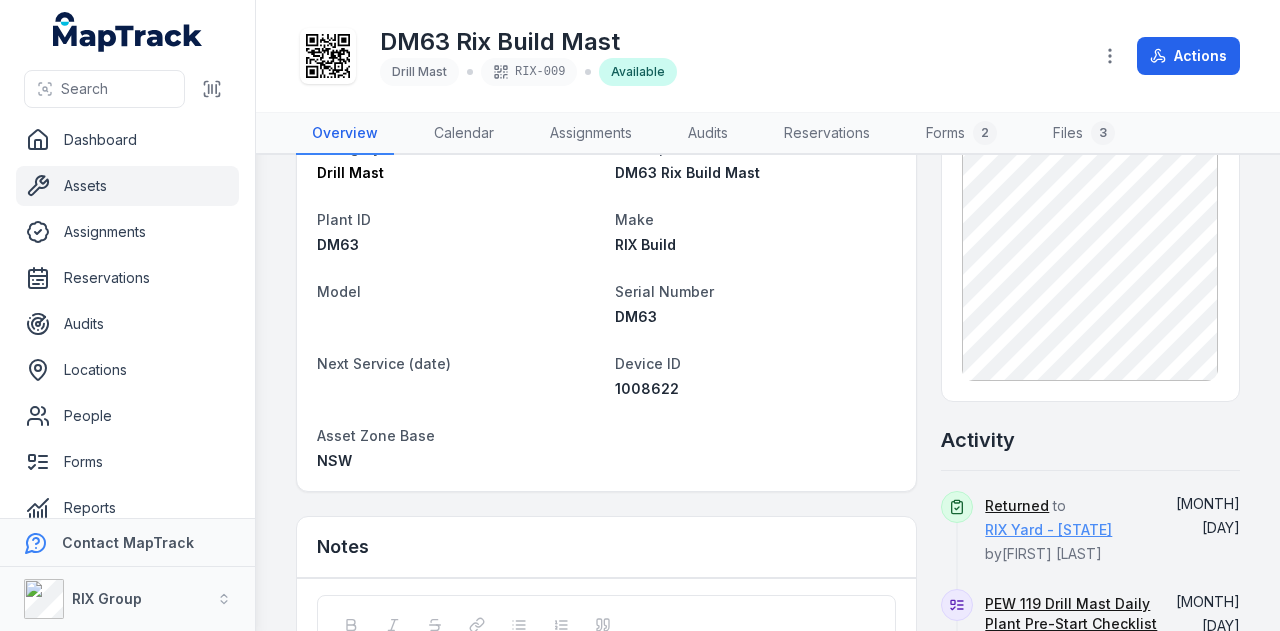 scroll, scrollTop: 0, scrollLeft: 0, axis: both 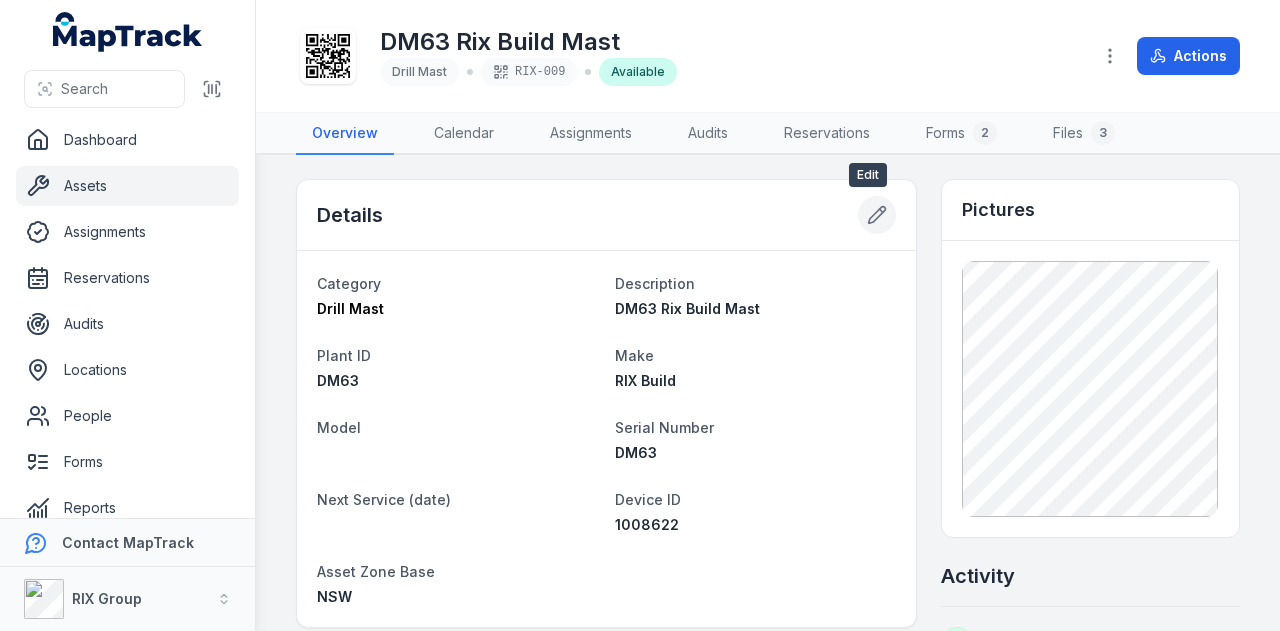 click 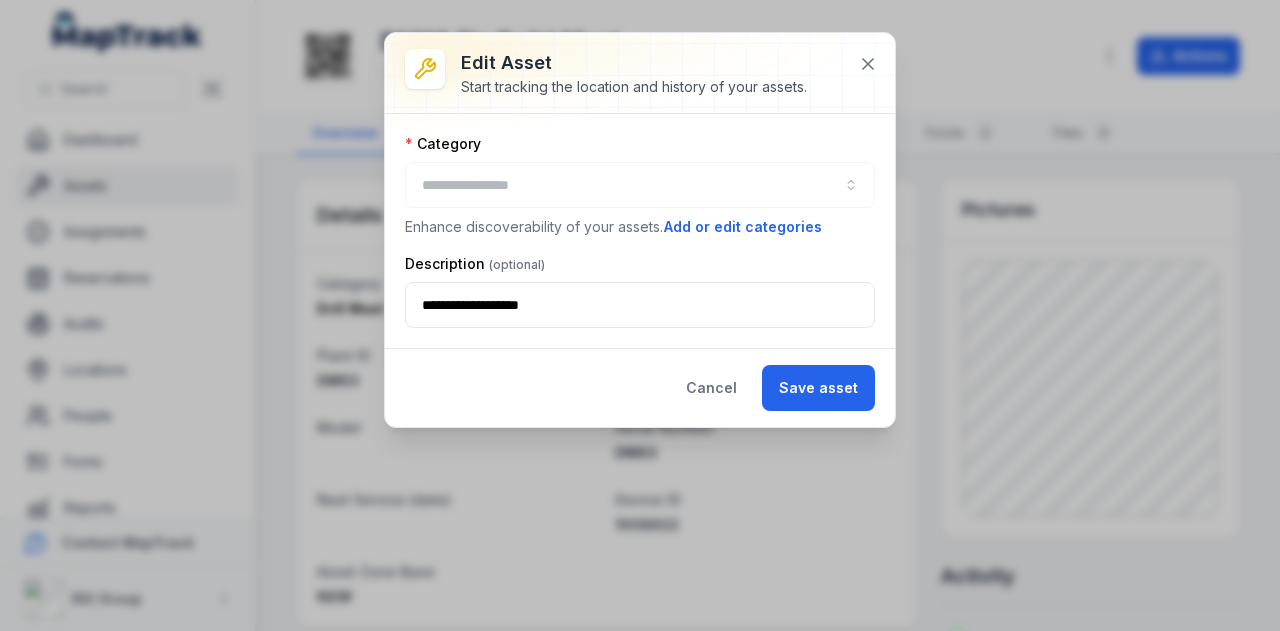 type on "**********" 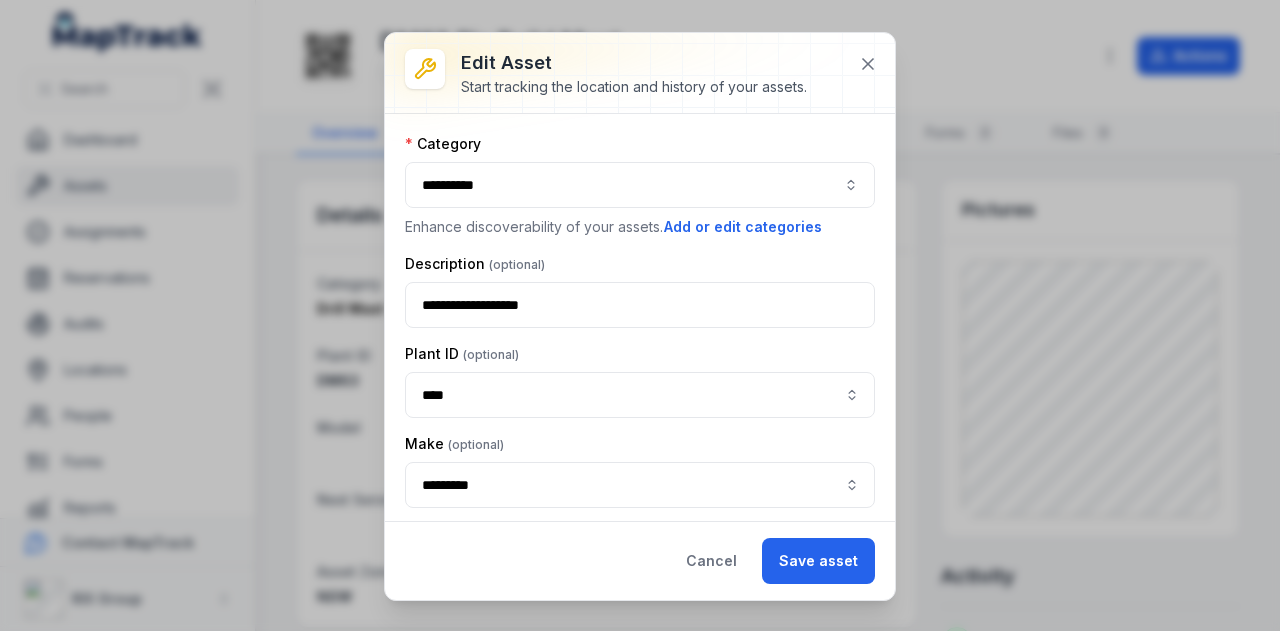 scroll, scrollTop: 448, scrollLeft: 0, axis: vertical 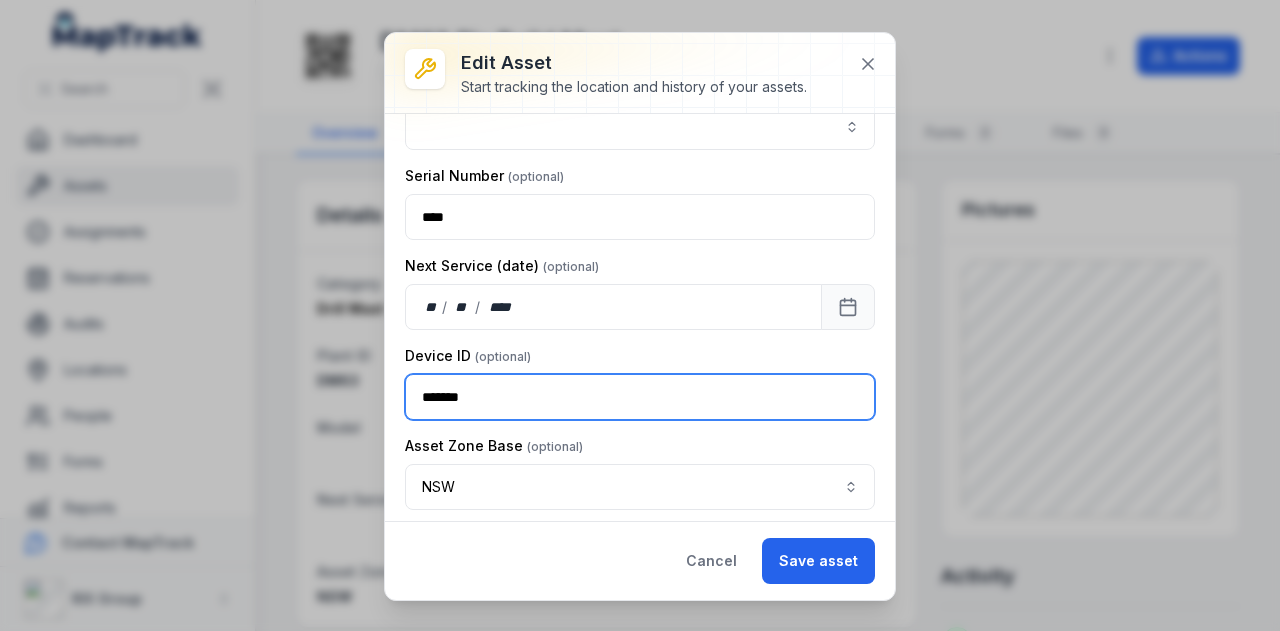 click on "*******" at bounding box center [640, 397] 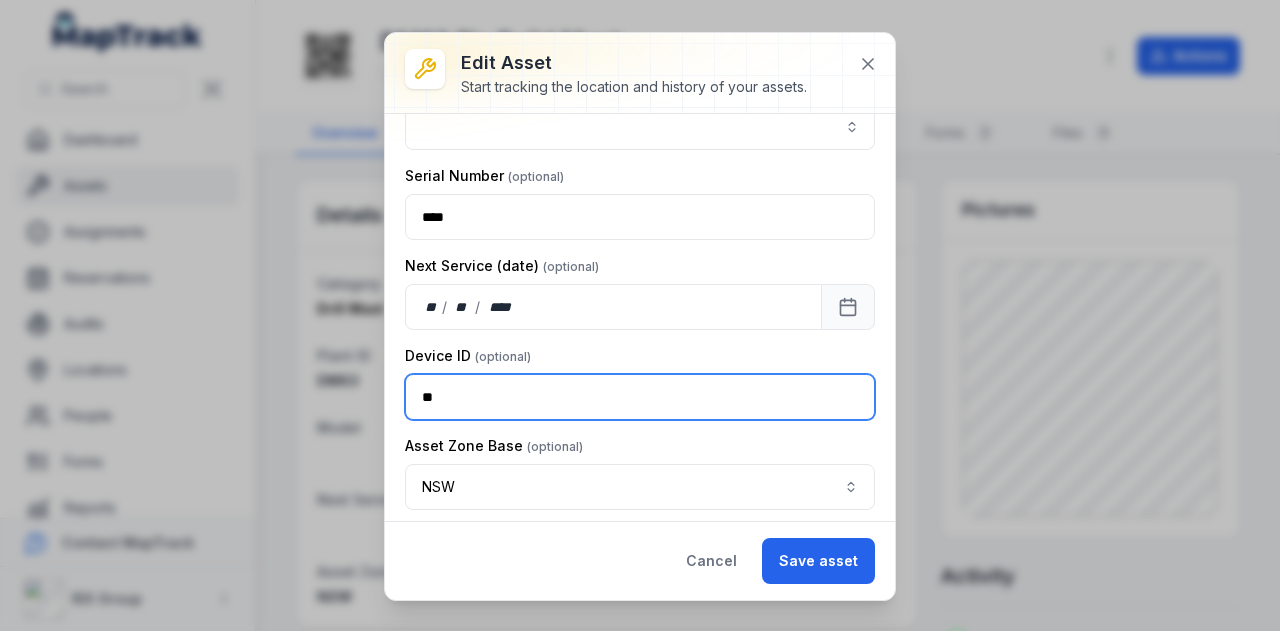 type on "*" 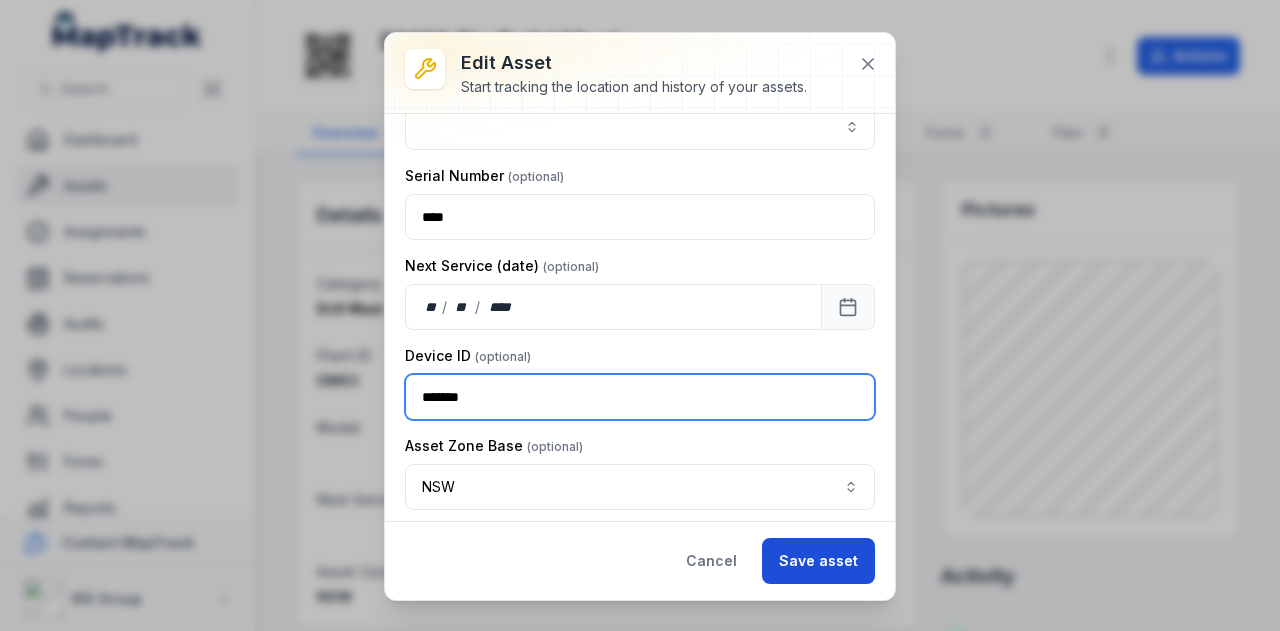 type on "*******" 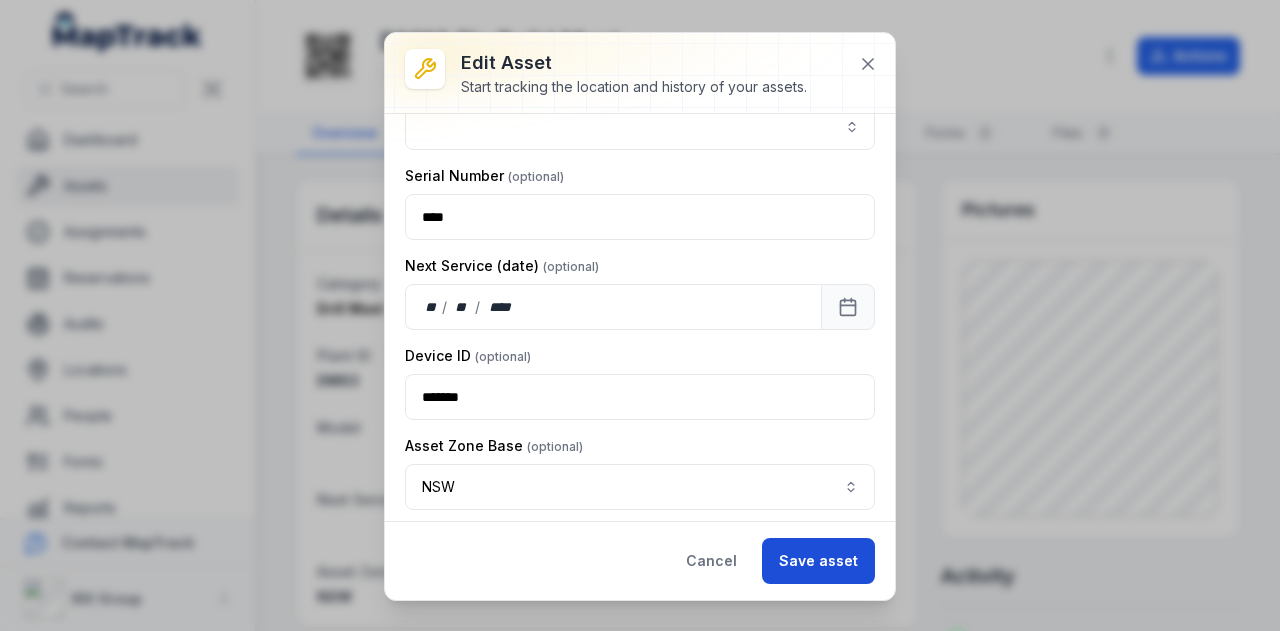 click on "Save asset" at bounding box center [818, 561] 